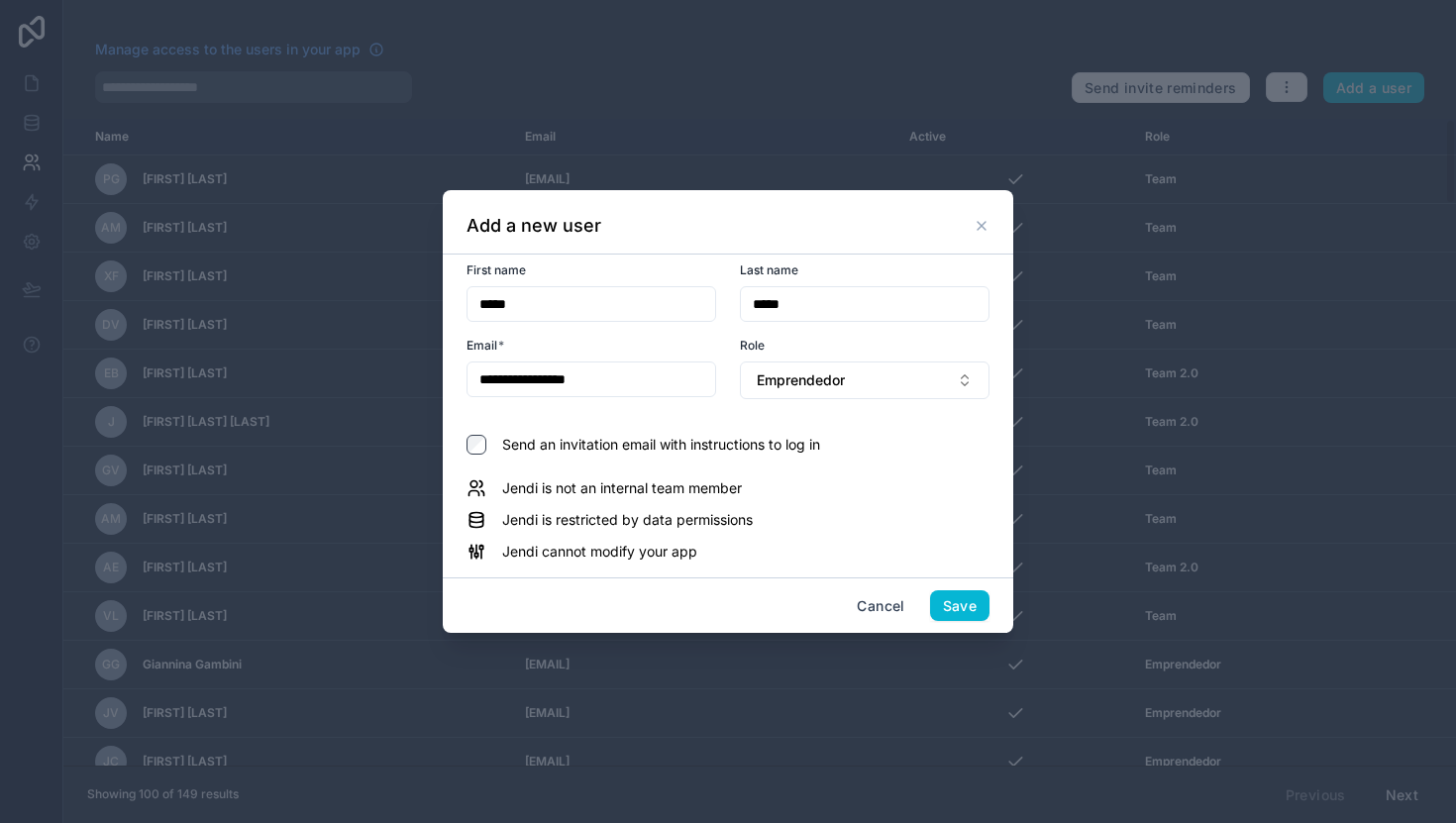 scroll, scrollTop: 0, scrollLeft: 0, axis: both 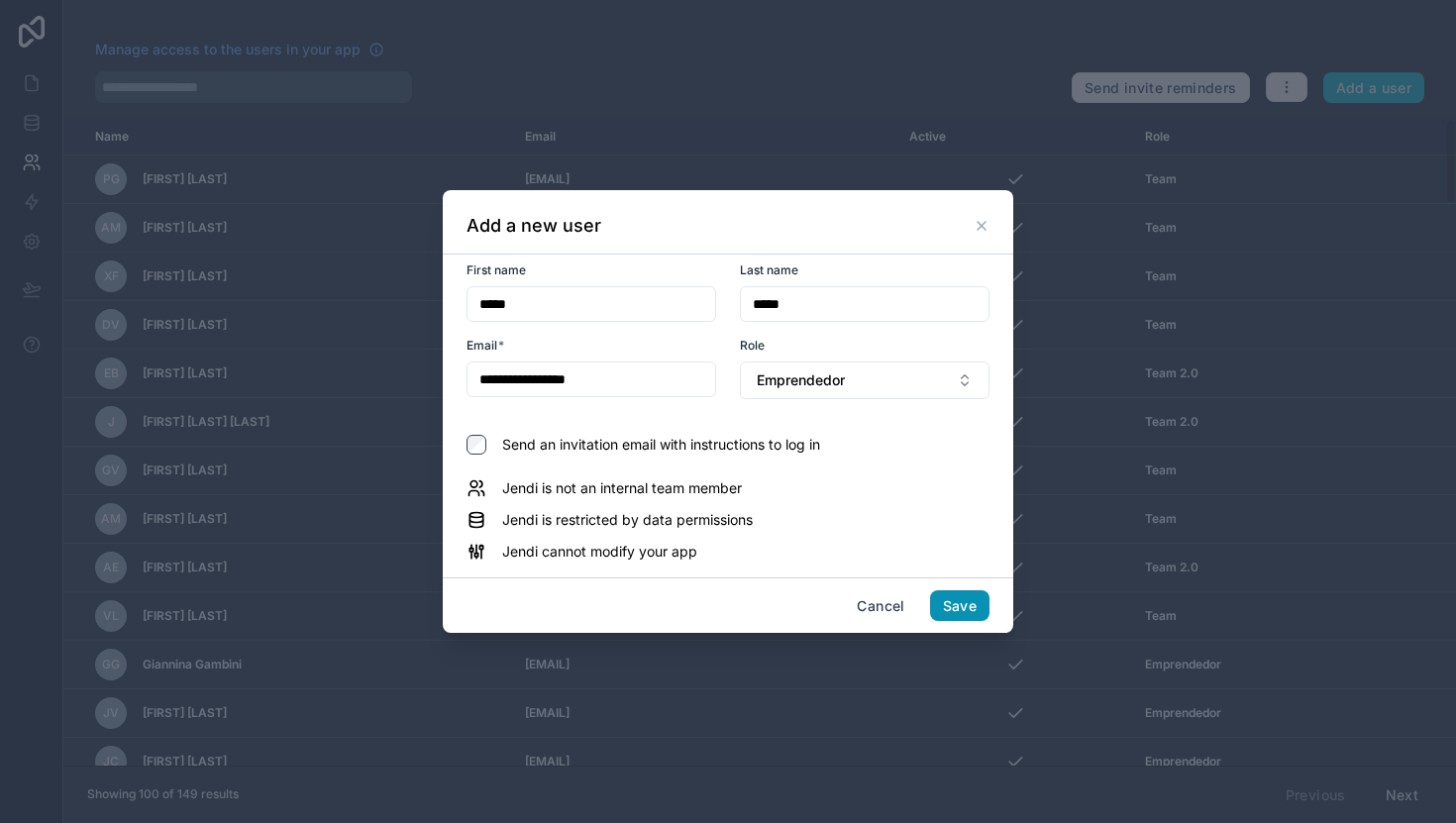 click on "Save" at bounding box center [960, 606] 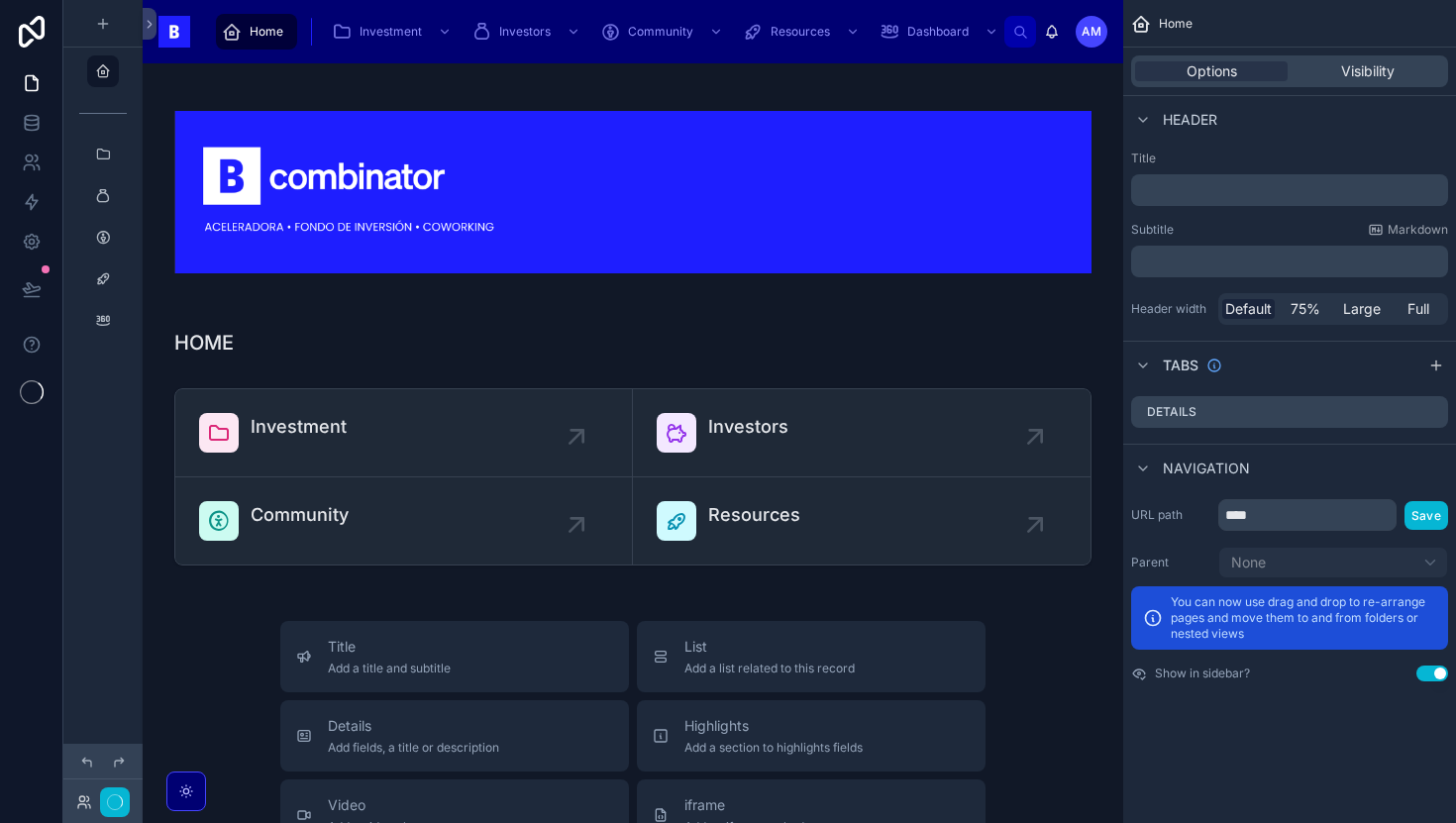 scroll, scrollTop: 0, scrollLeft: 0, axis: both 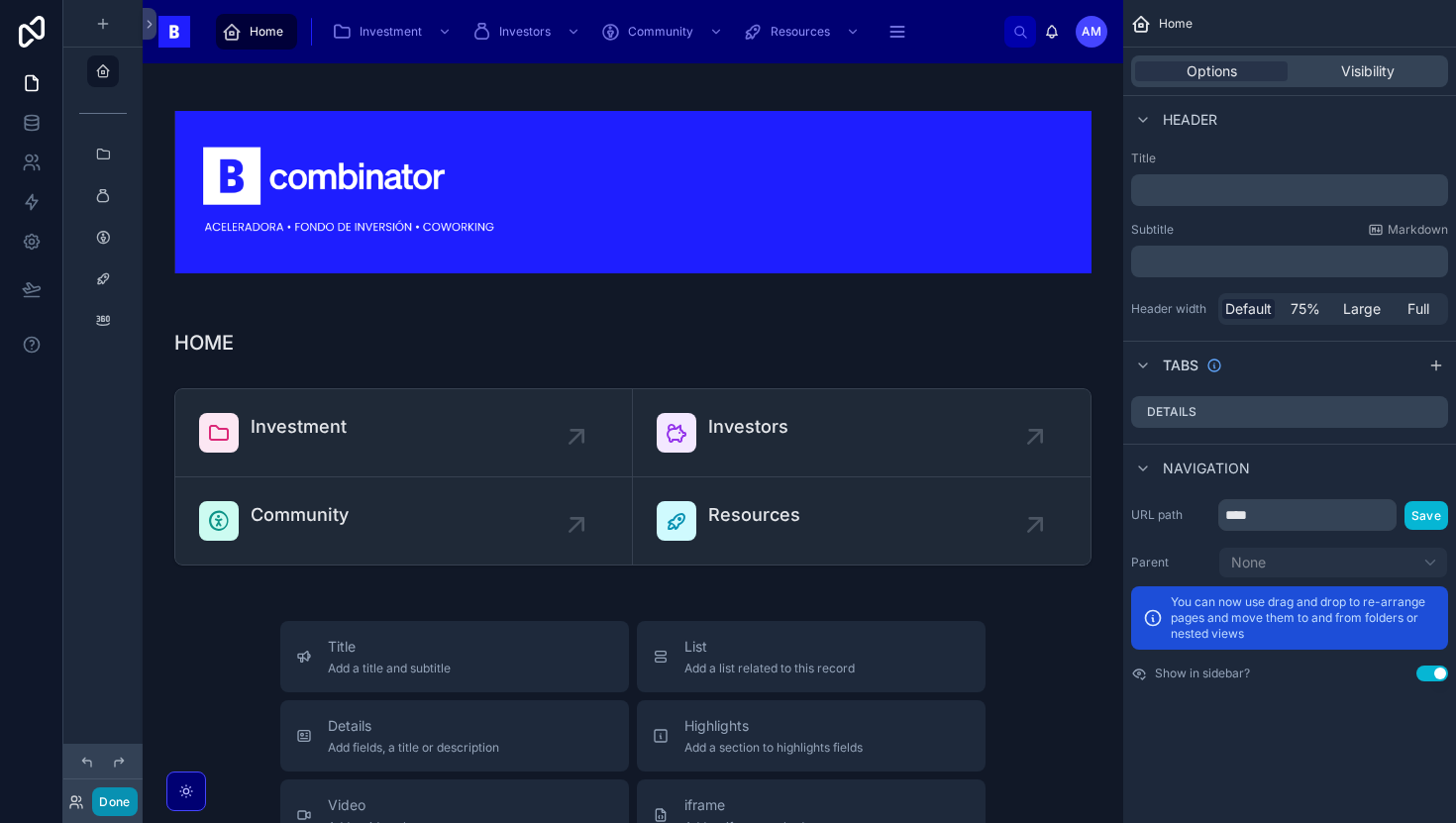 click on "Done" at bounding box center (114, 801) 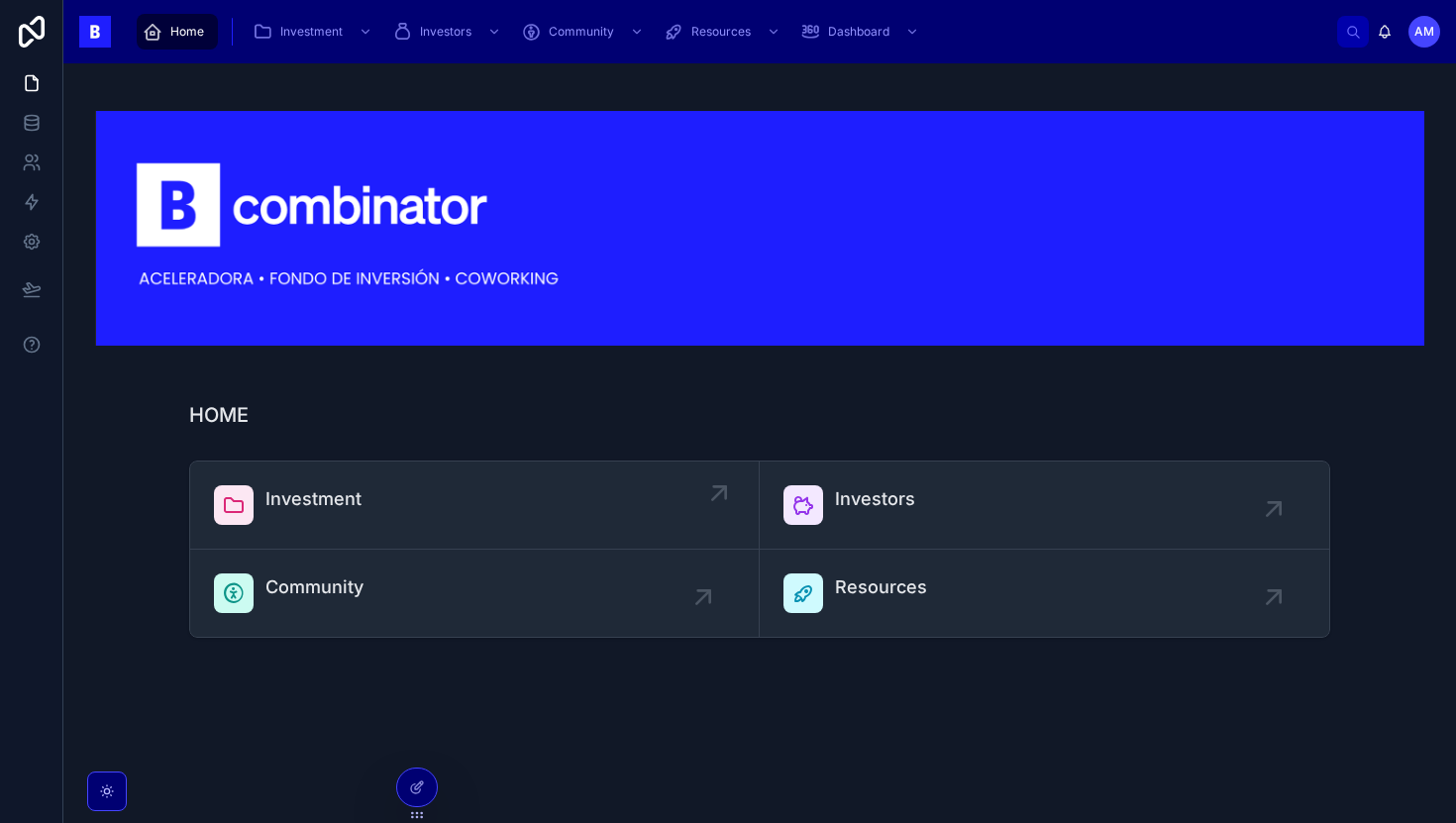 click on "Investment" at bounding box center [474, 505] 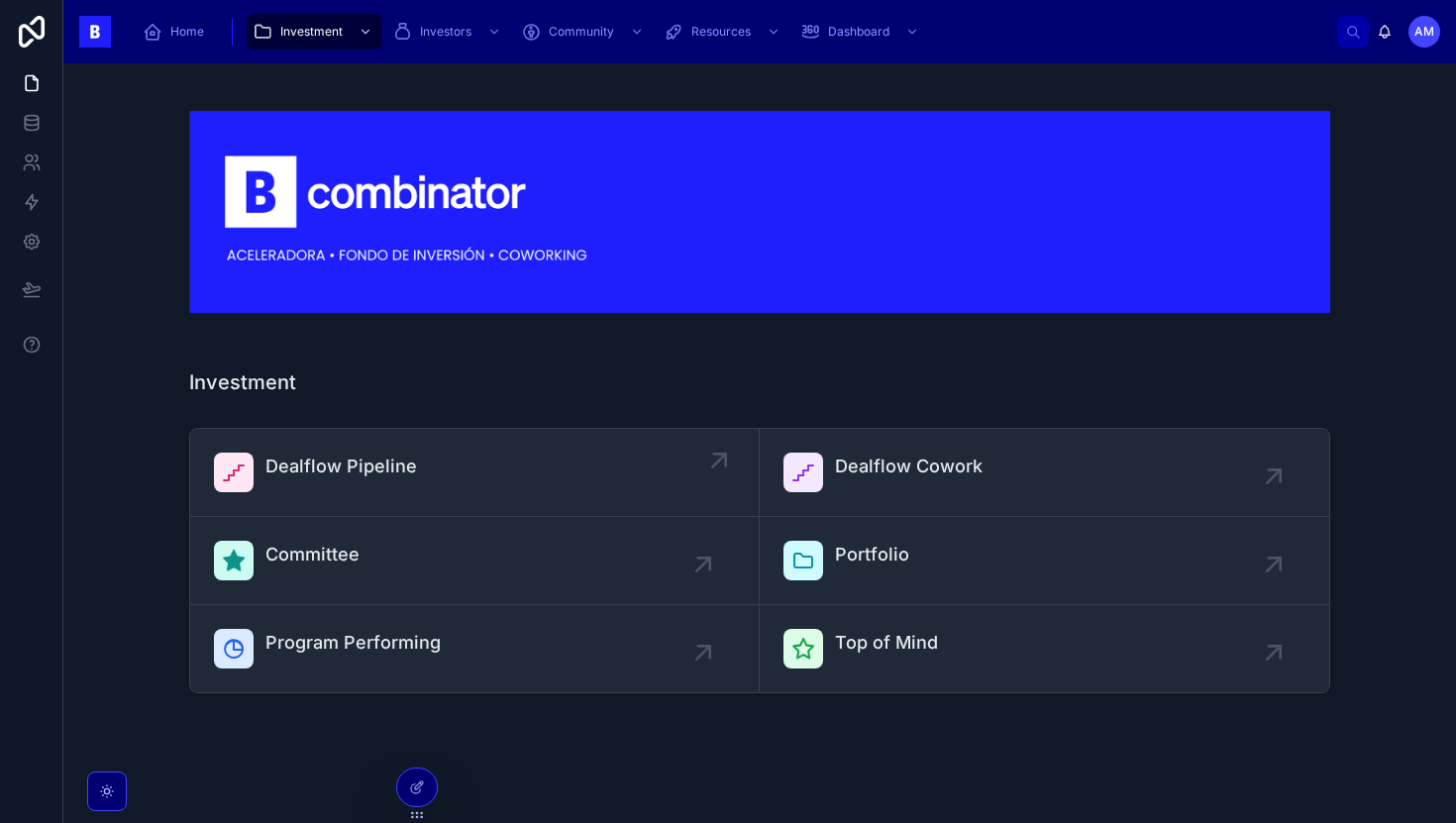 click on "Dealflow Pipeline" at bounding box center [341, 466] 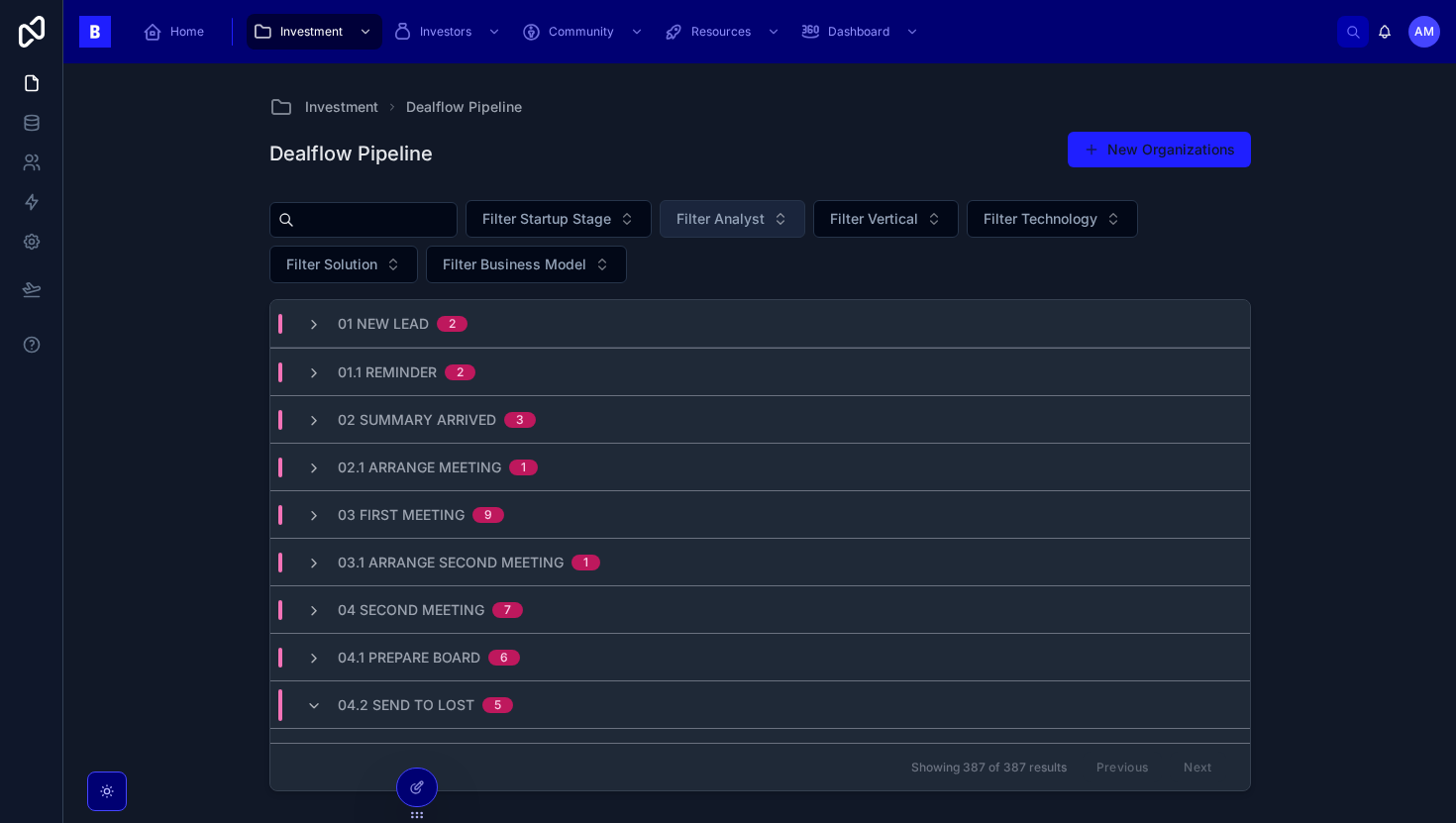 click on "Filter Analyst" at bounding box center [720, 219] 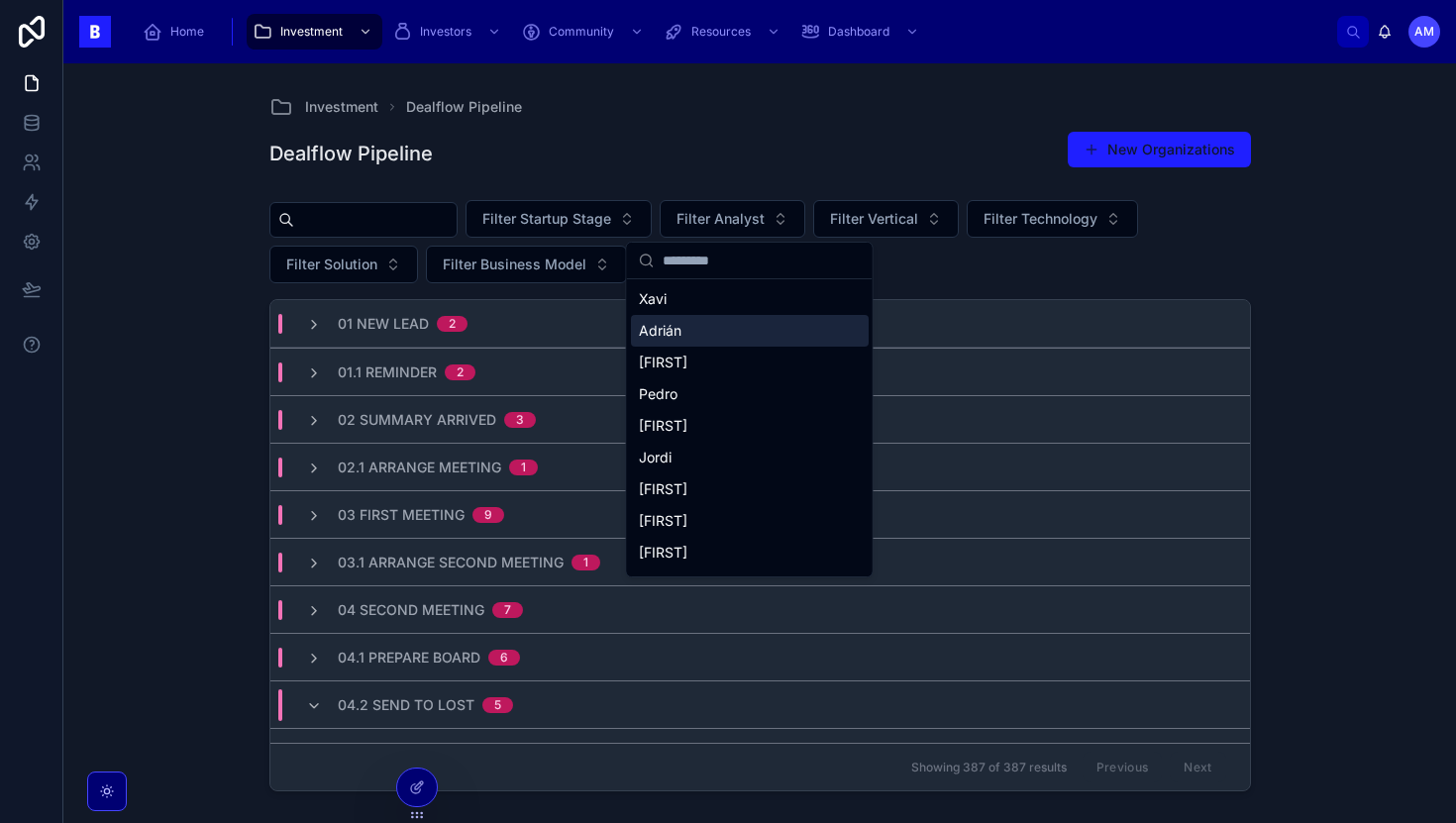 click on "Adrián" at bounding box center [750, 331] 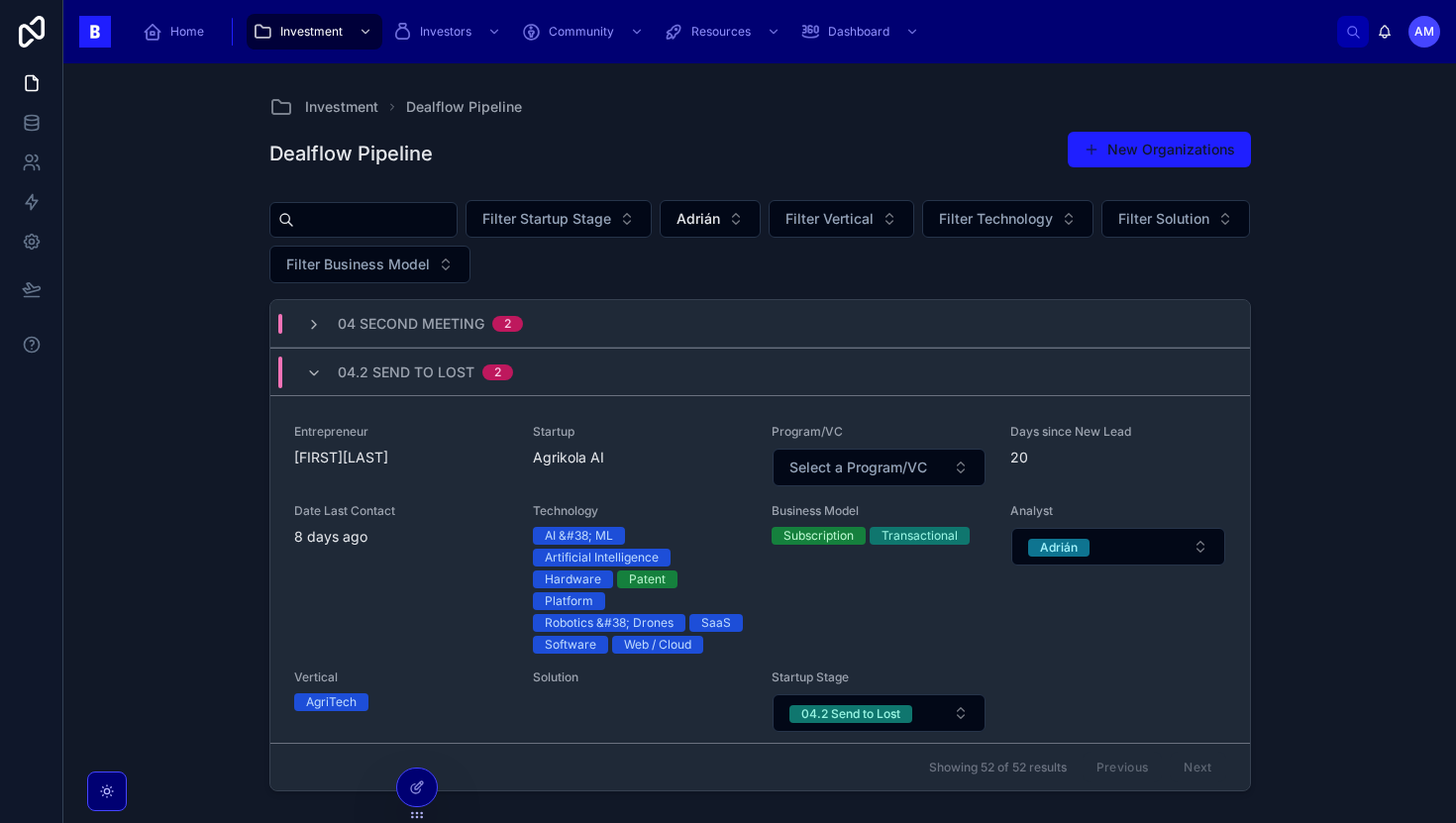 click on "04.2 Send to Lost 2" at bounding box center (760, 371) 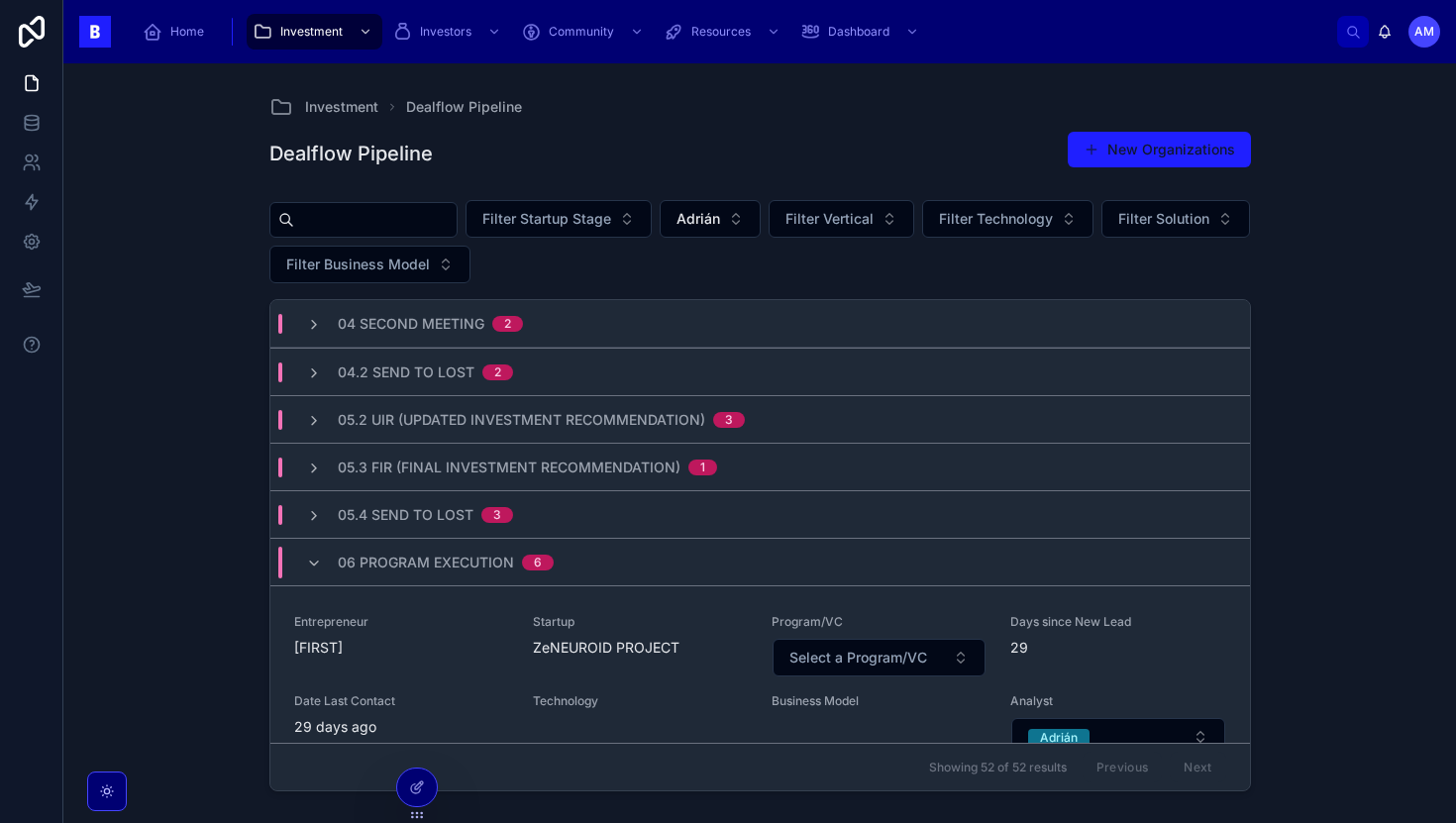 click on "06 Program Execution" at bounding box center (426, 563) 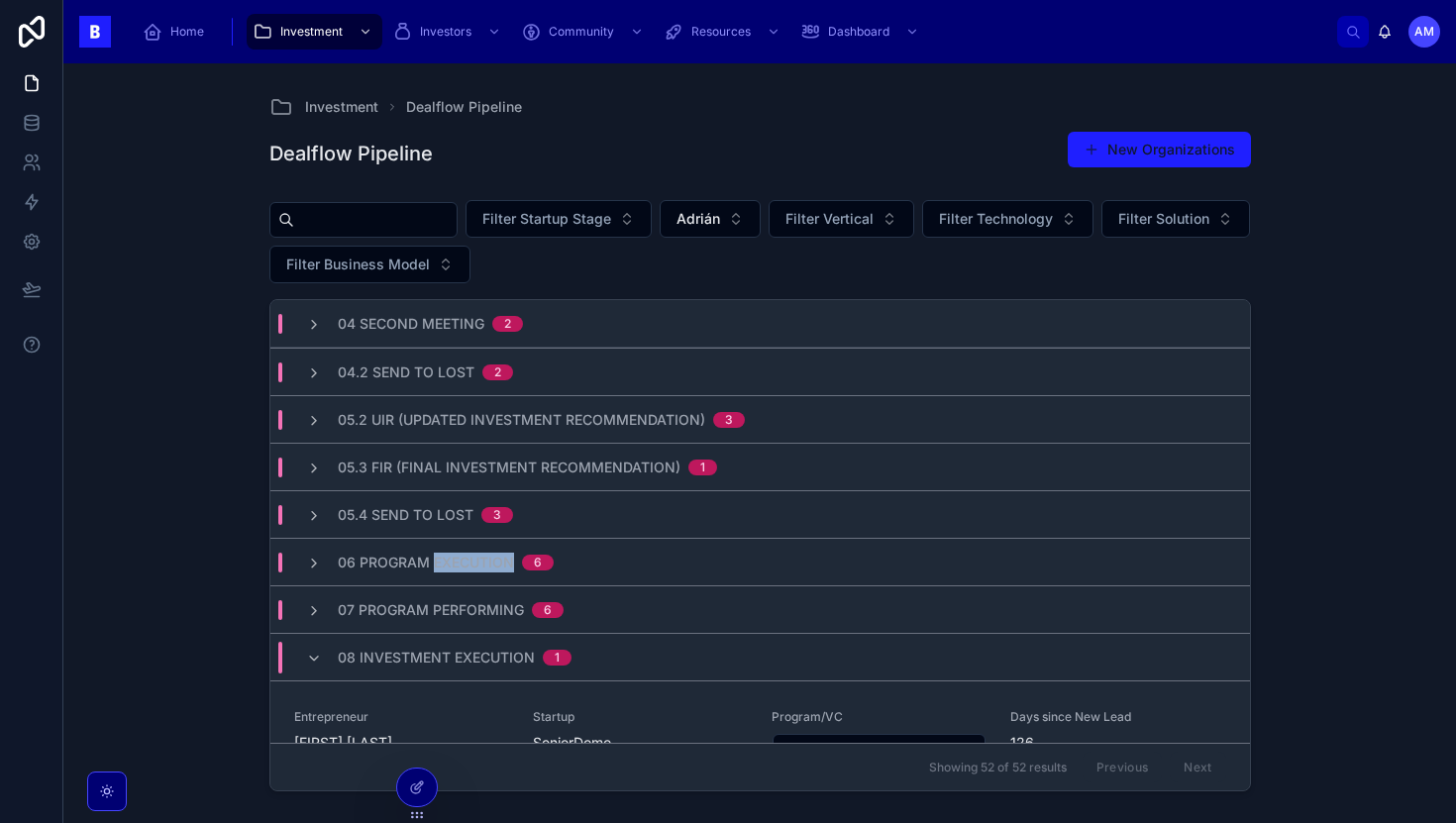 click on "06 Program Execution" at bounding box center [426, 563] 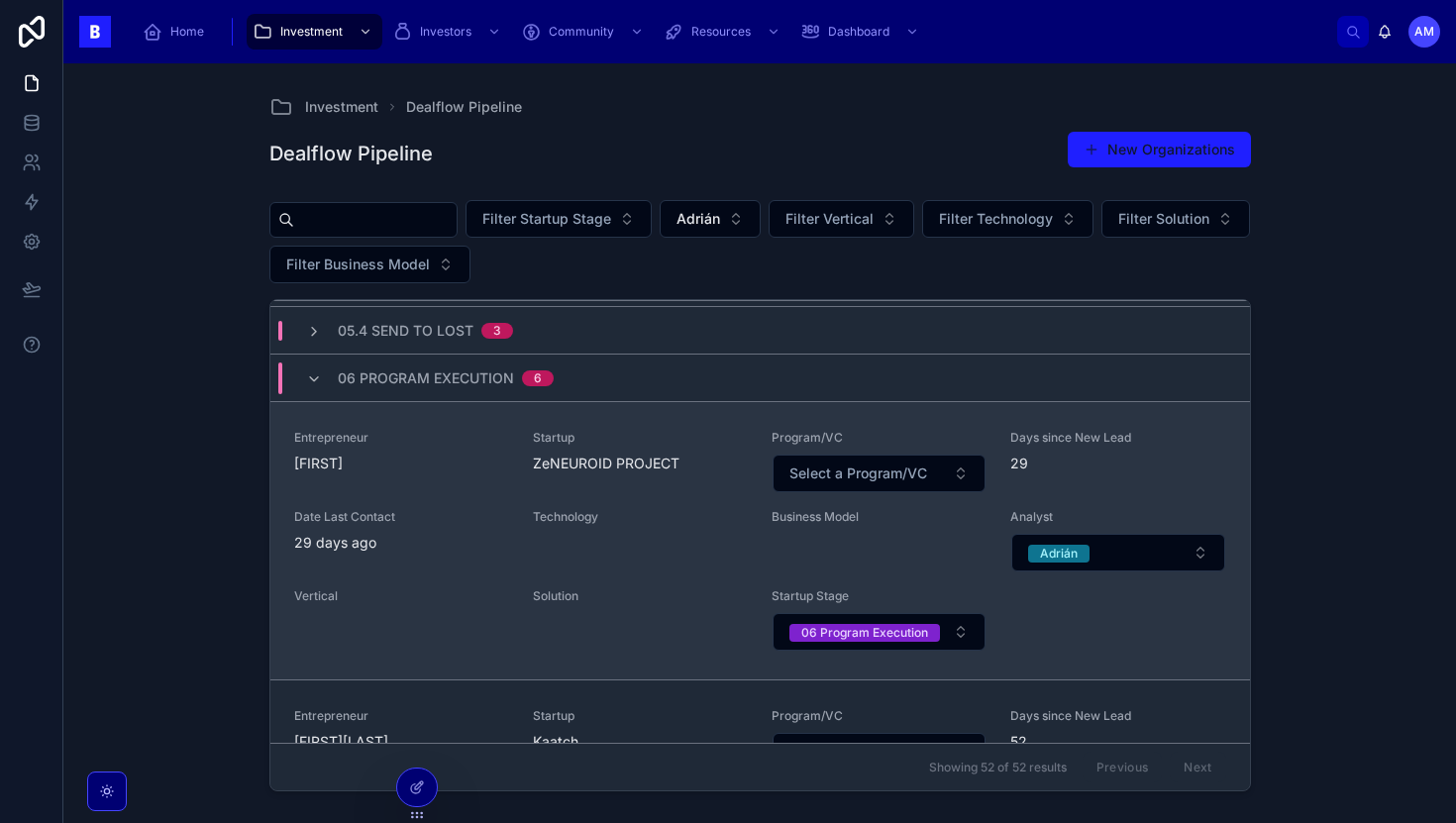 scroll, scrollTop: 185, scrollLeft: 0, axis: vertical 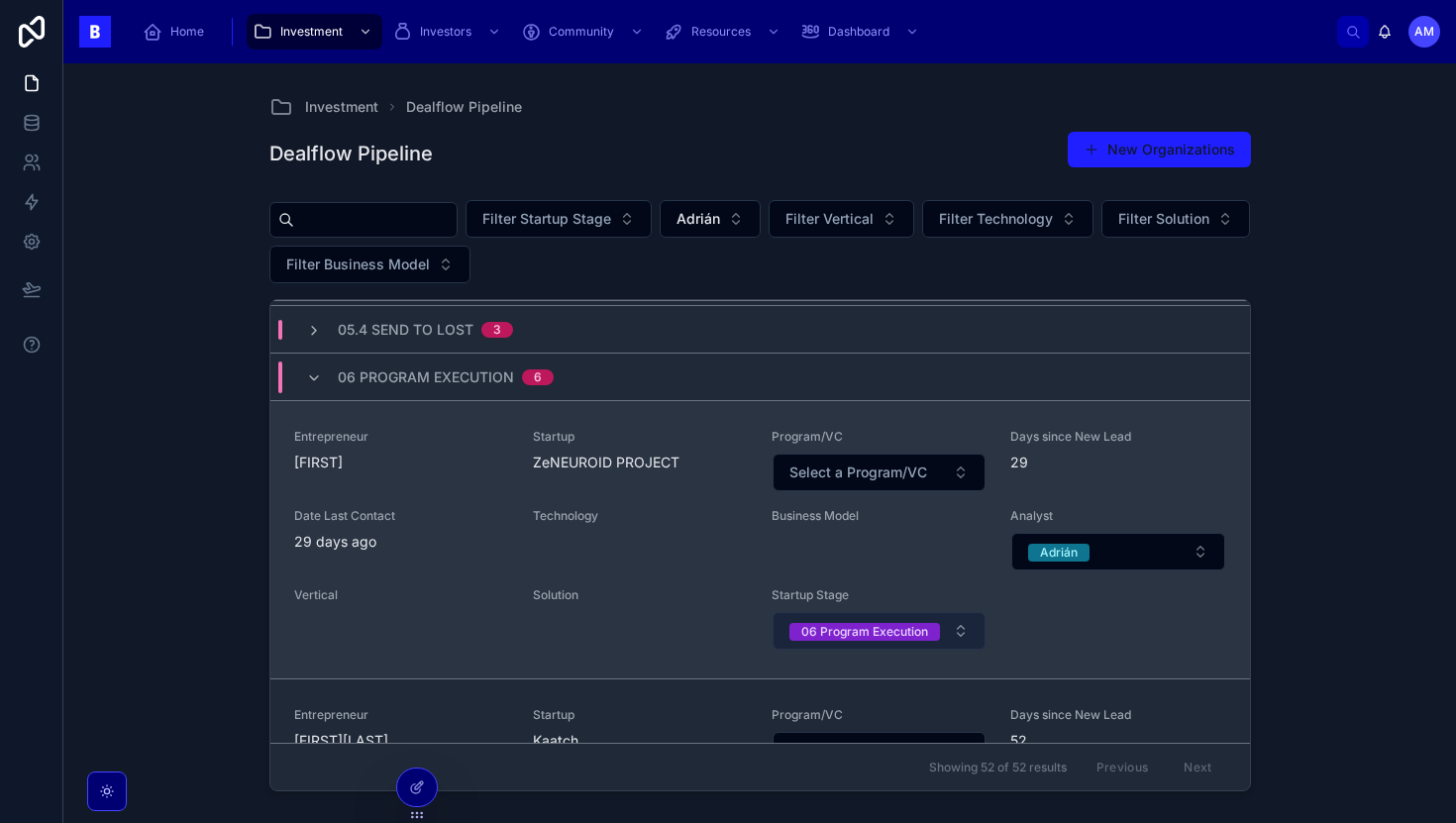 click on "06 Program Execution" at bounding box center (865, 632) 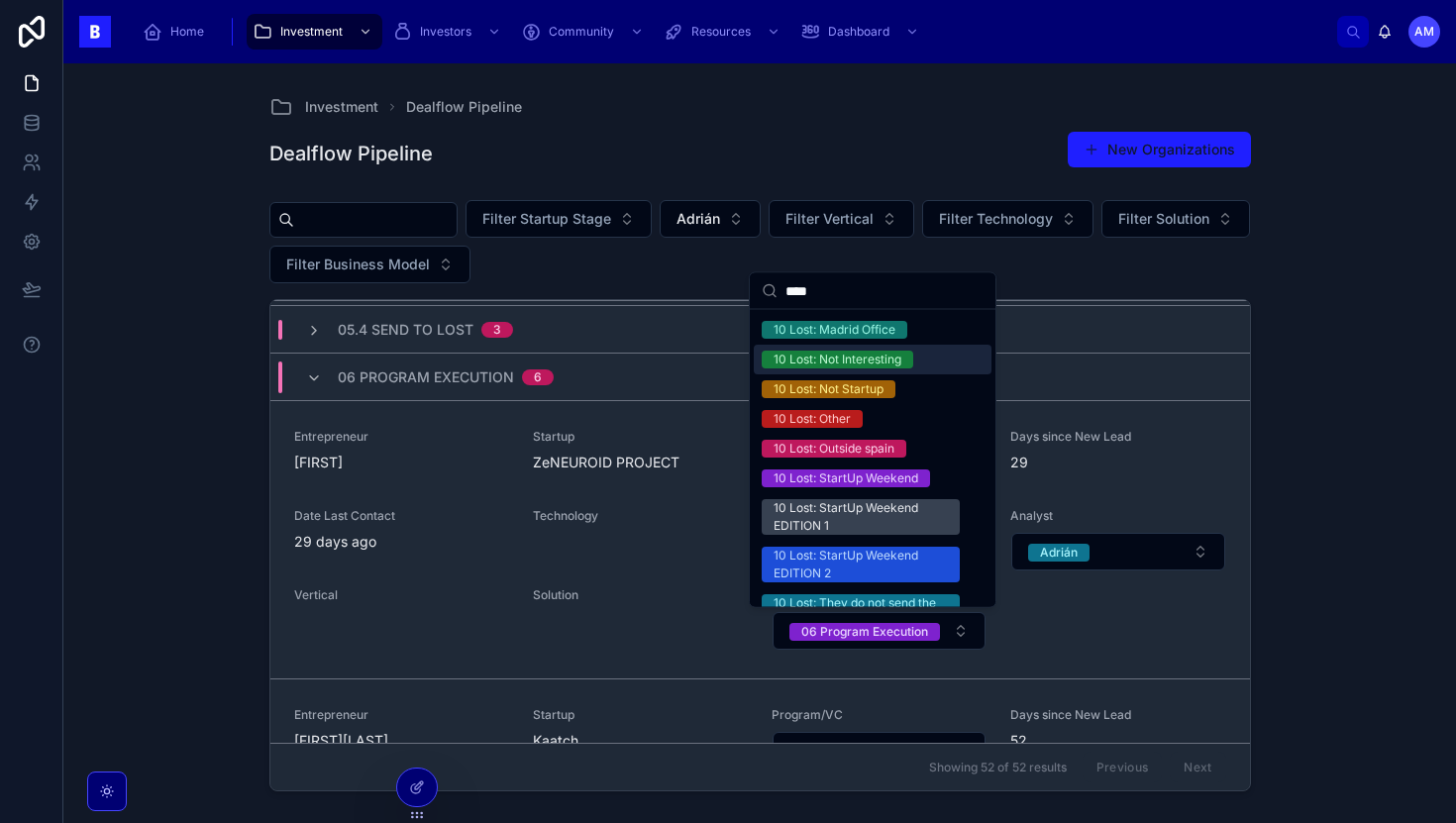 scroll, scrollTop: 320, scrollLeft: 0, axis: vertical 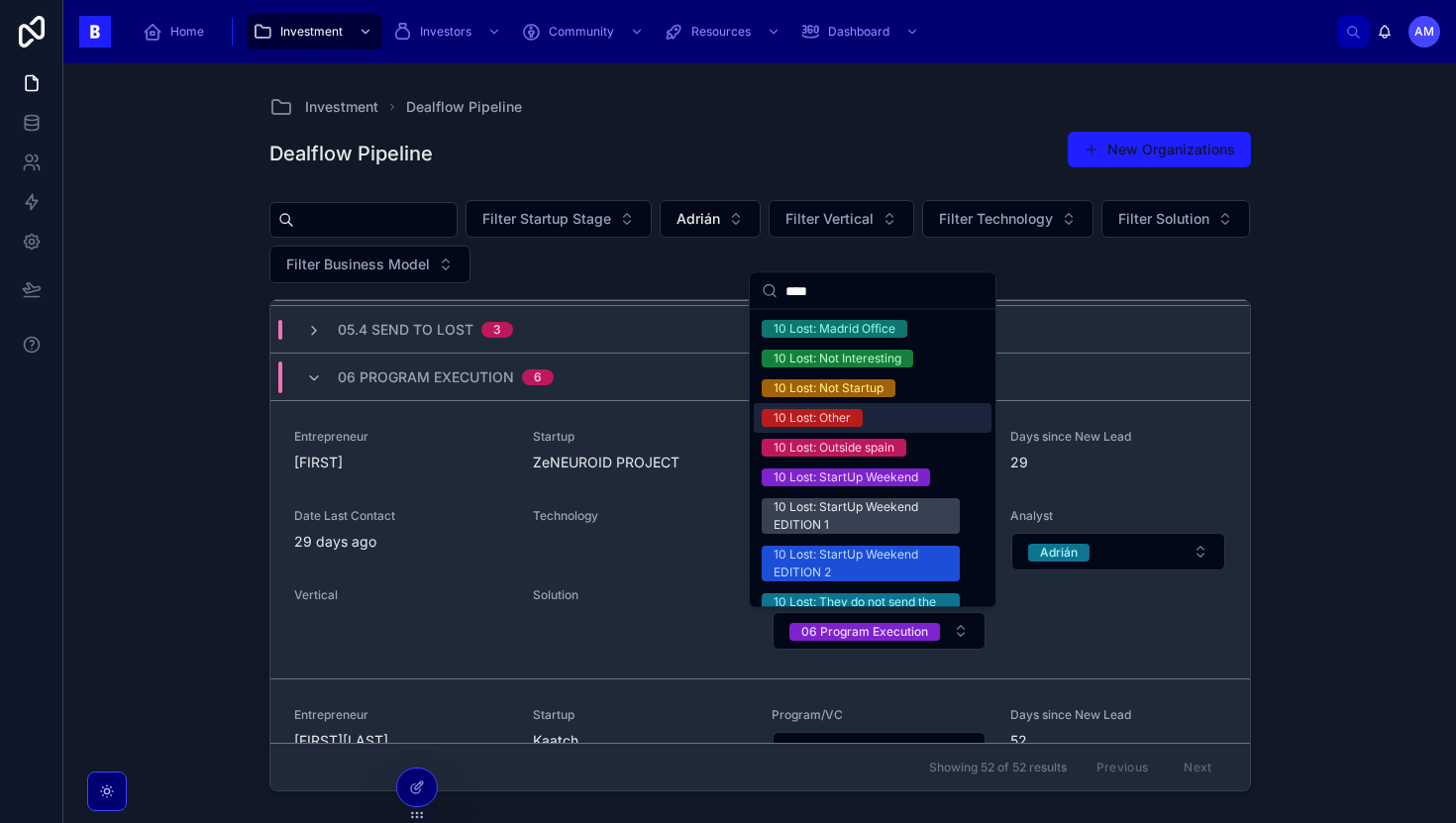 type on "****" 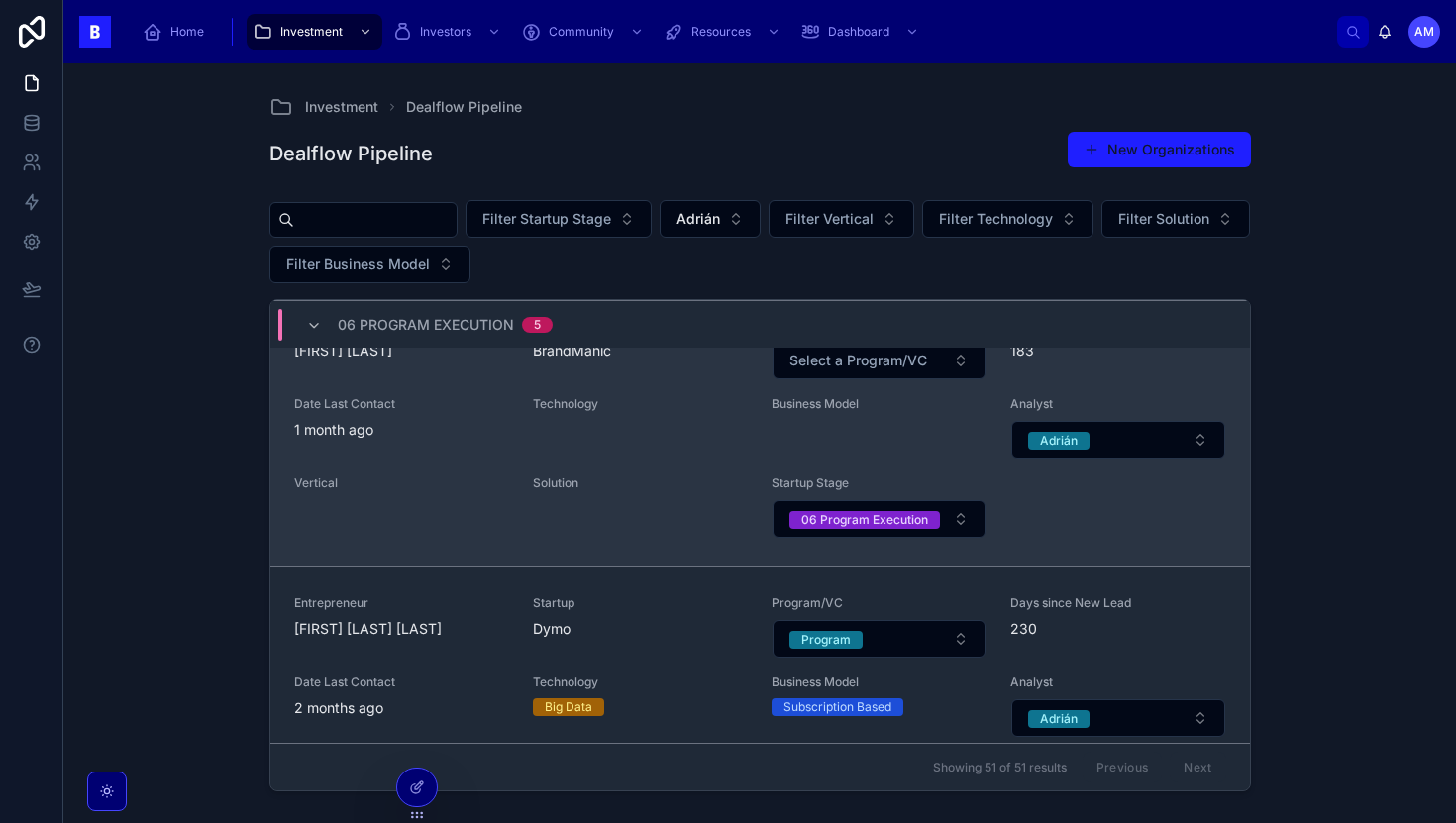 scroll, scrollTop: 609, scrollLeft: 0, axis: vertical 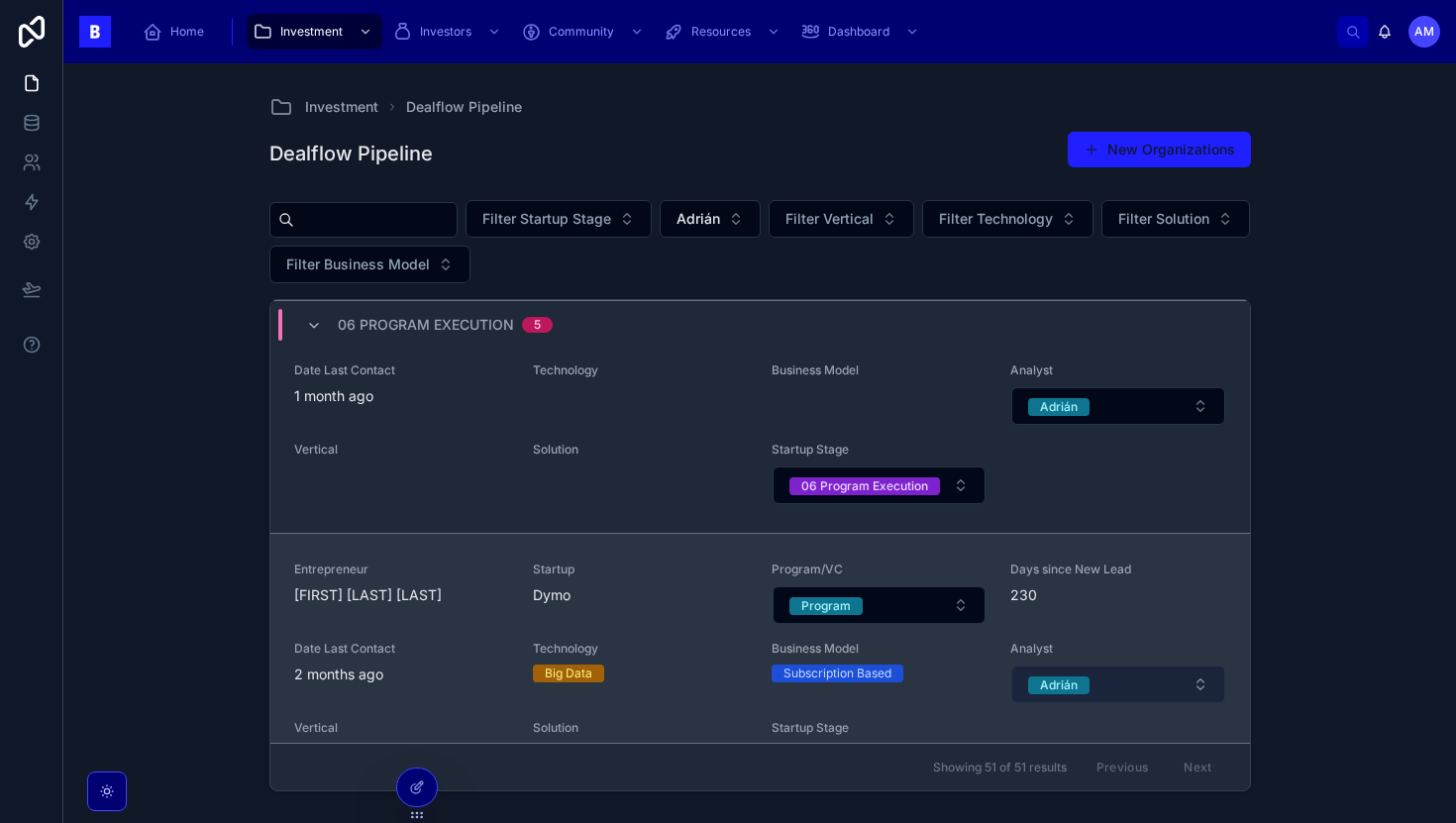 click on "Adrián" at bounding box center (1117, 684) 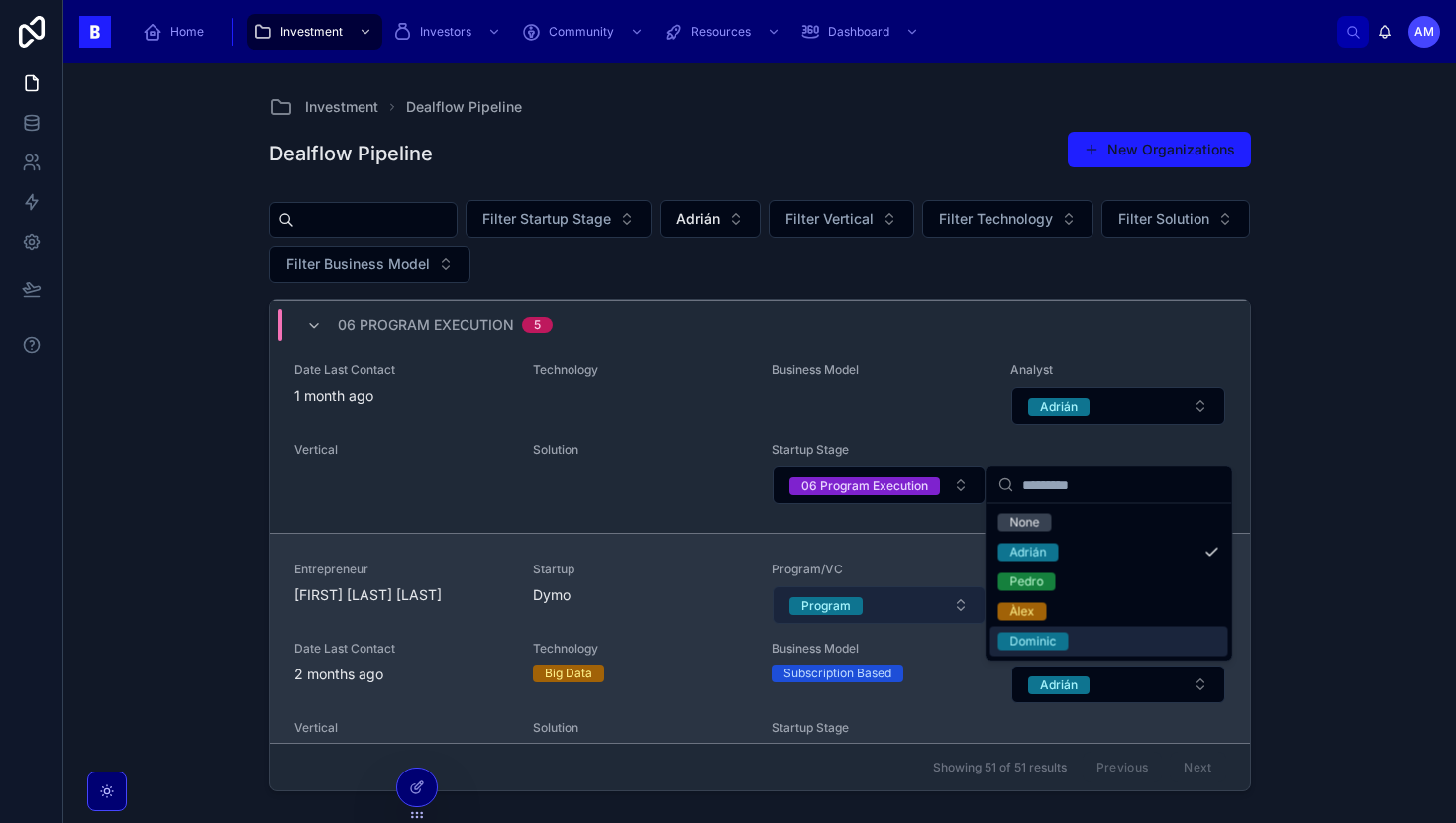 click on "Program" at bounding box center (826, 606) 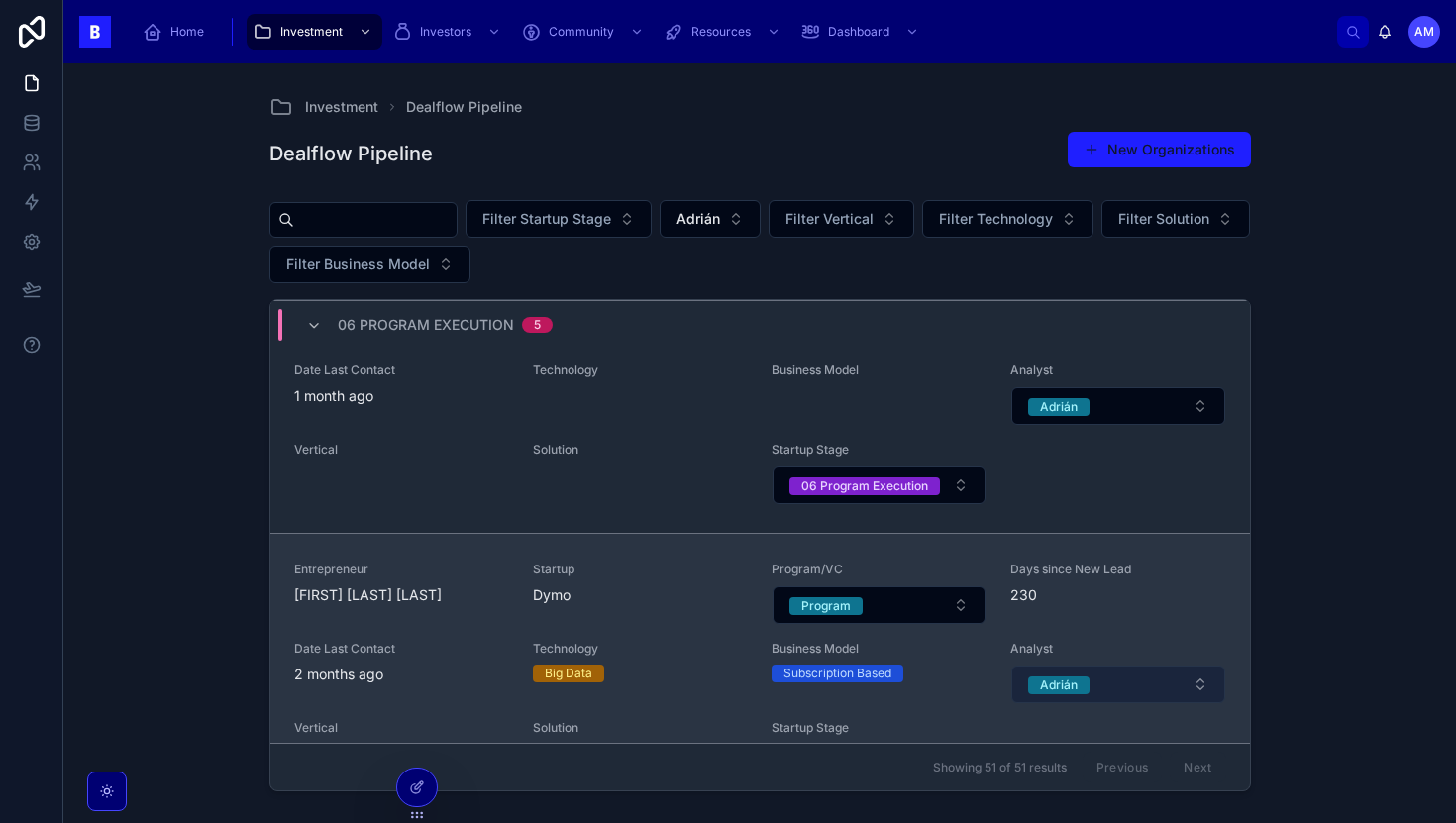 click on "Adrián" at bounding box center [1117, 684] 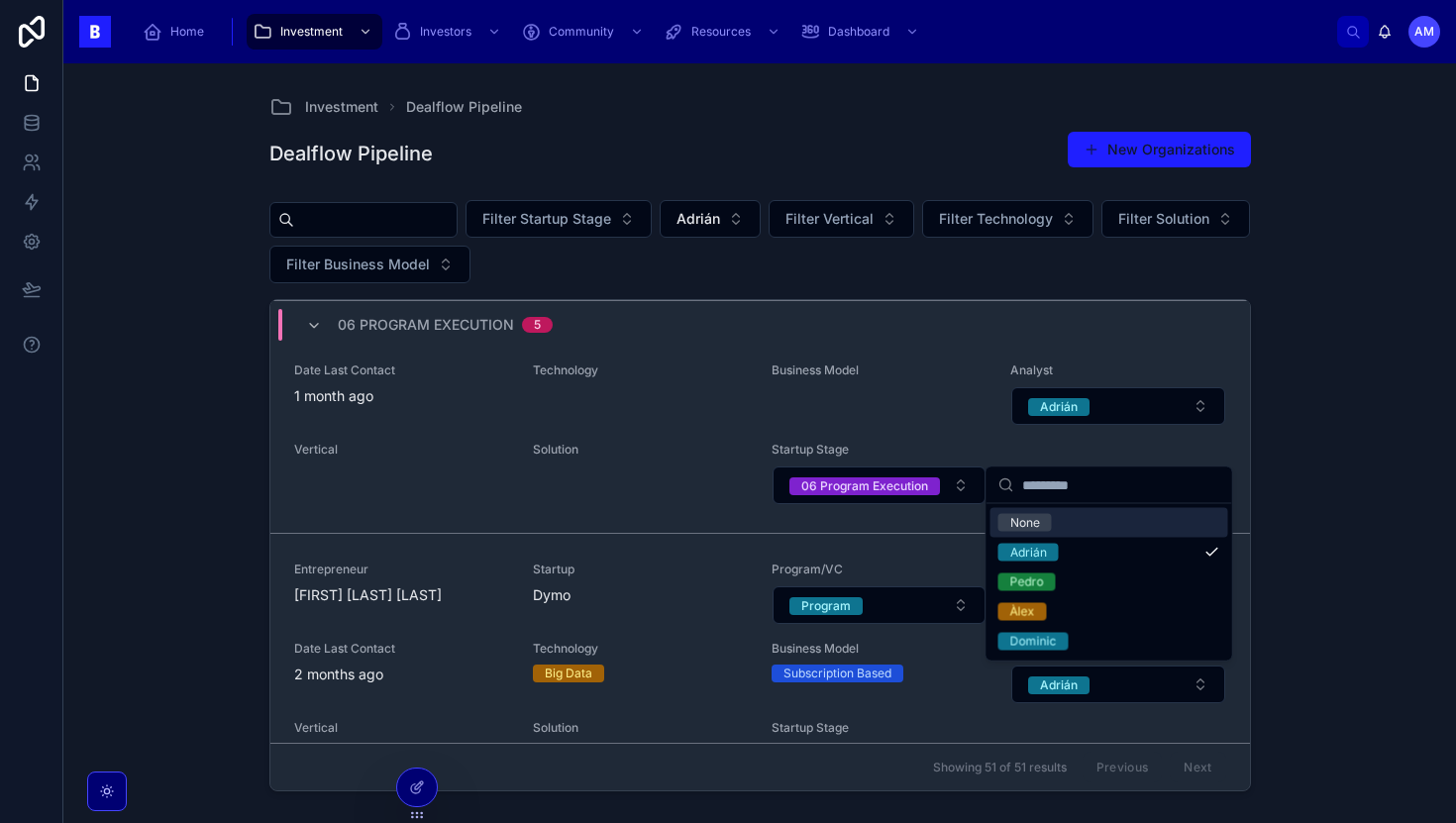 type on "*" 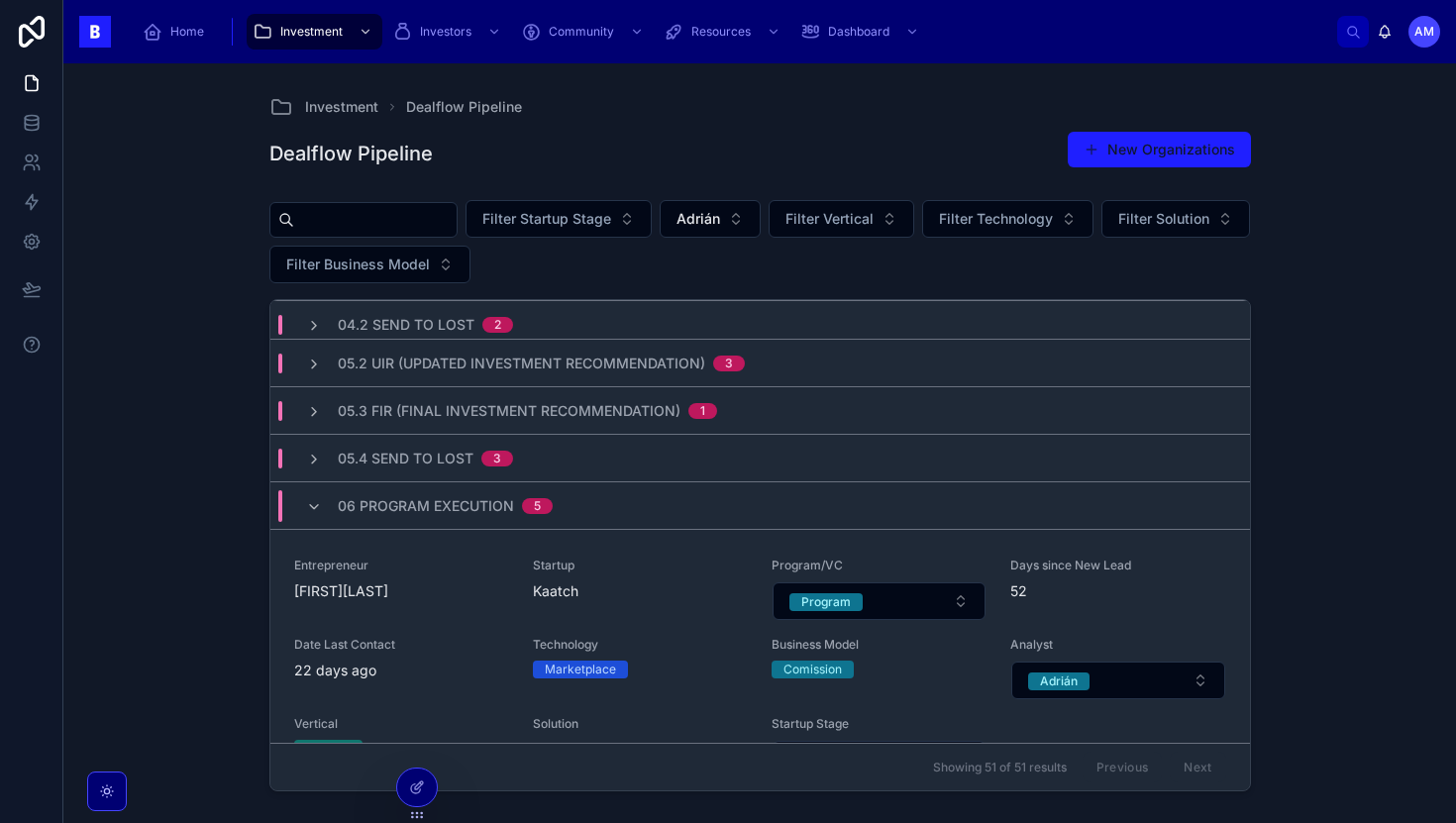 scroll, scrollTop: 52, scrollLeft: 0, axis: vertical 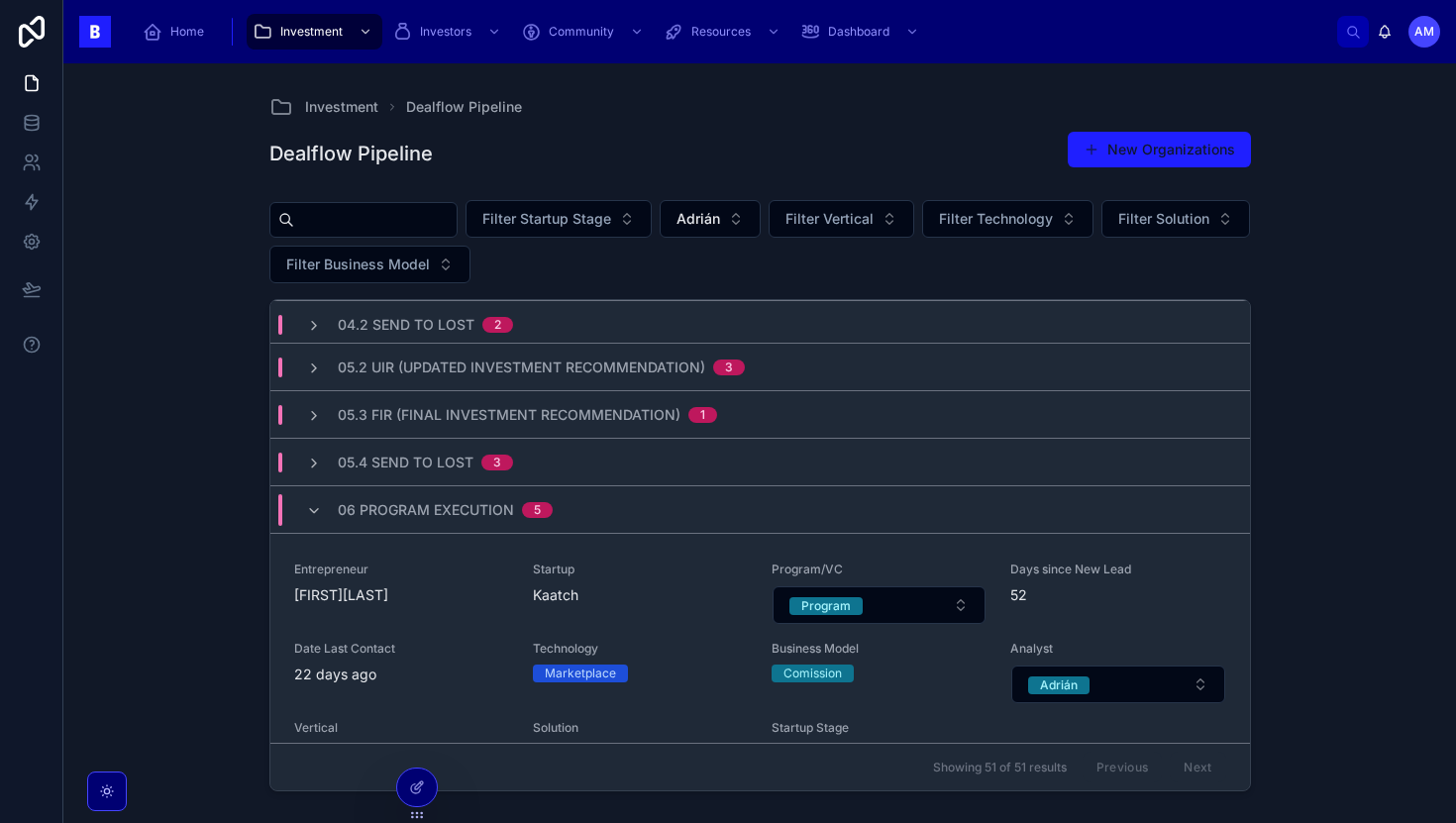 click at bounding box center [375, 220] 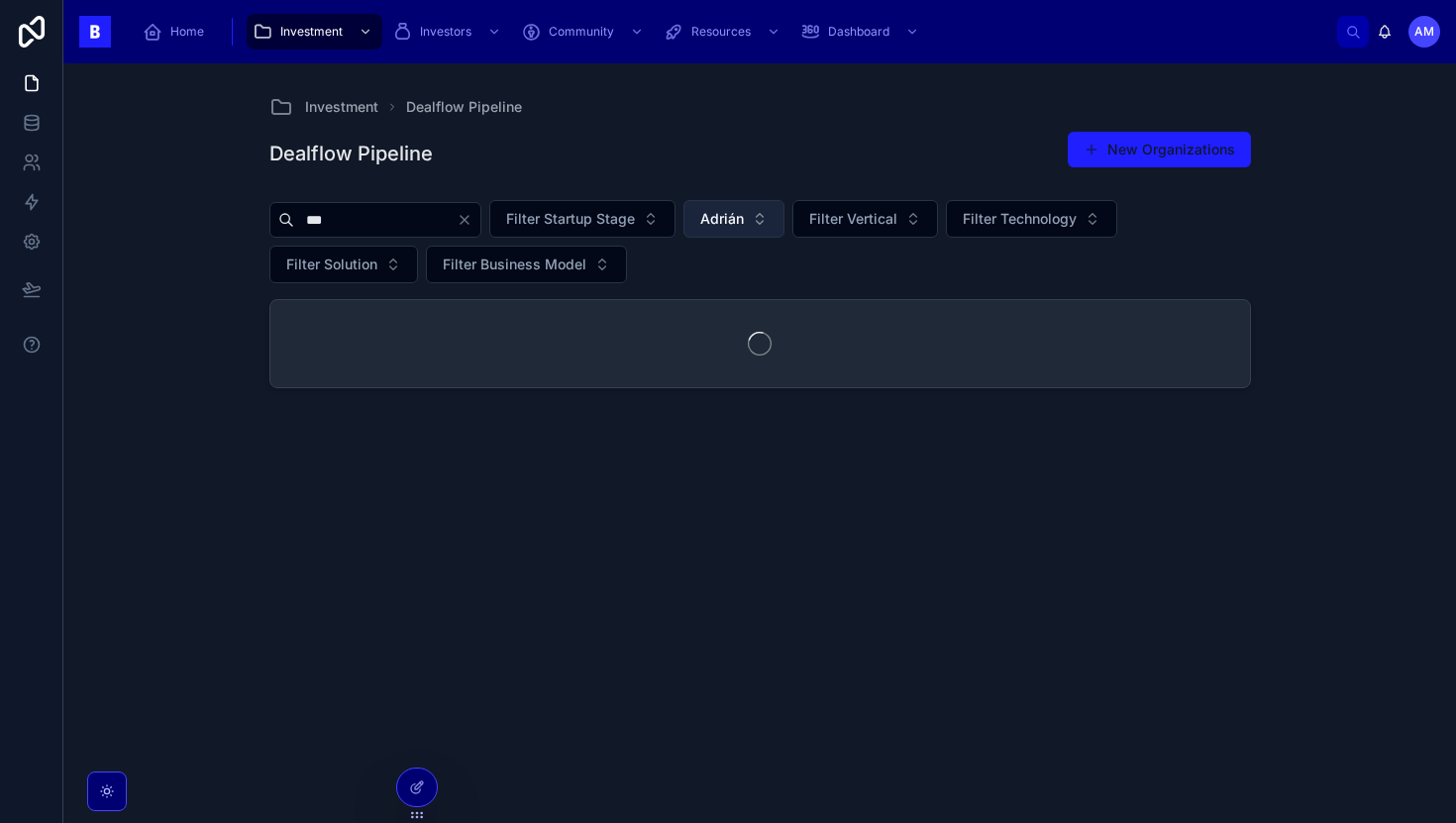 type on "***" 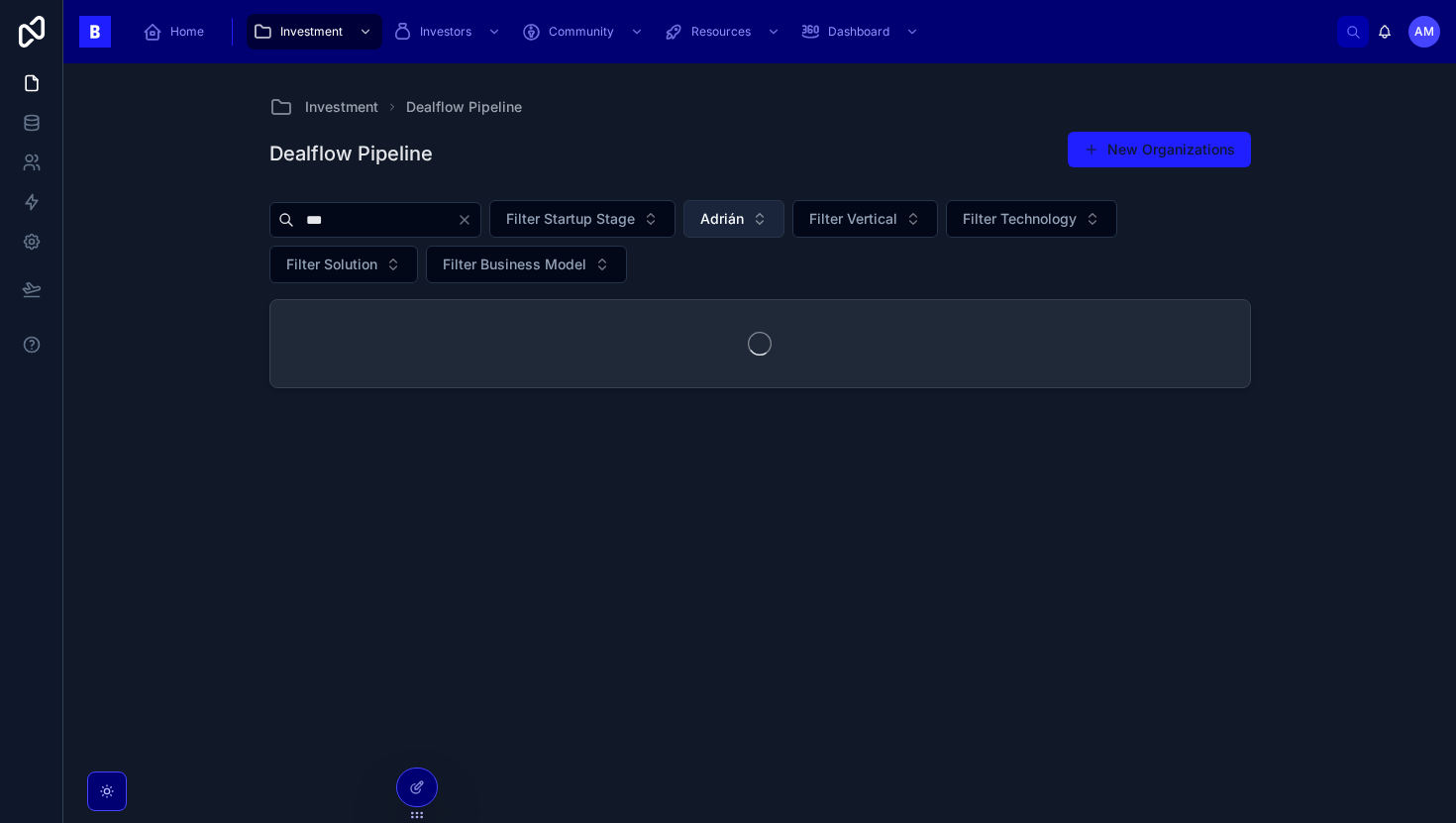 click on "Adrián" at bounding box center (734, 219) 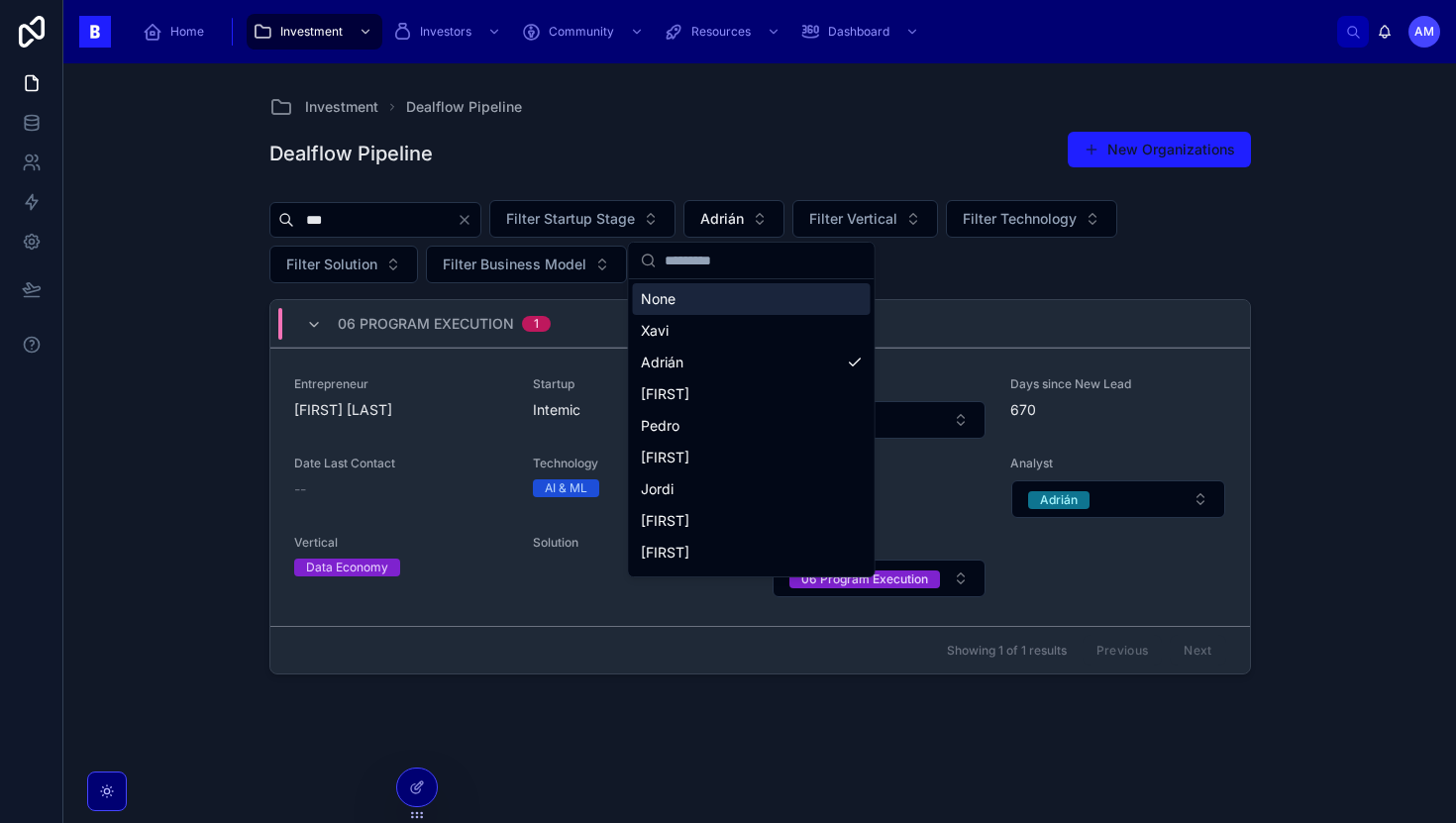 click on "None" at bounding box center (752, 299) 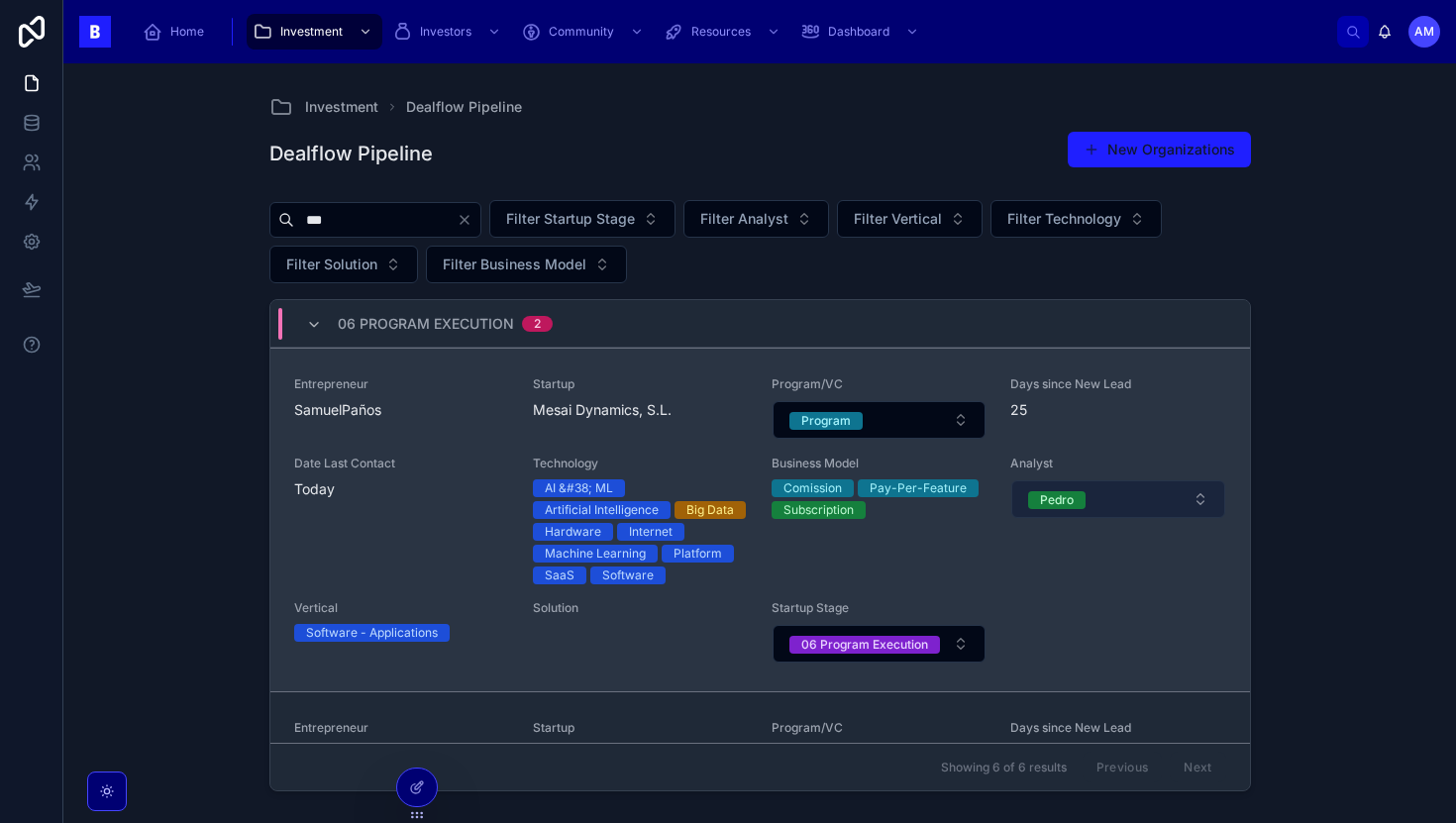 click on "Pedro" at bounding box center (1057, 500) 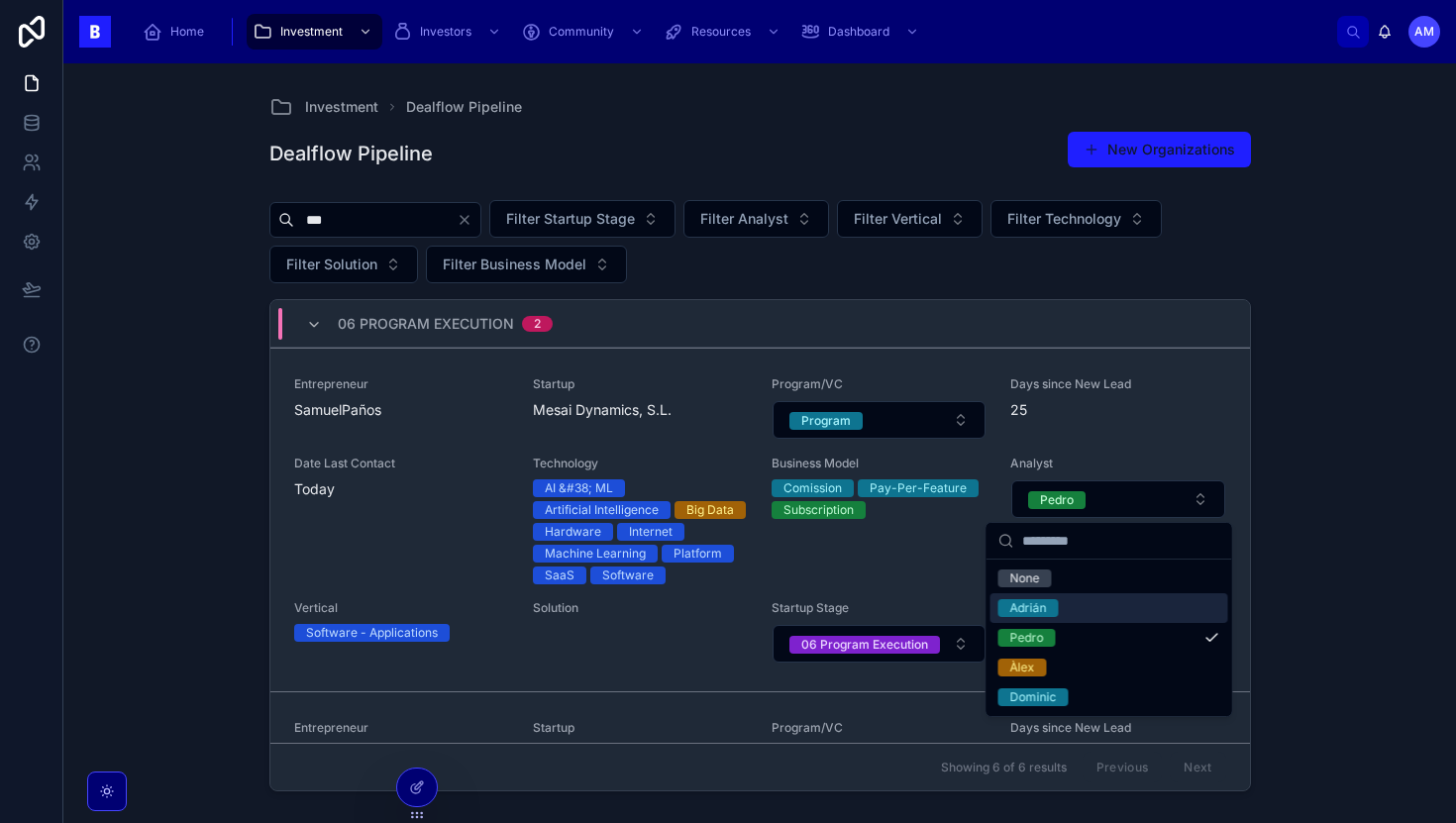 click on "Adrián" at bounding box center (1028, 608) 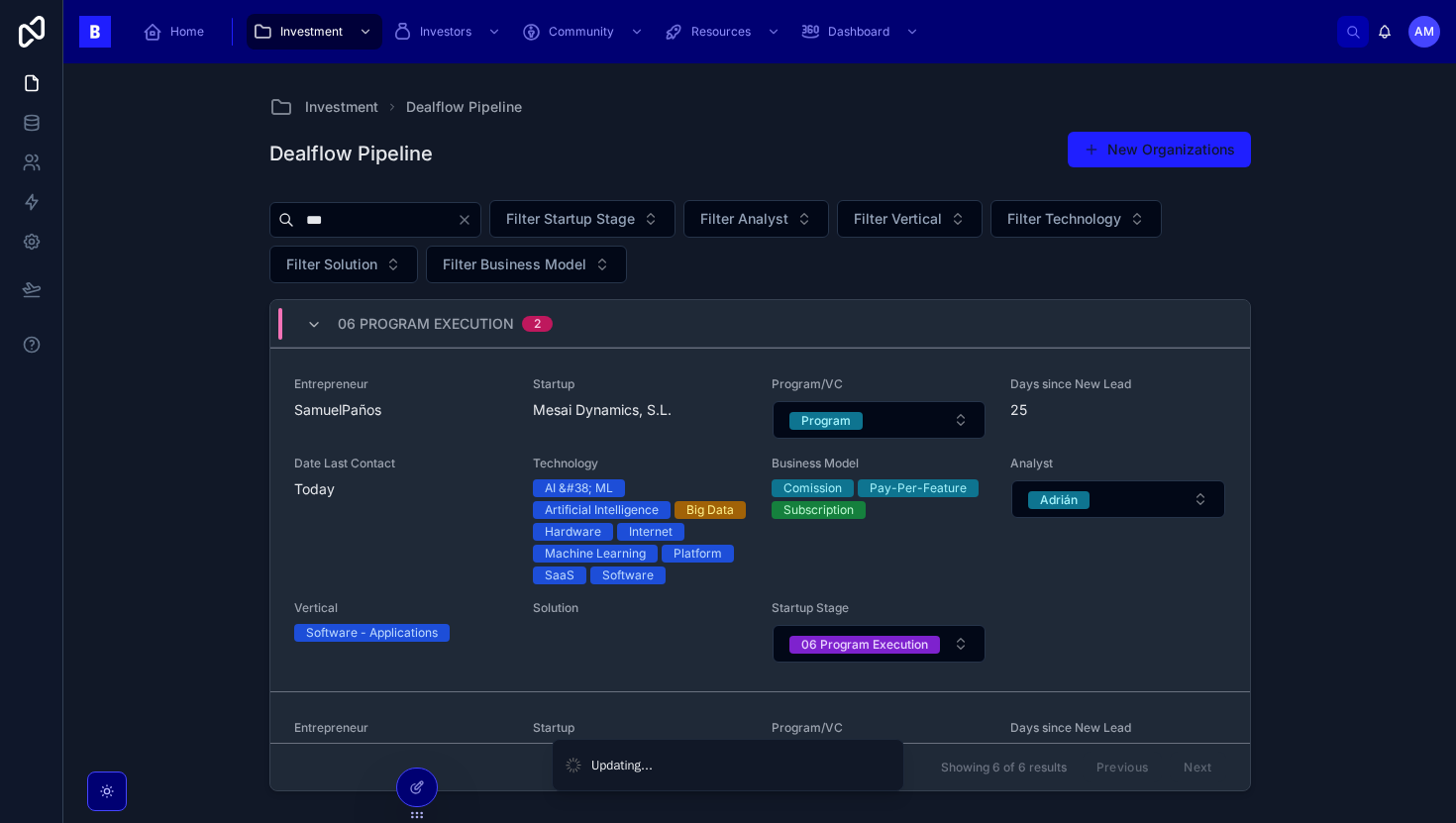 click on "06 Program Execution" at bounding box center (426, 324) 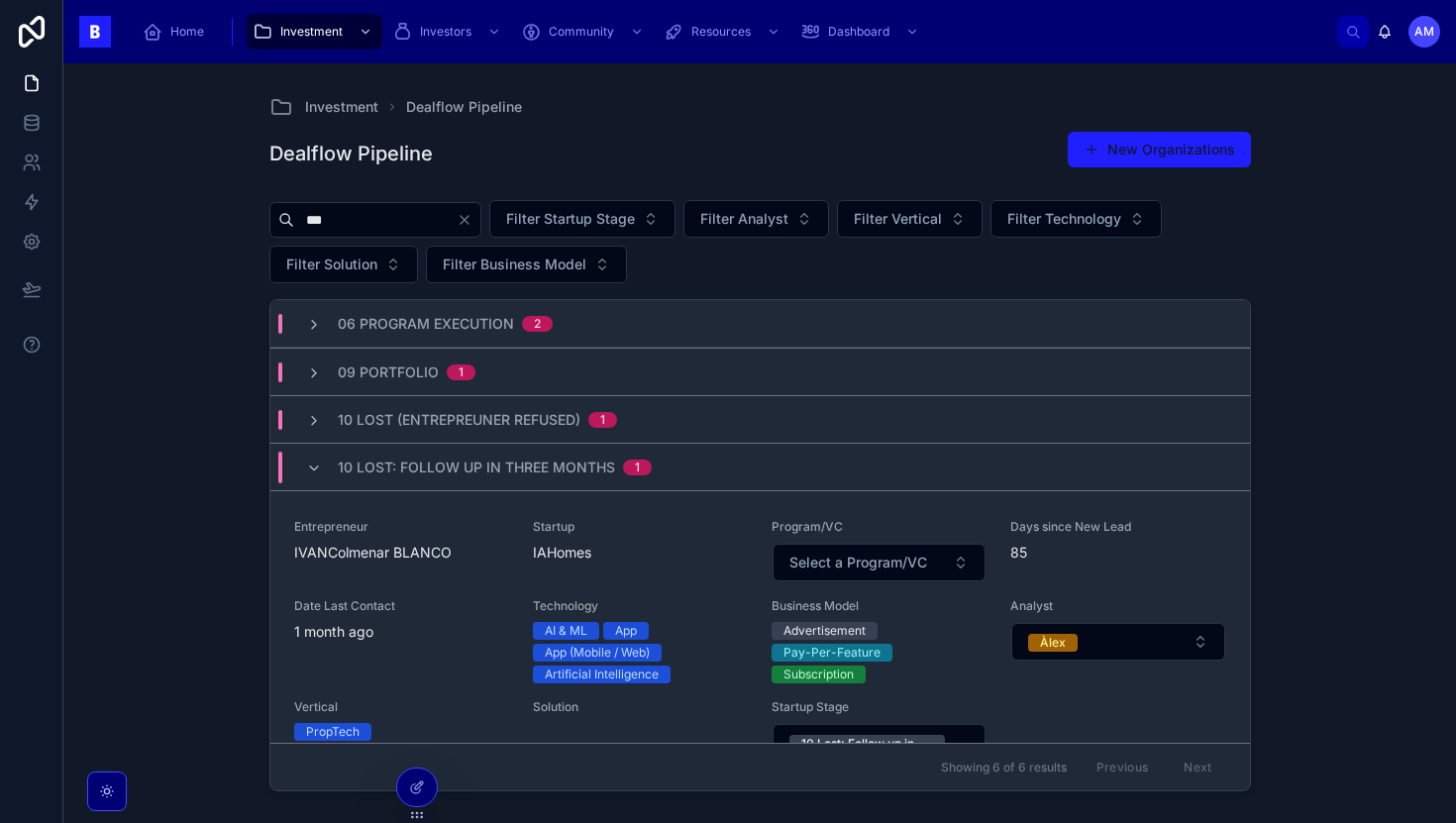 click on "10 Lost: Follow up in three months" at bounding box center (476, 467) 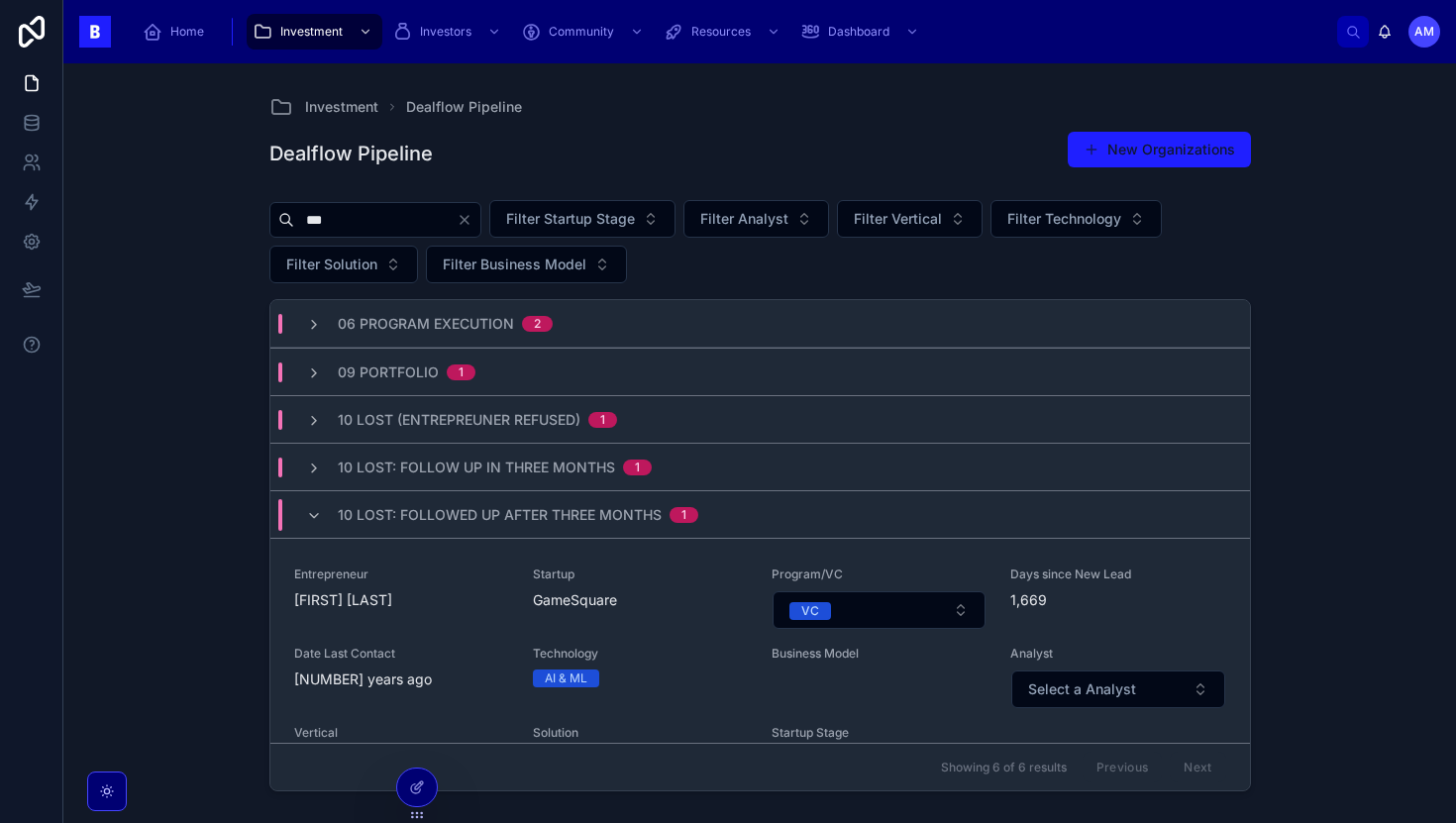 click on "10 Lost: Follow up in three months" at bounding box center [476, 467] 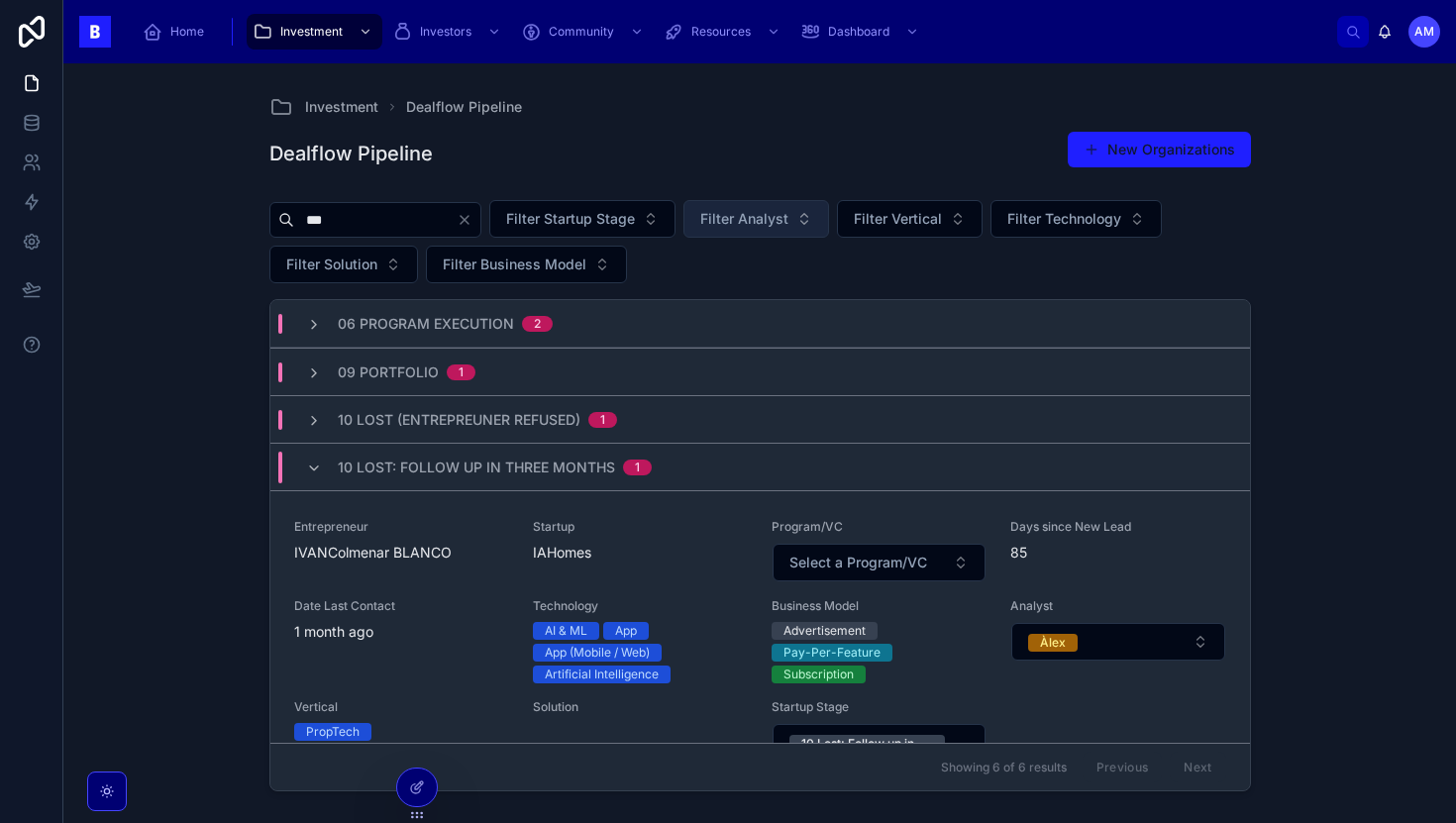 click on "Filter Analyst" at bounding box center (744, 219) 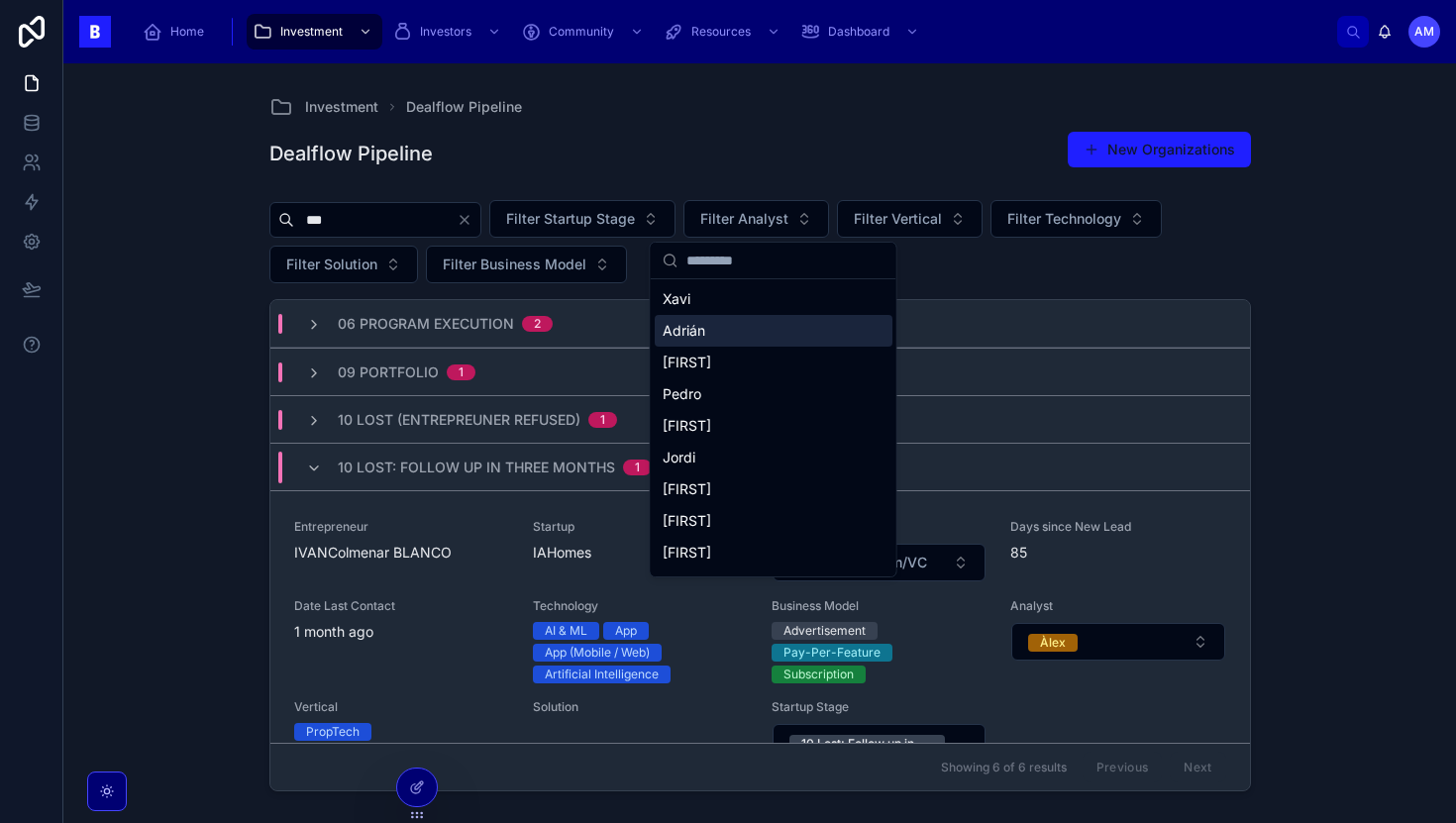 click on "Adrián" at bounding box center (774, 331) 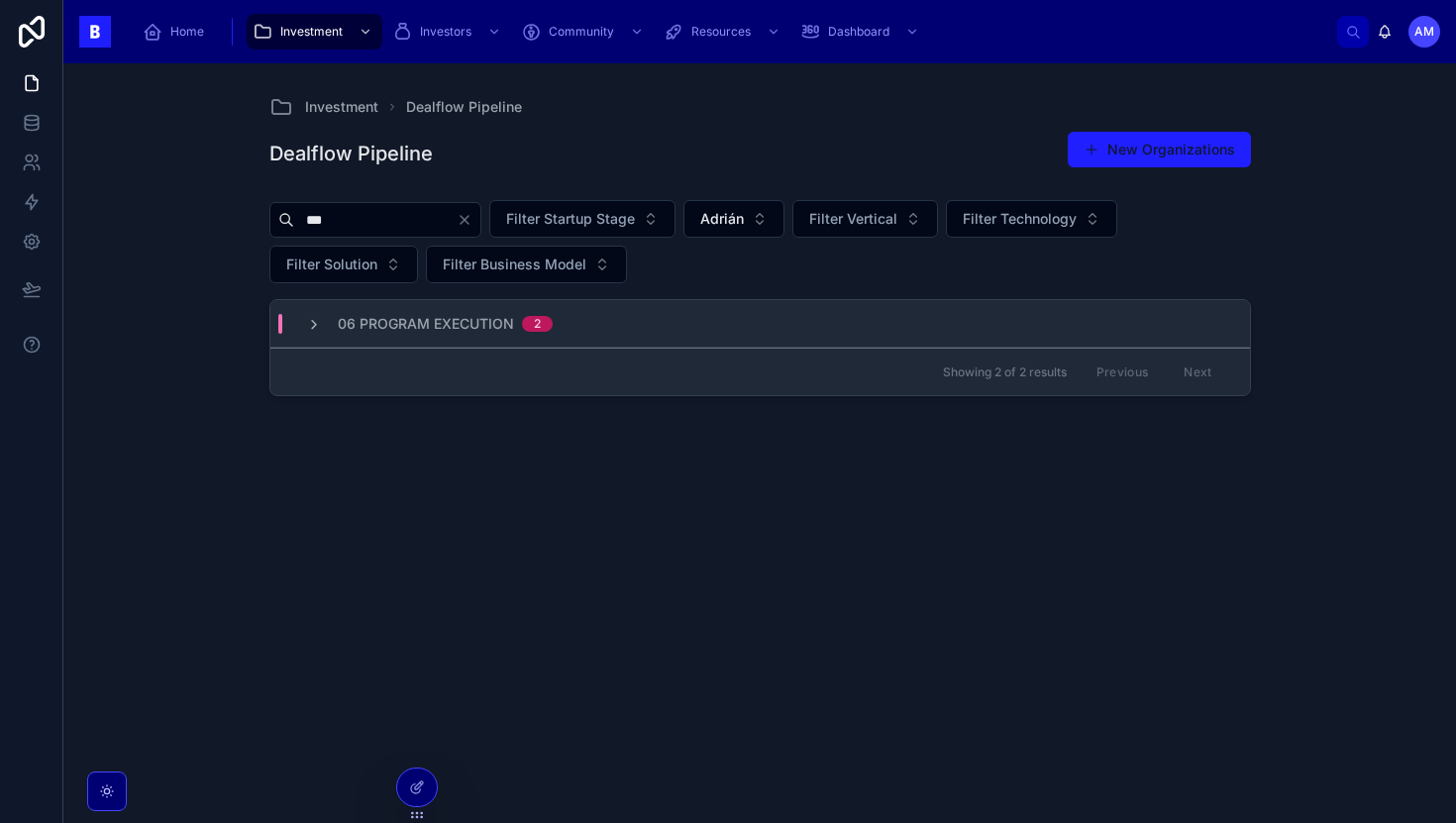 click on "***" at bounding box center (375, 220) 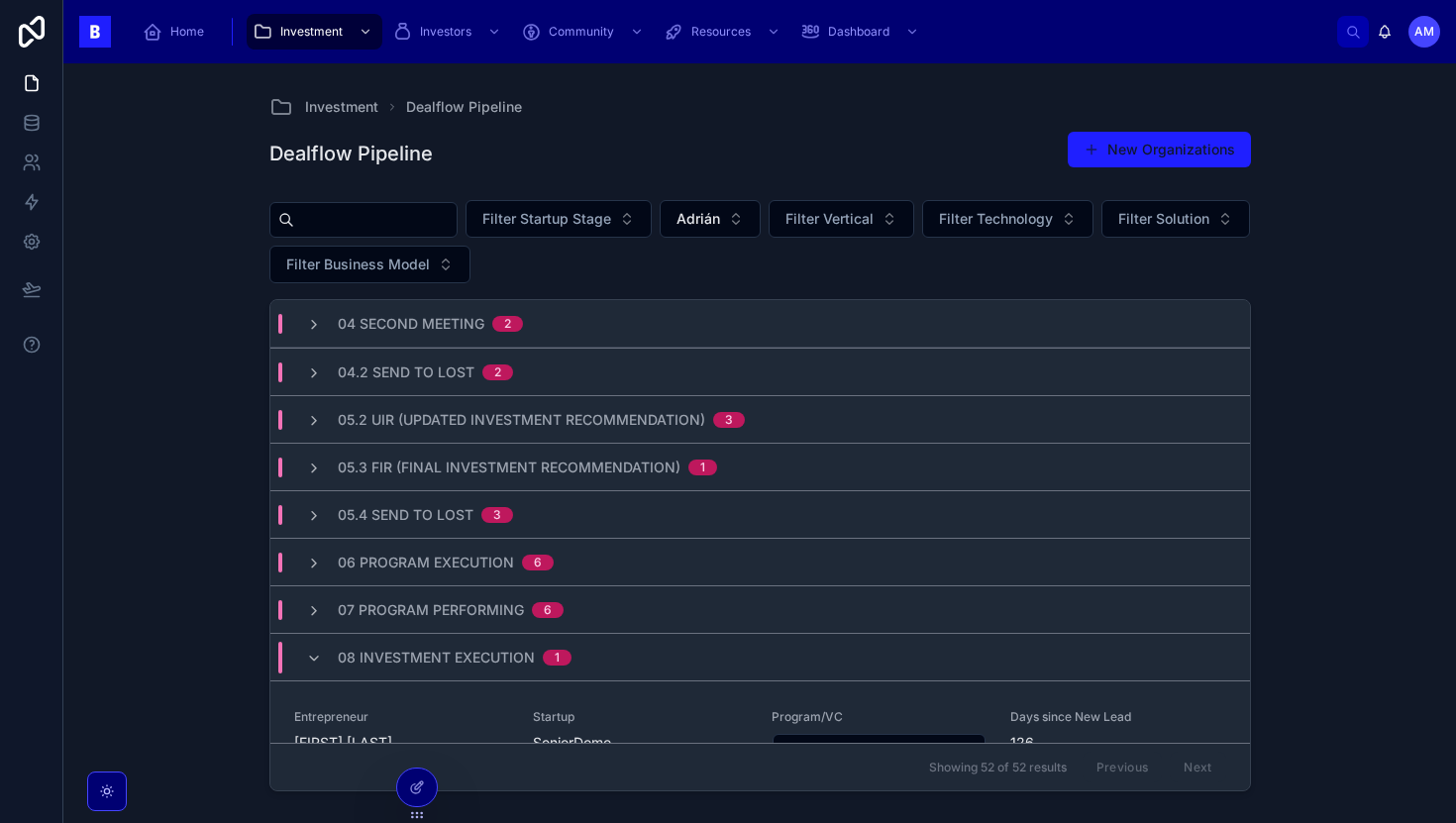 type 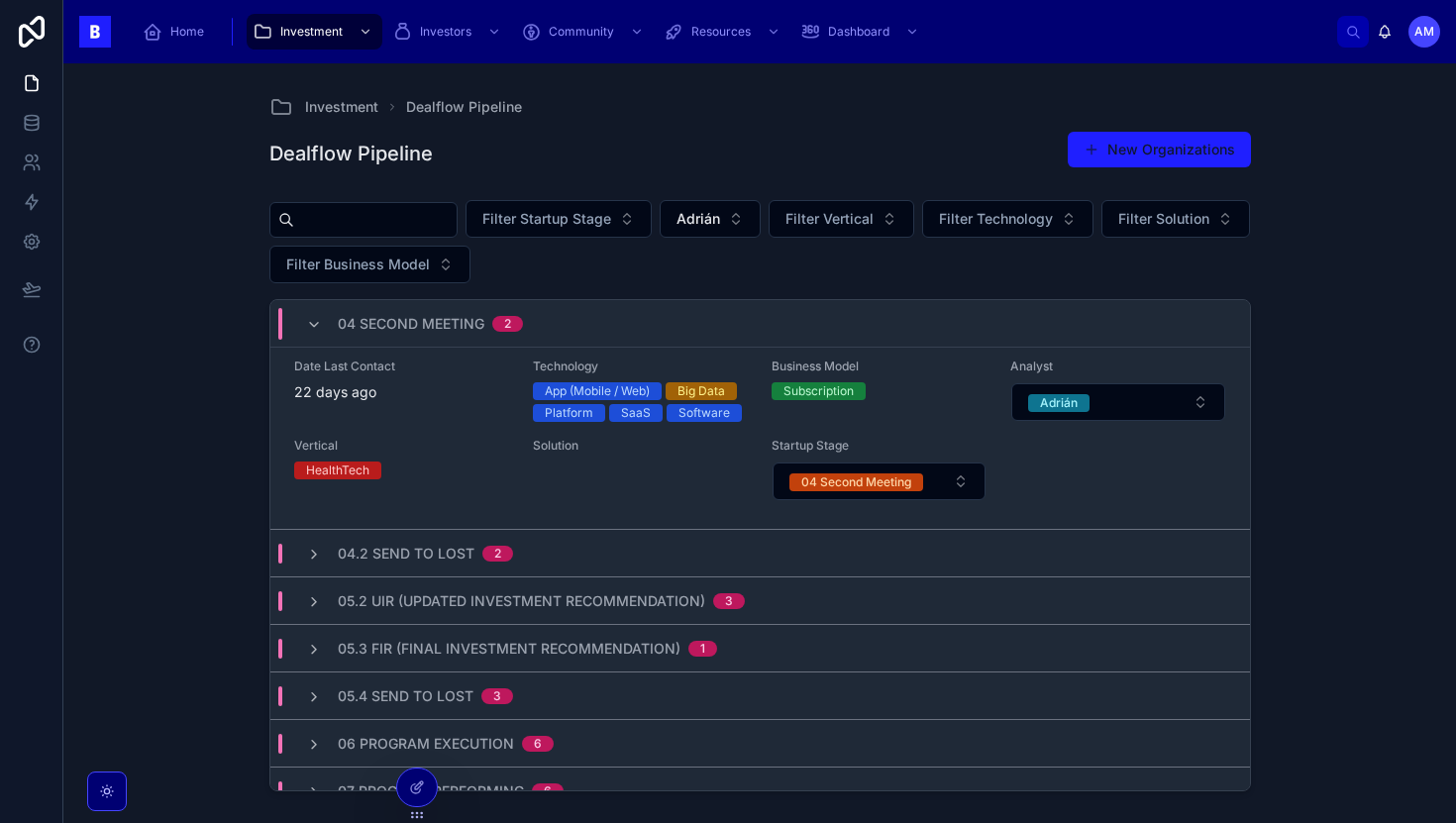 click on "04.2 Send to Lost 2" at bounding box center [760, 553] 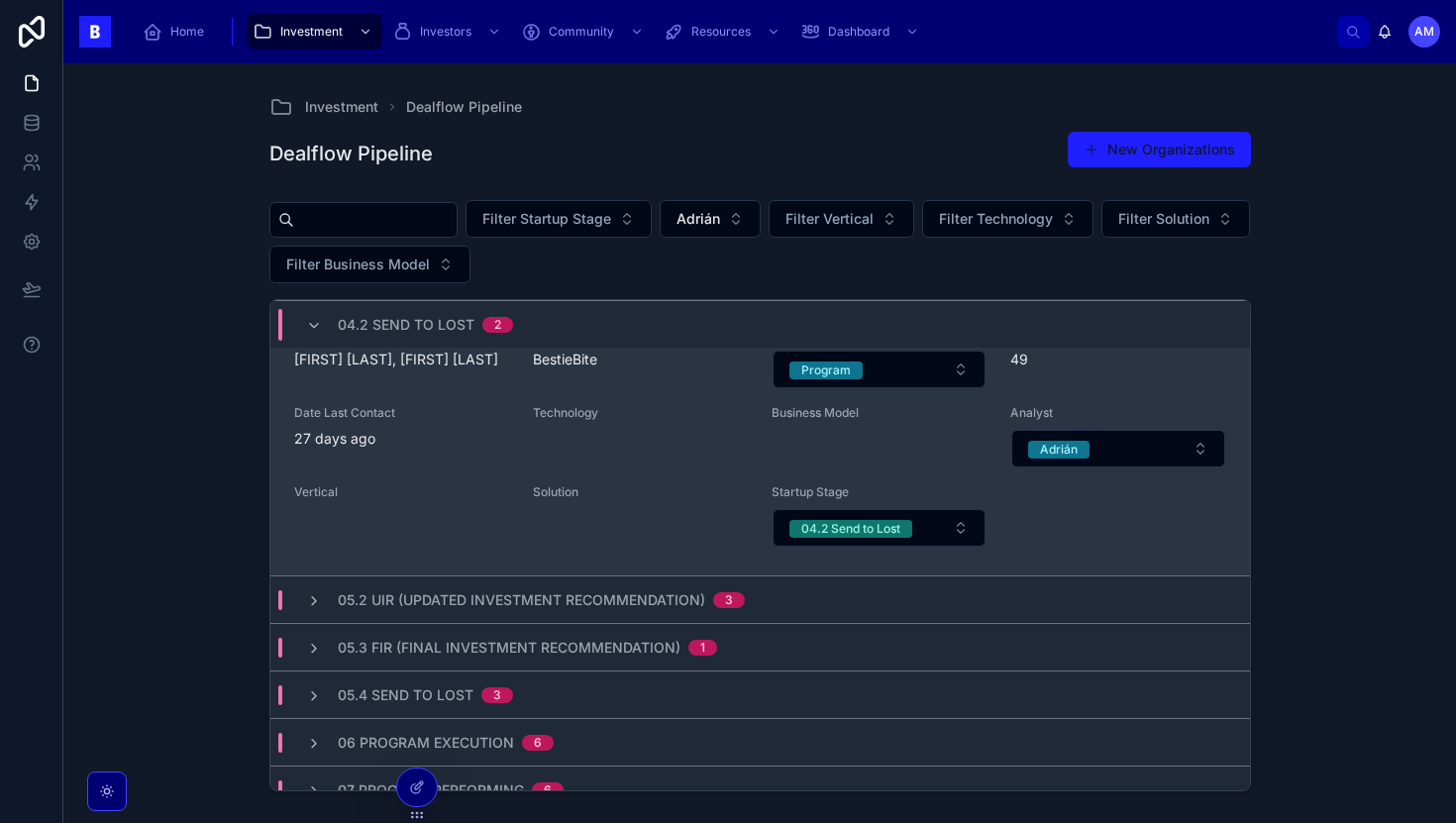 scroll, scrollTop: 1078, scrollLeft: 0, axis: vertical 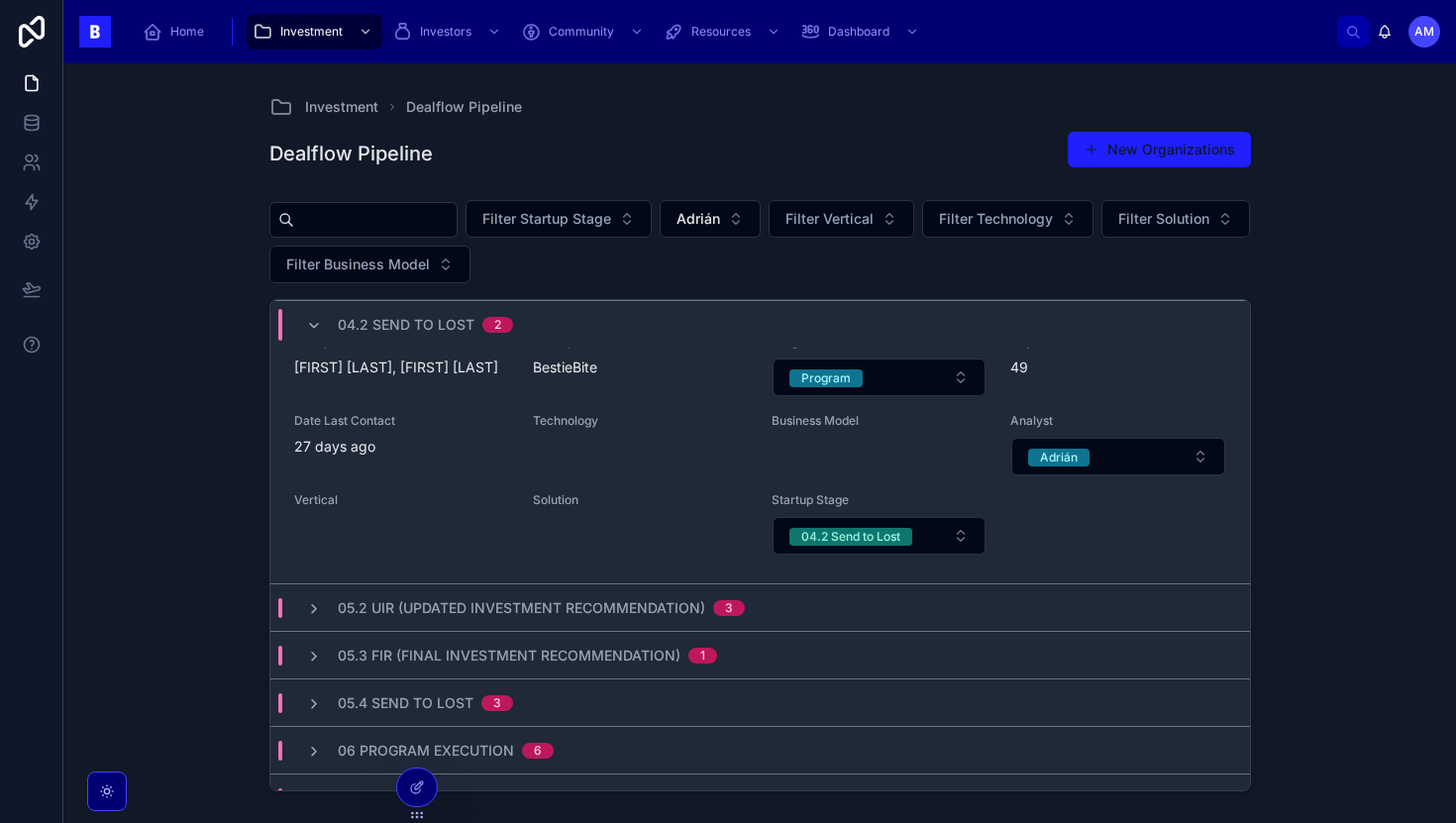 click on "05.2 UIR (Updated Investment Recommendation)" at bounding box center [521, 608] 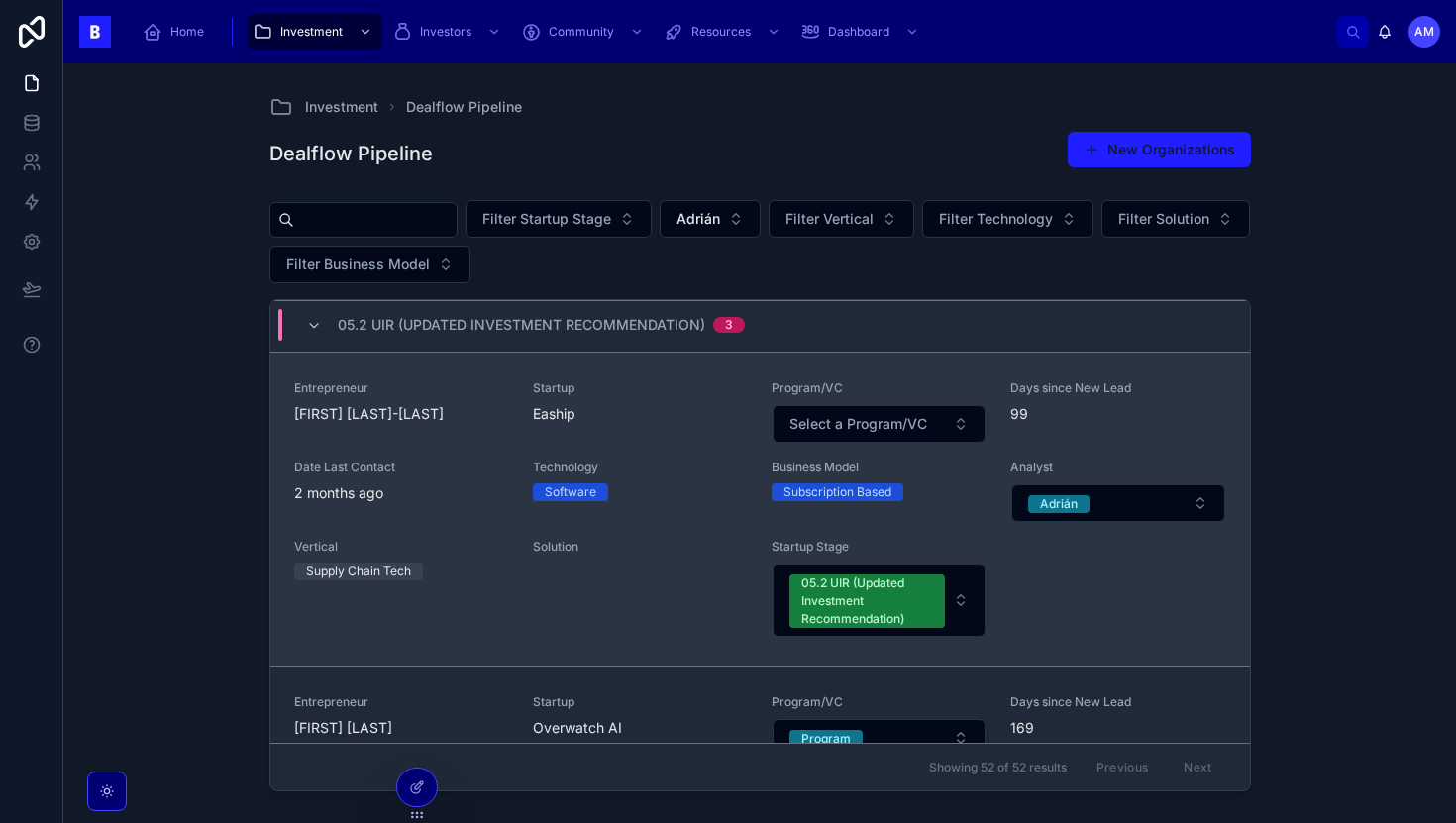scroll, scrollTop: 1741, scrollLeft: 0, axis: vertical 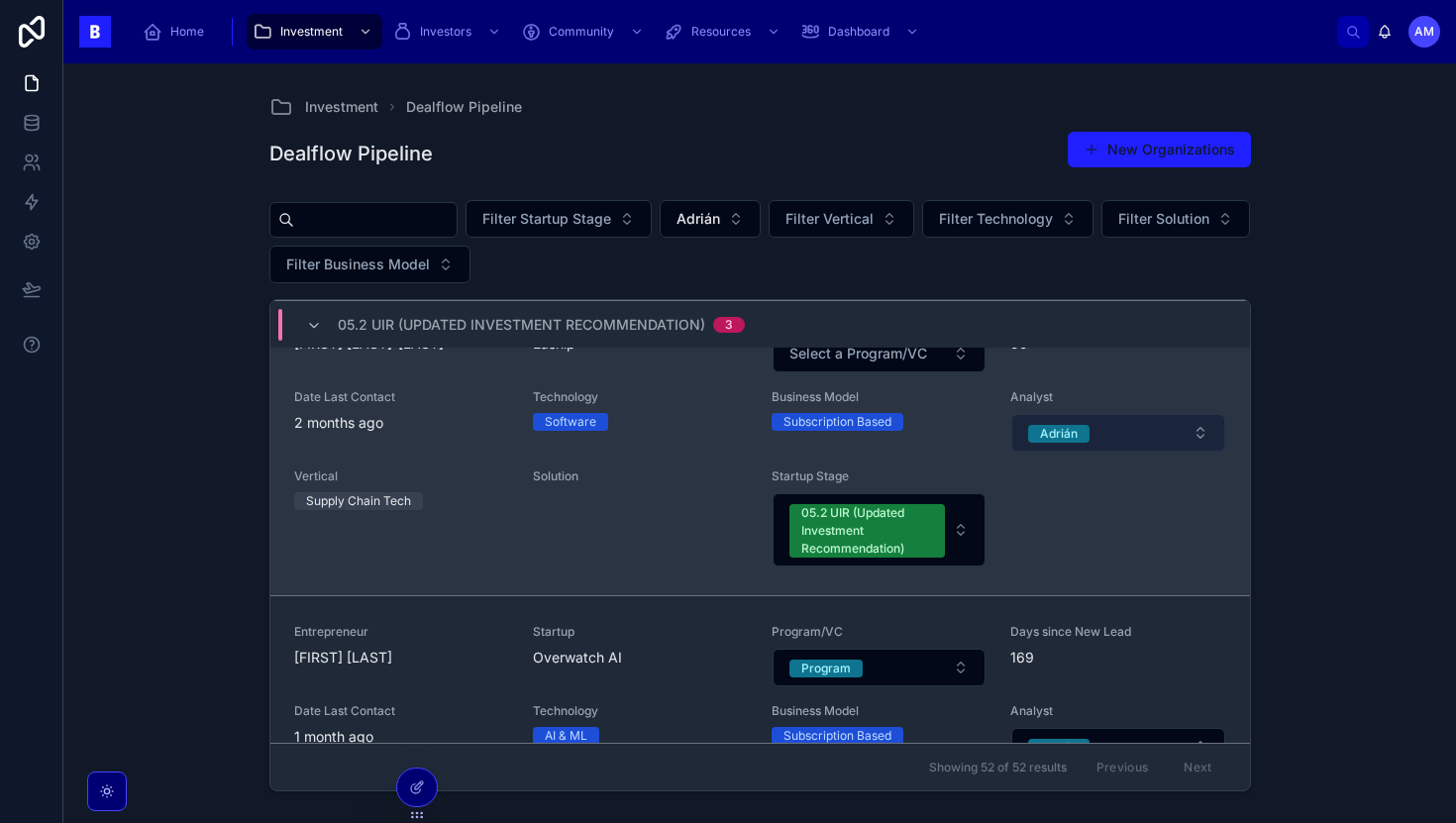 click on "Adrián" at bounding box center (1117, 433) 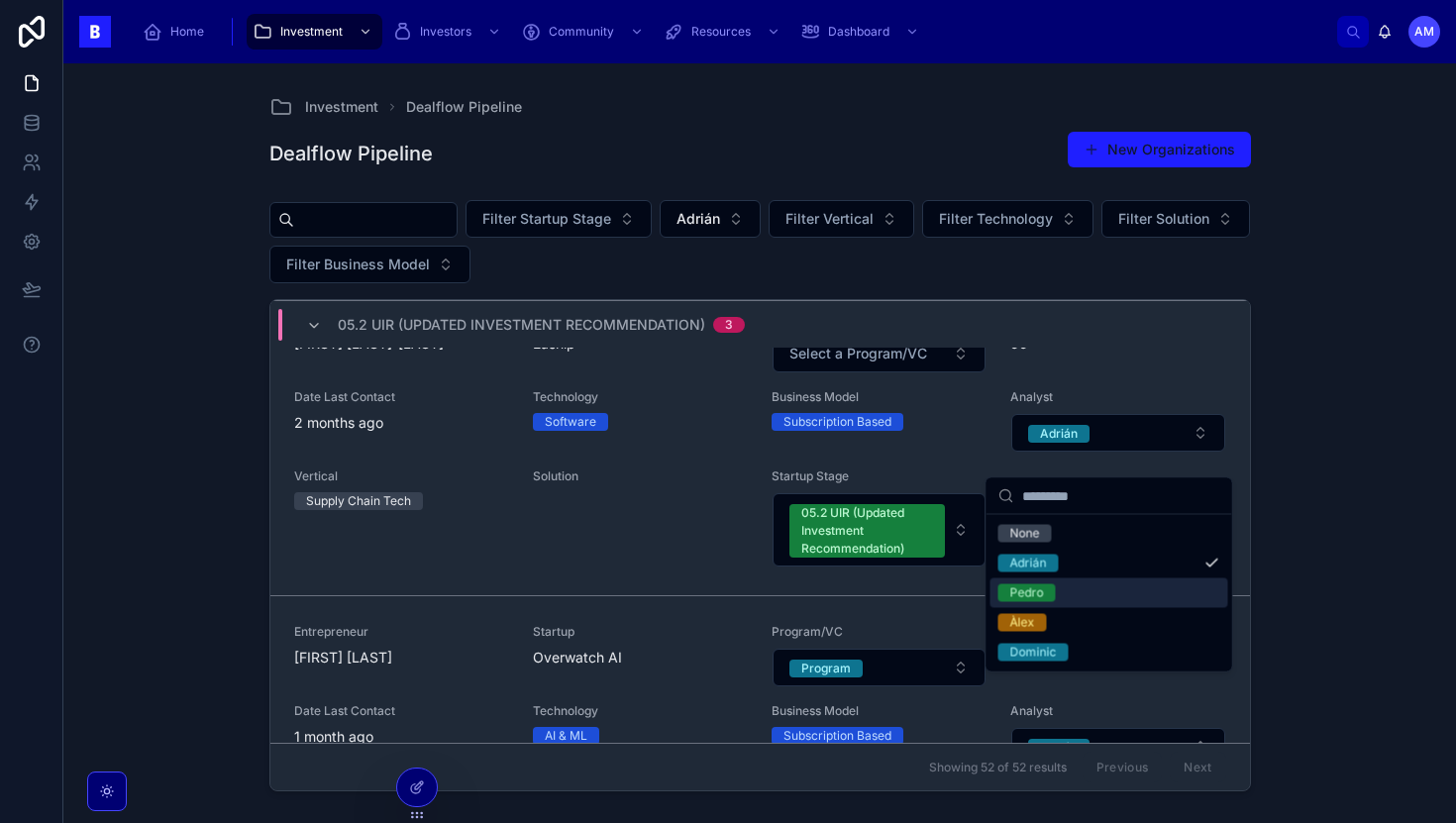 click on "Pedro" at bounding box center [1027, 593] 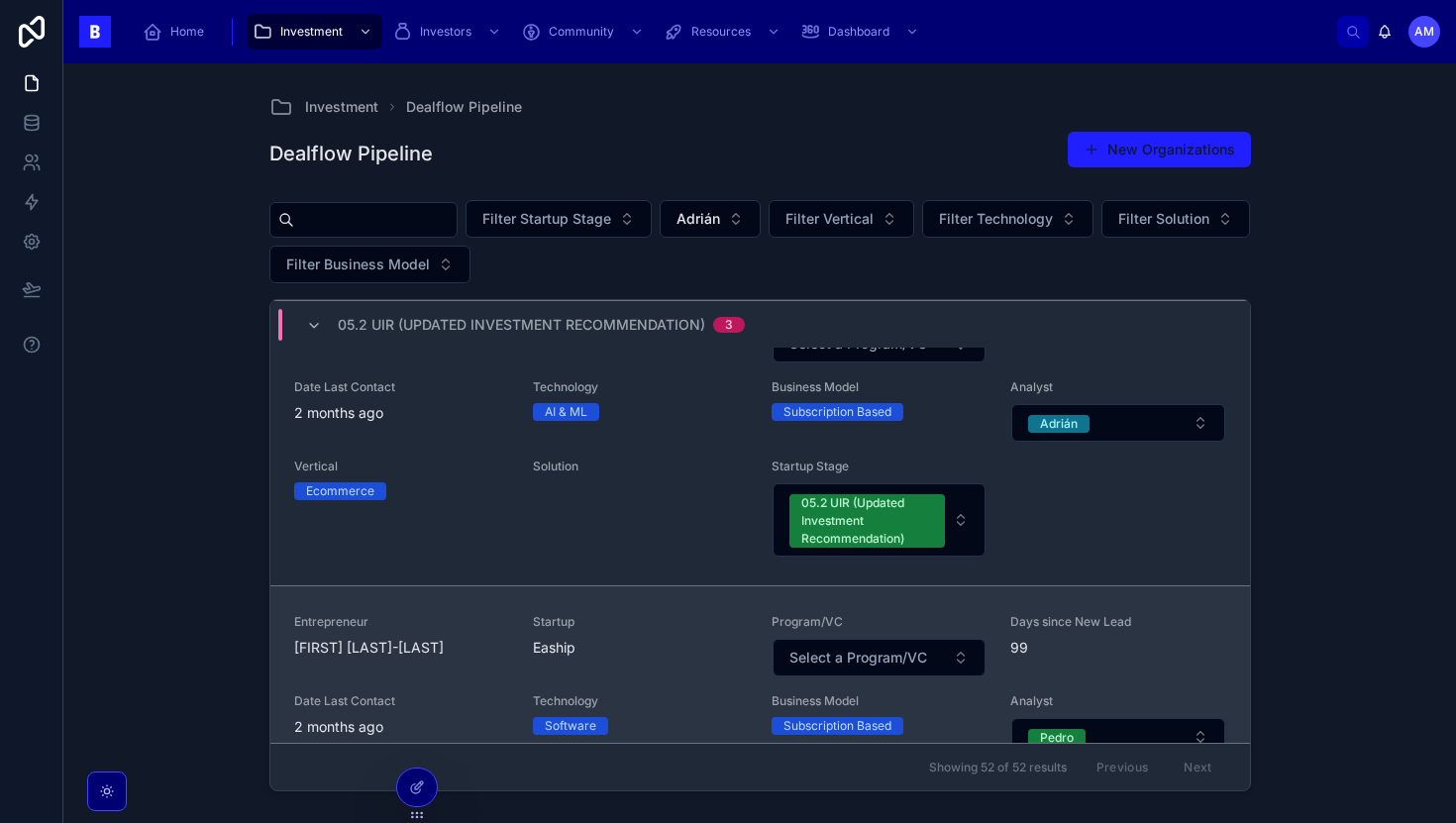 scroll, scrollTop: 1420, scrollLeft: 0, axis: vertical 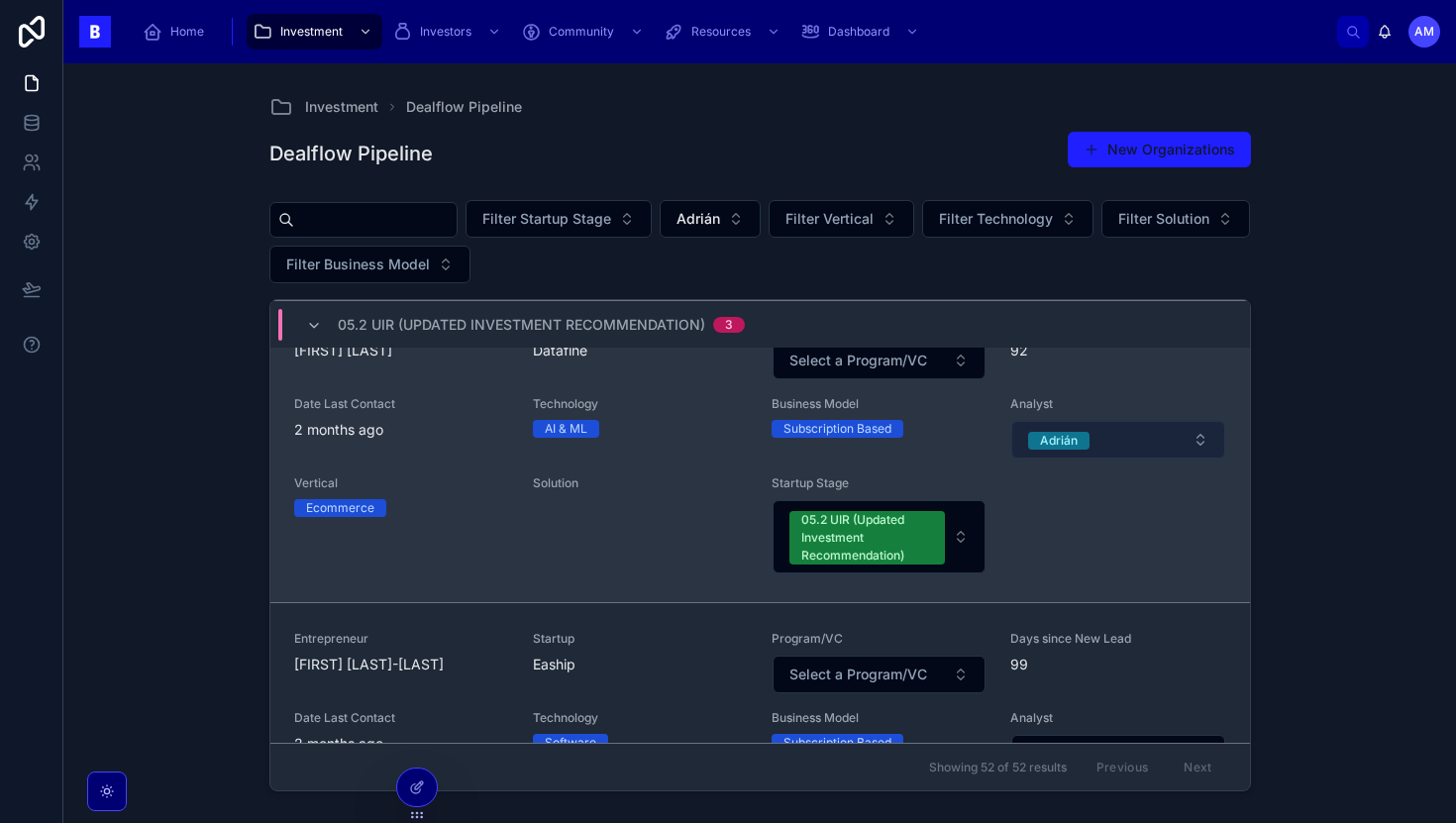 click on "Adrián" at bounding box center [1059, 441] 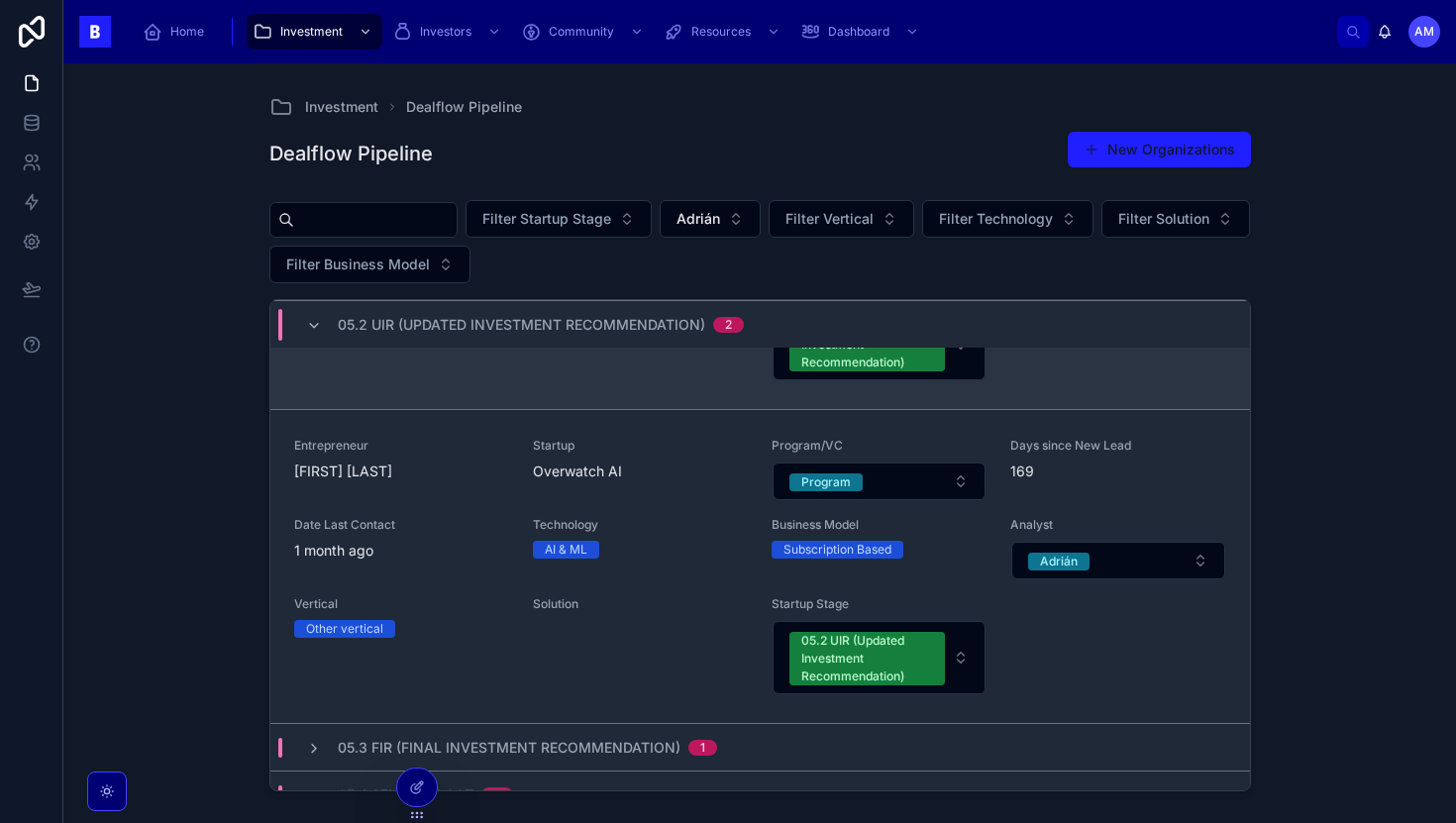 scroll, scrollTop: 1615, scrollLeft: 0, axis: vertical 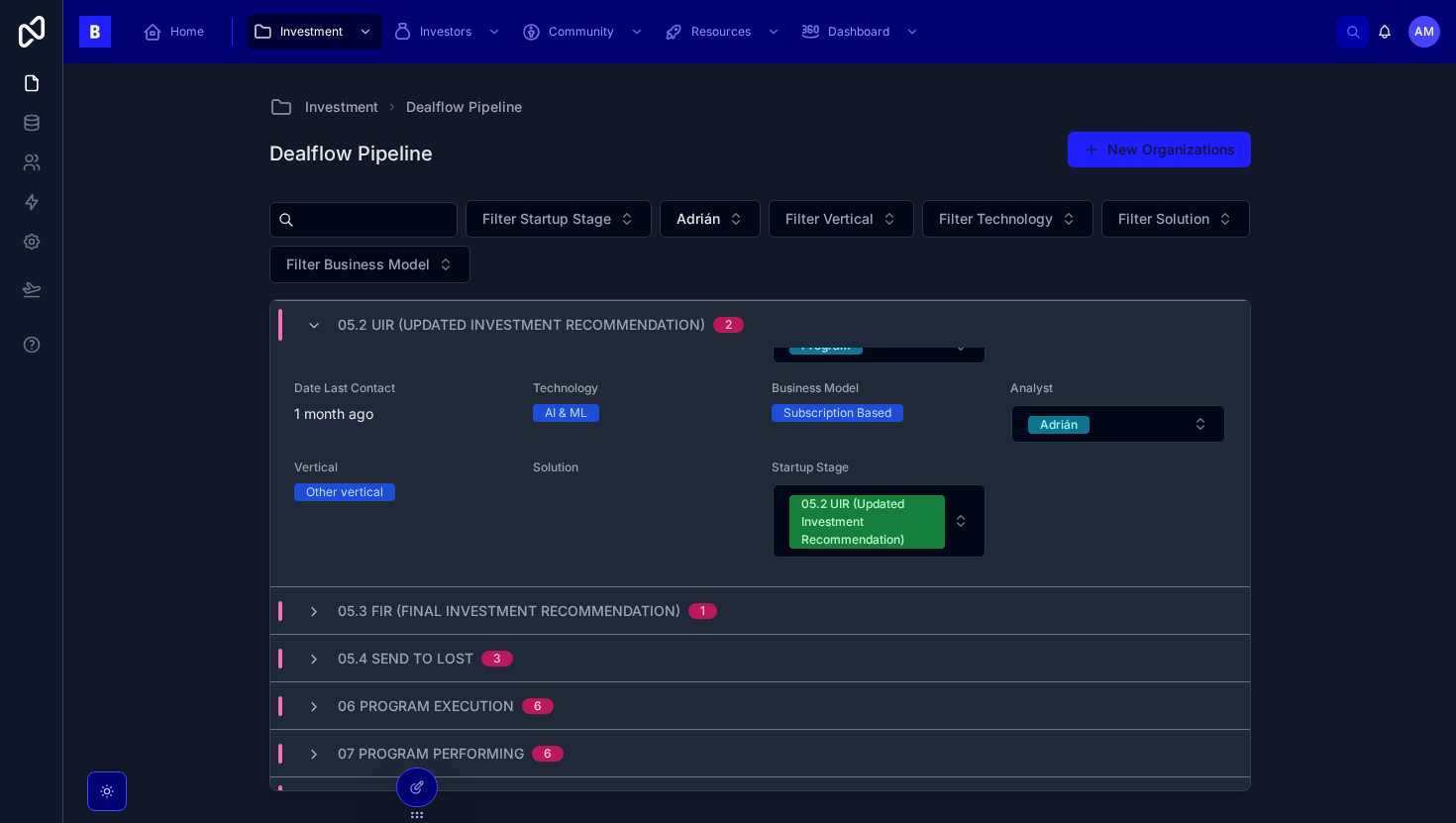 click on "05.3 FIR (Final Investment Recommendation)" at bounding box center [509, 611] 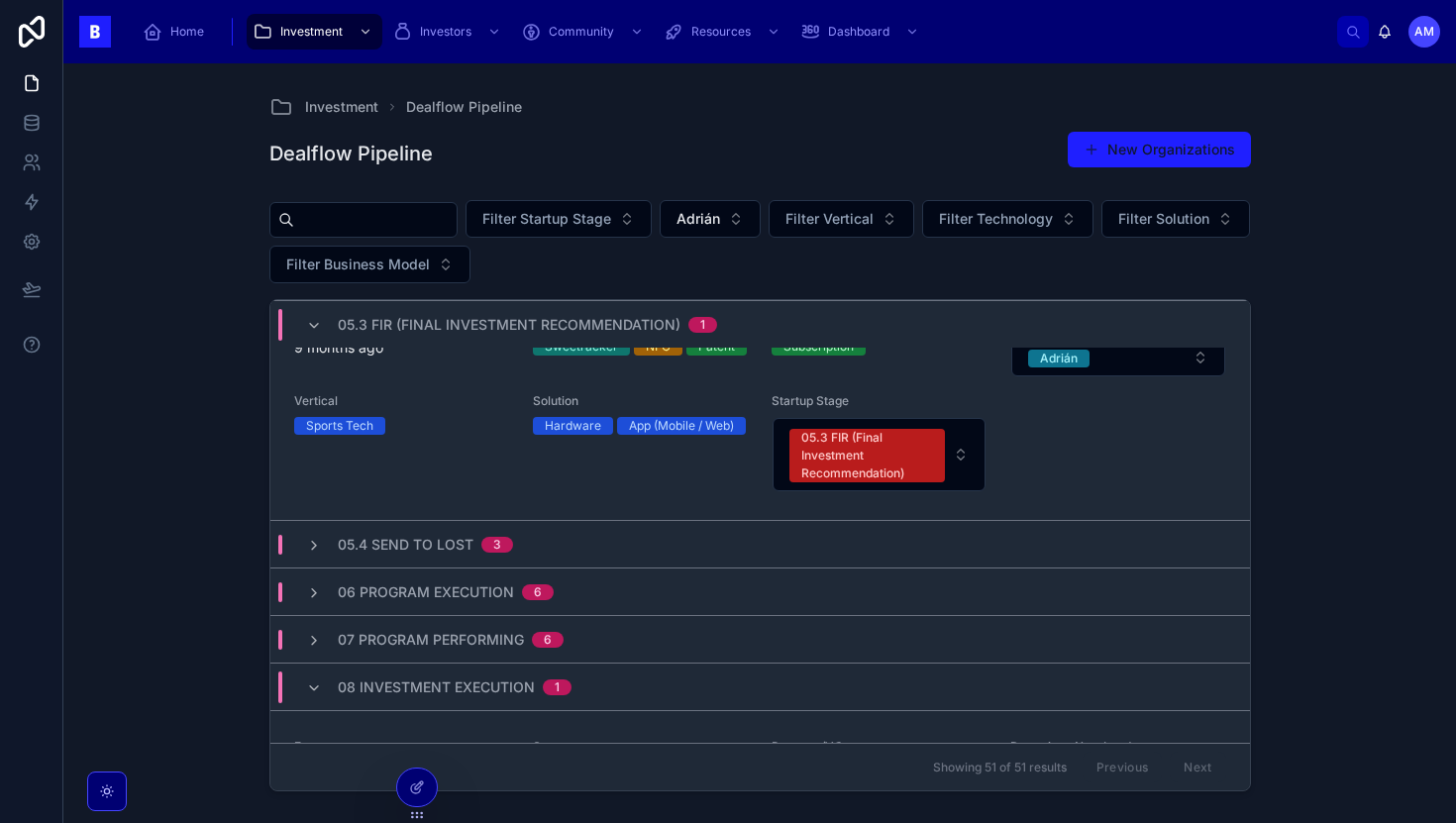 click on "05.4 Send to Lost 3" at bounding box center [760, 544] 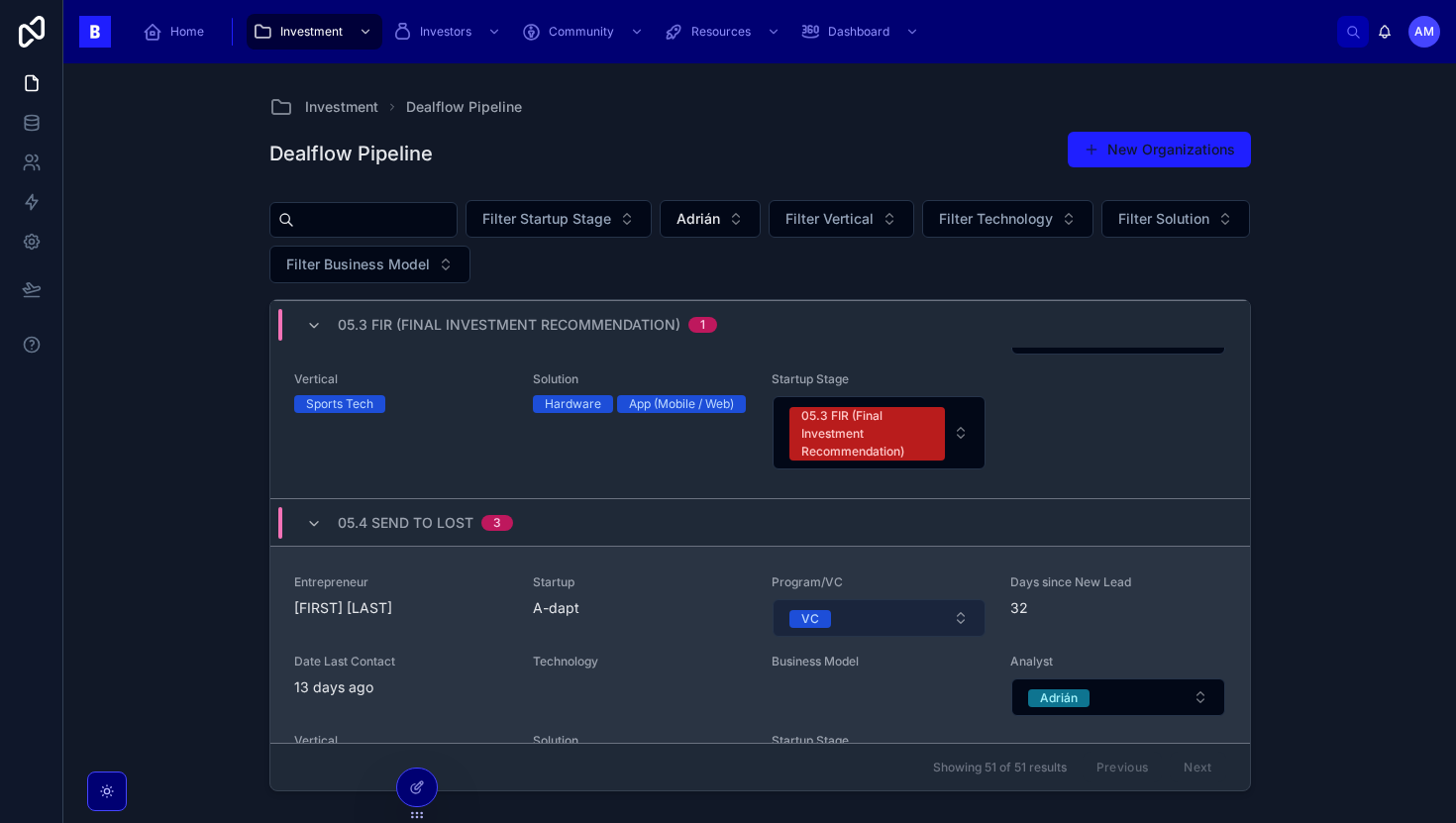 scroll, scrollTop: 2380, scrollLeft: 0, axis: vertical 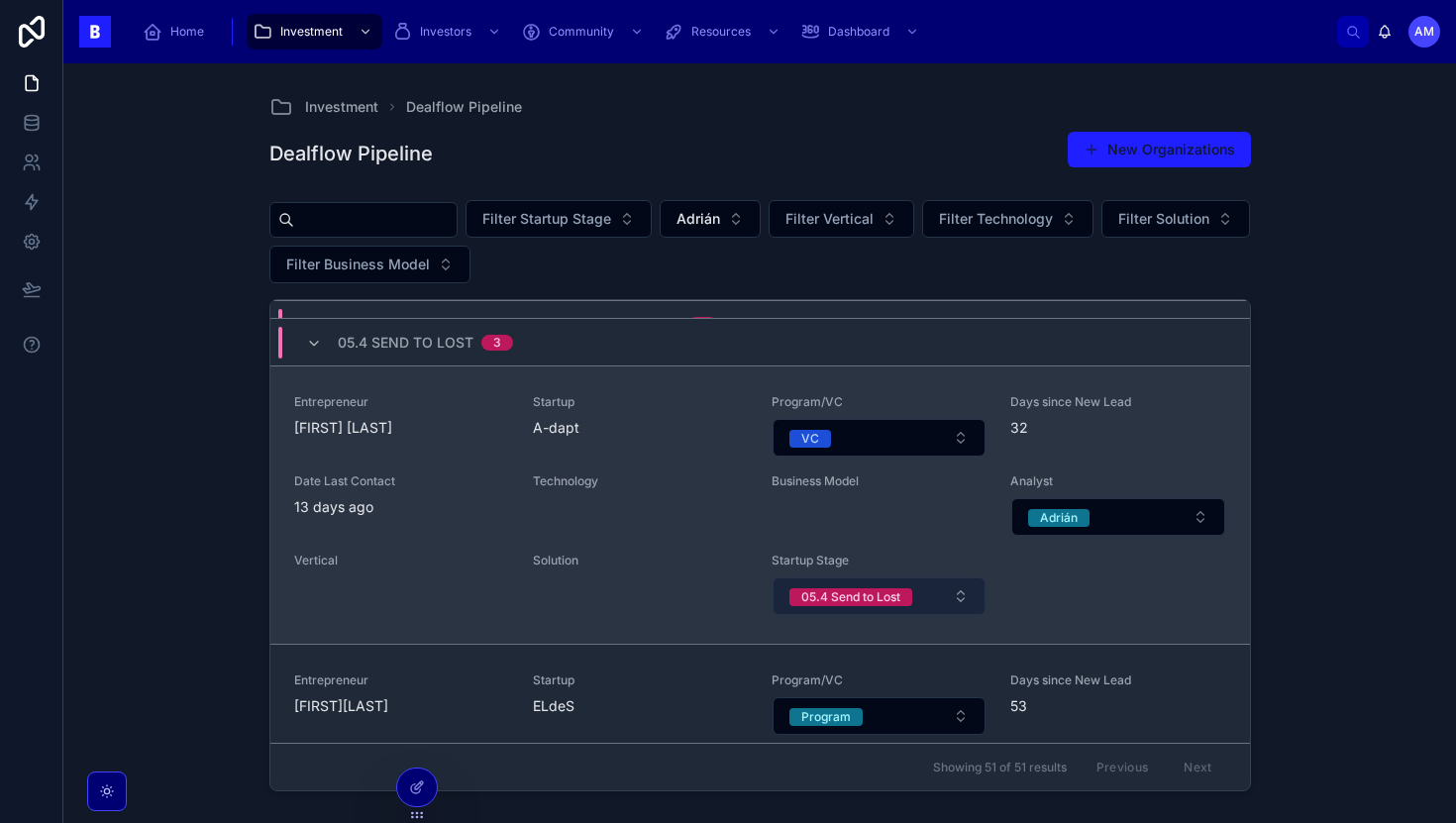 click on "05.4 Send to Lost" at bounding box center (851, 597) 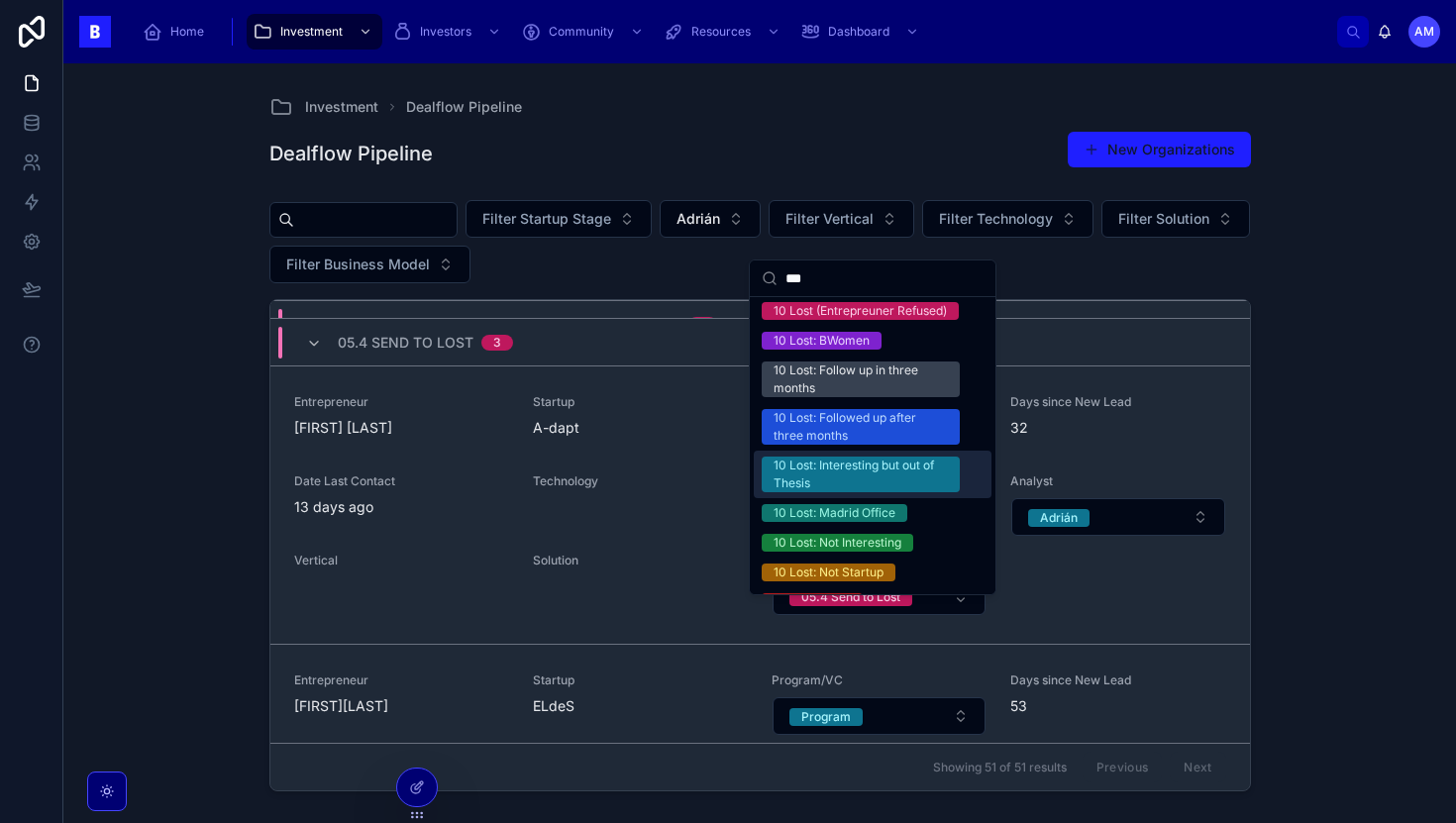 scroll, scrollTop: 130, scrollLeft: 0, axis: vertical 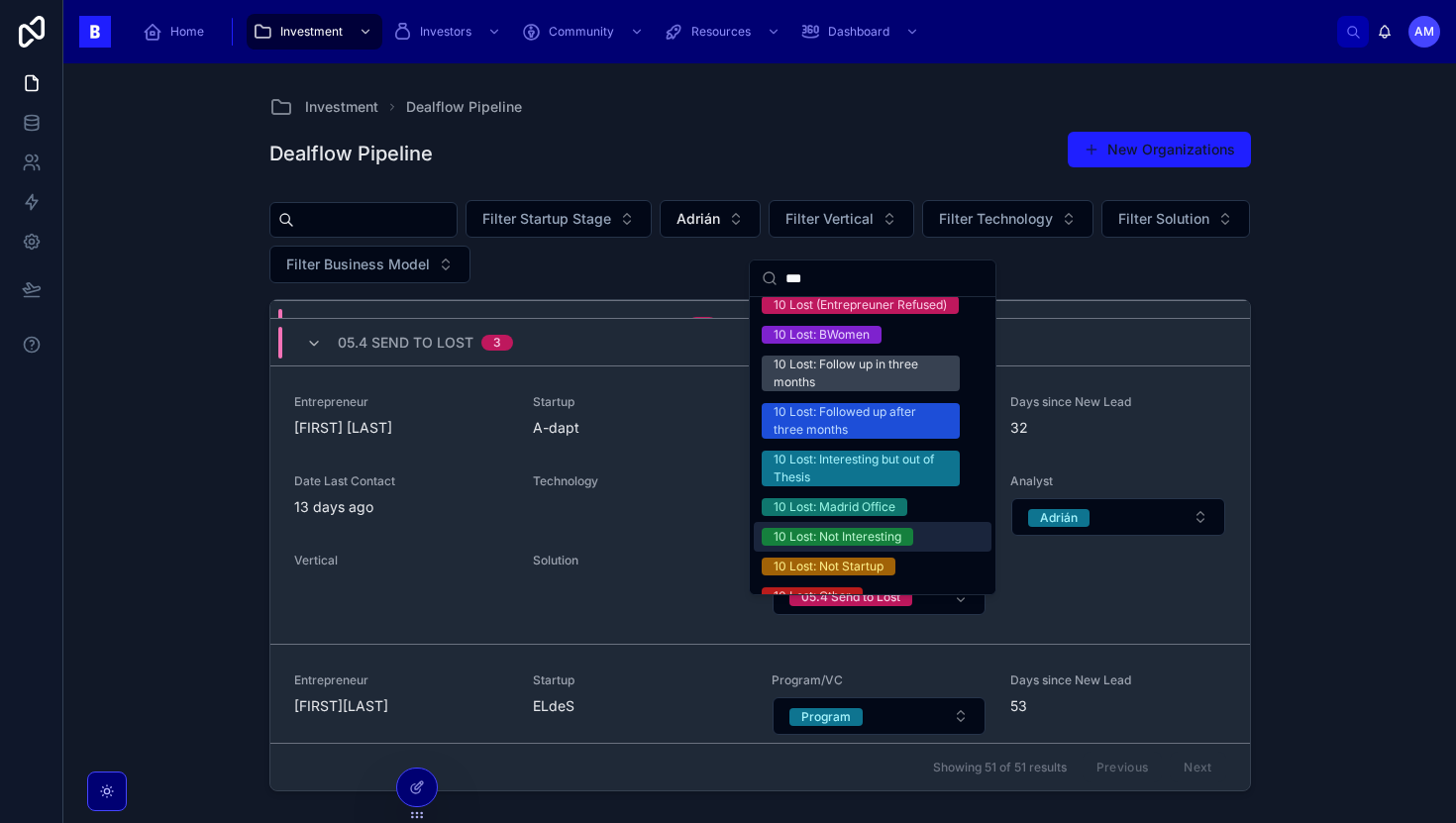 type on "***" 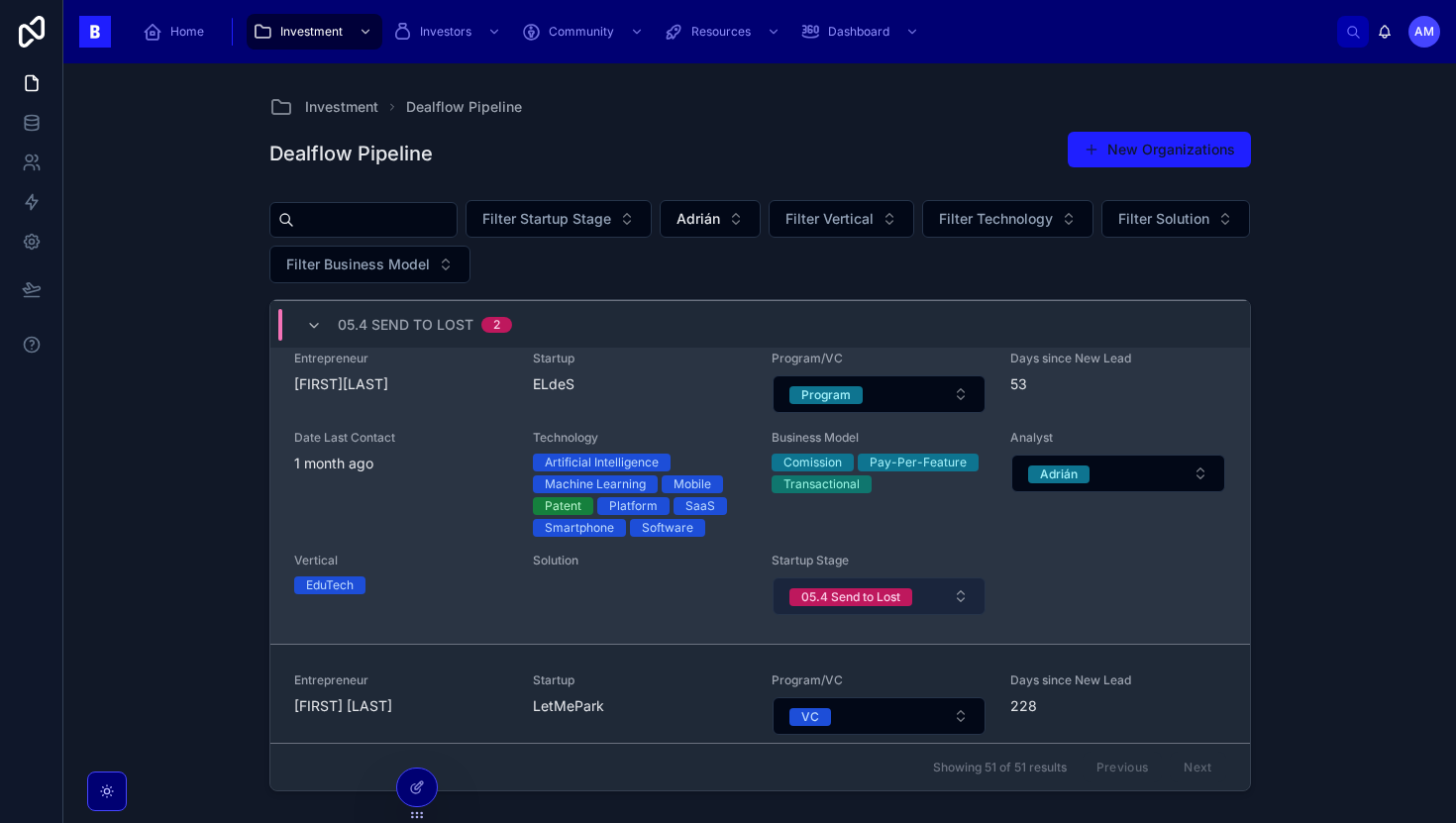 click on "05.4 Send to Lost" at bounding box center (851, 597) 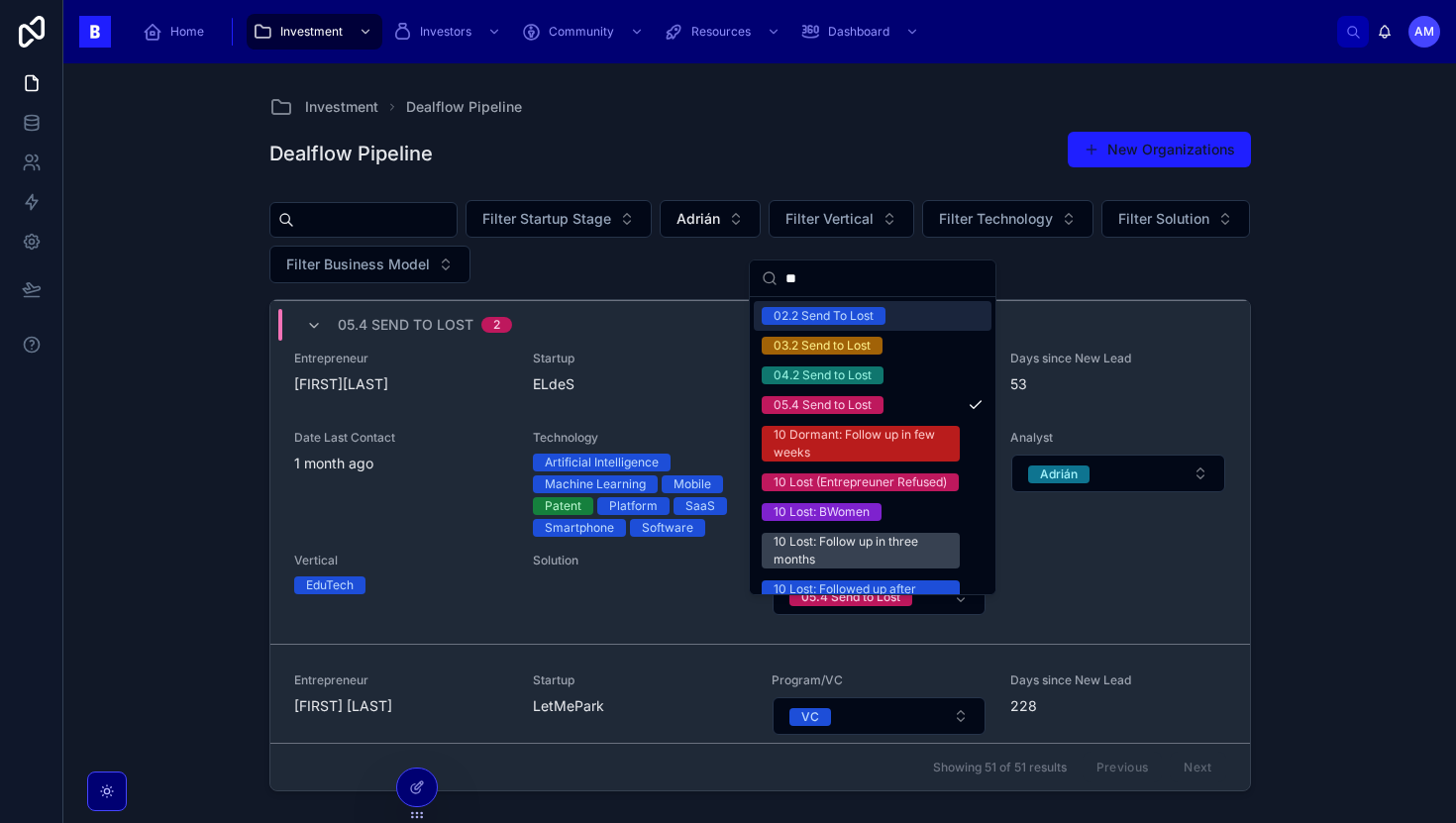 type on "***" 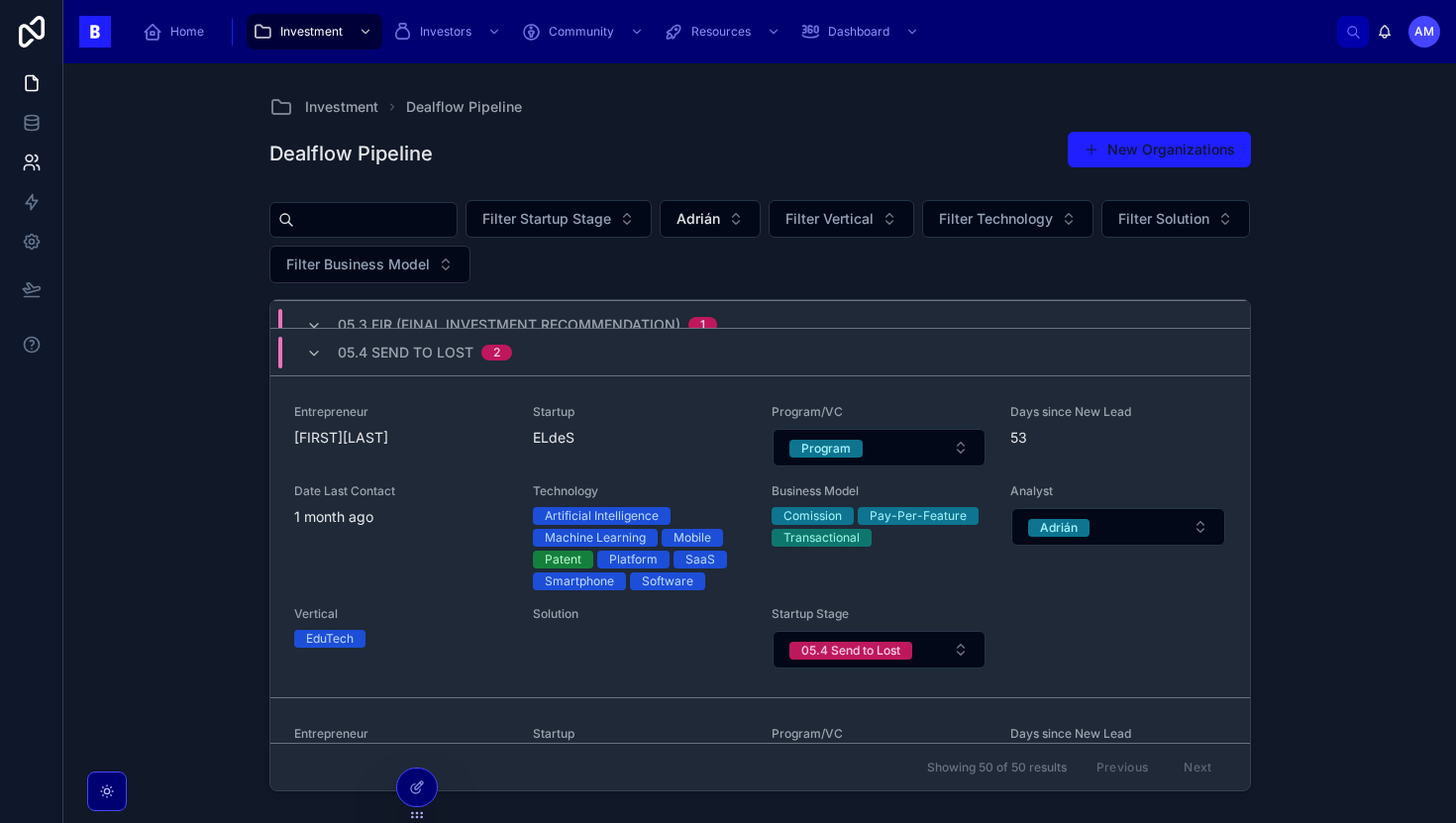 scroll, scrollTop: 2352, scrollLeft: 0, axis: vertical 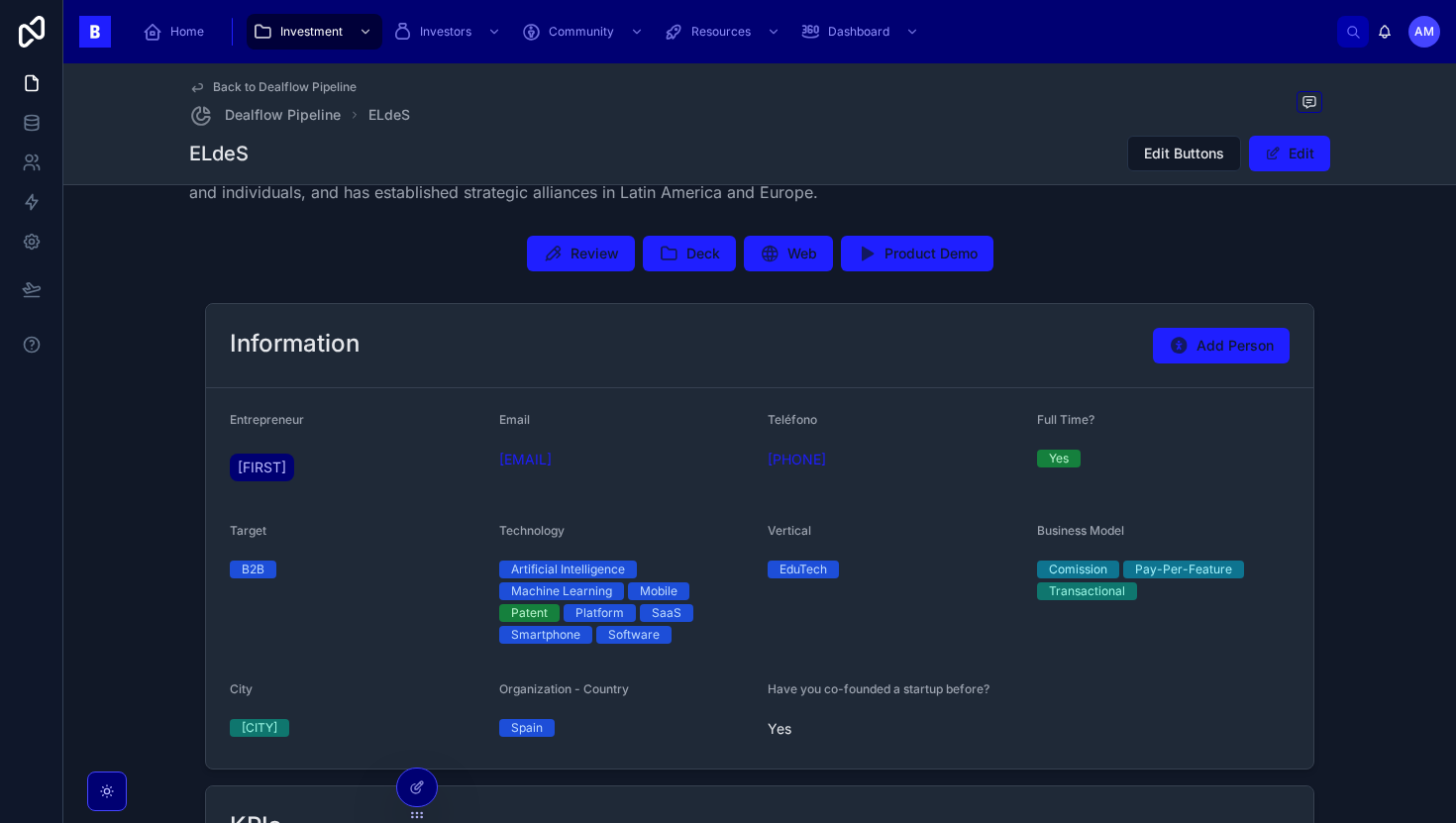 drag, startPoint x: 709, startPoint y: 460, endPoint x: 487, endPoint y: 463, distance: 222.0203 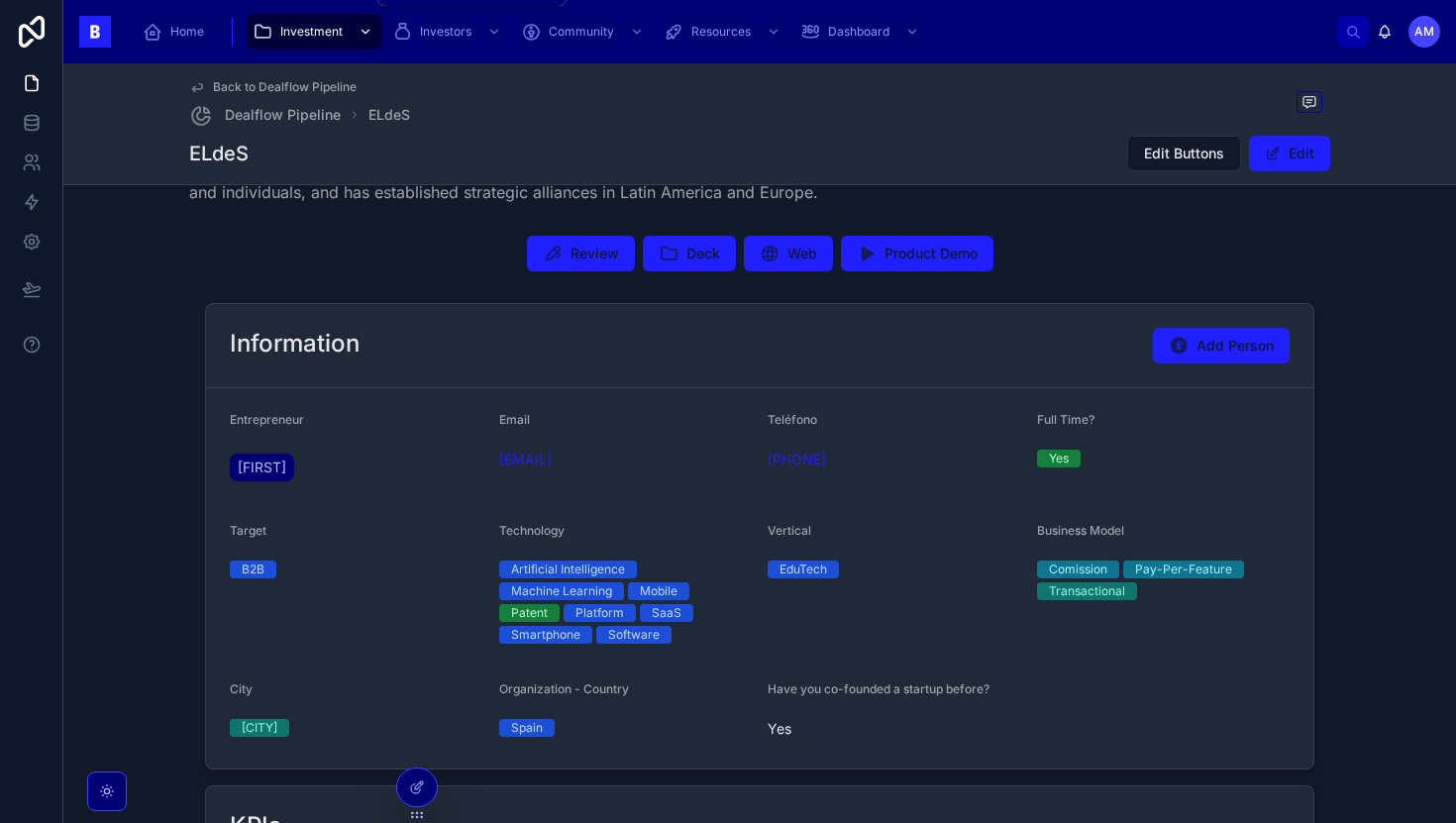click on "Investment" at bounding box center [311, 32] 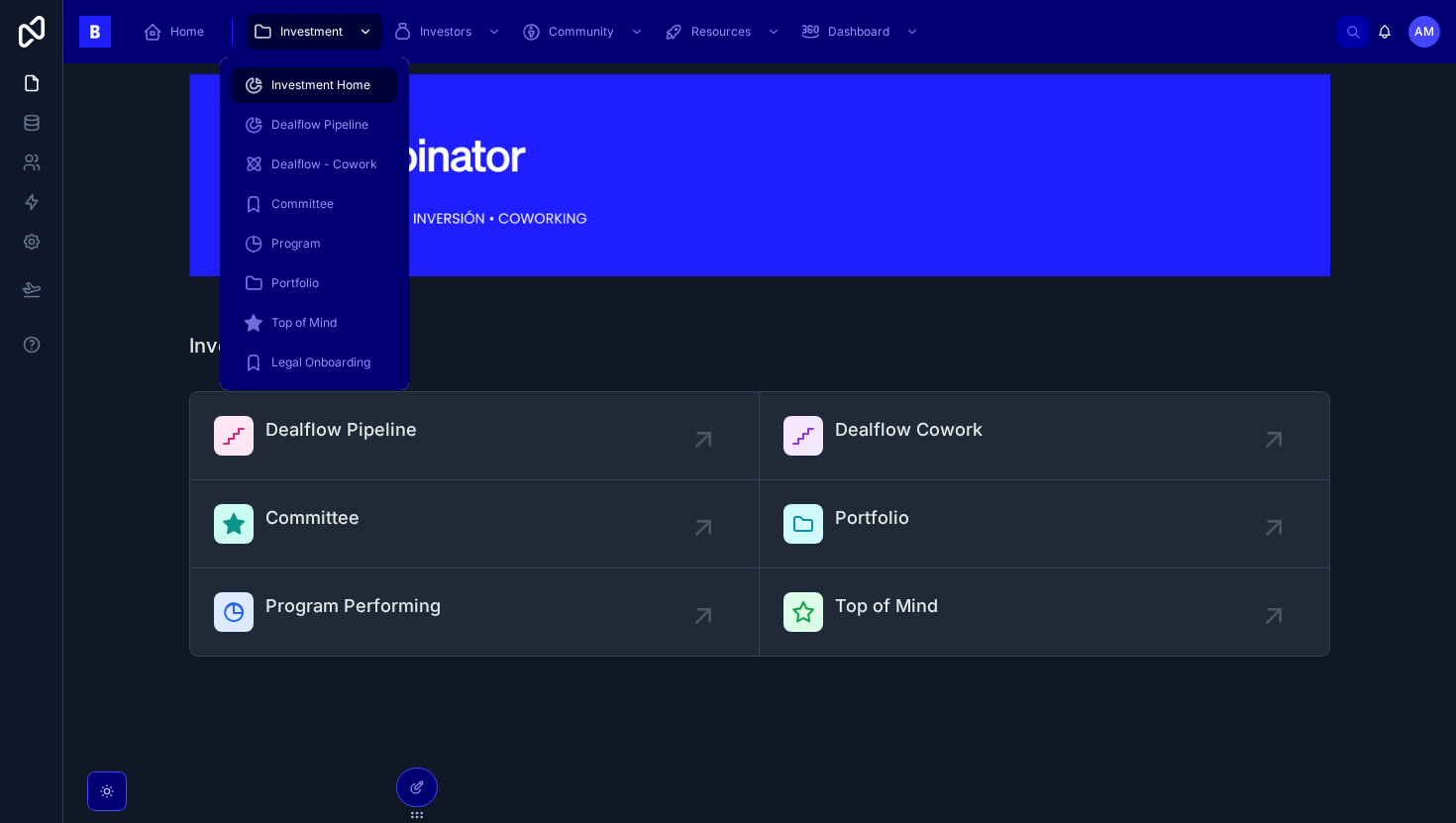 scroll, scrollTop: 0, scrollLeft: 0, axis: both 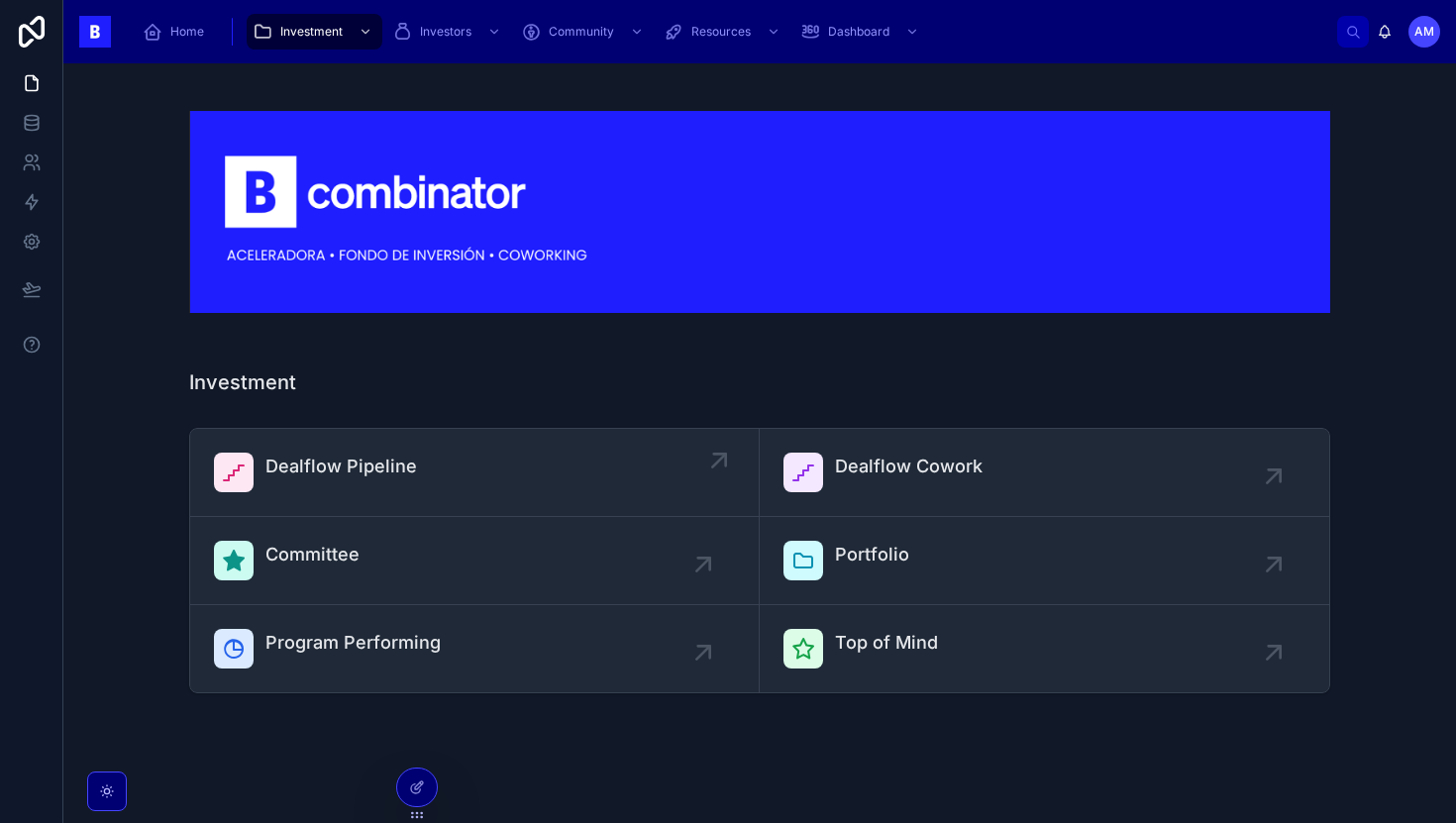 click on "Dealflow Pipeline" at bounding box center (341, 466) 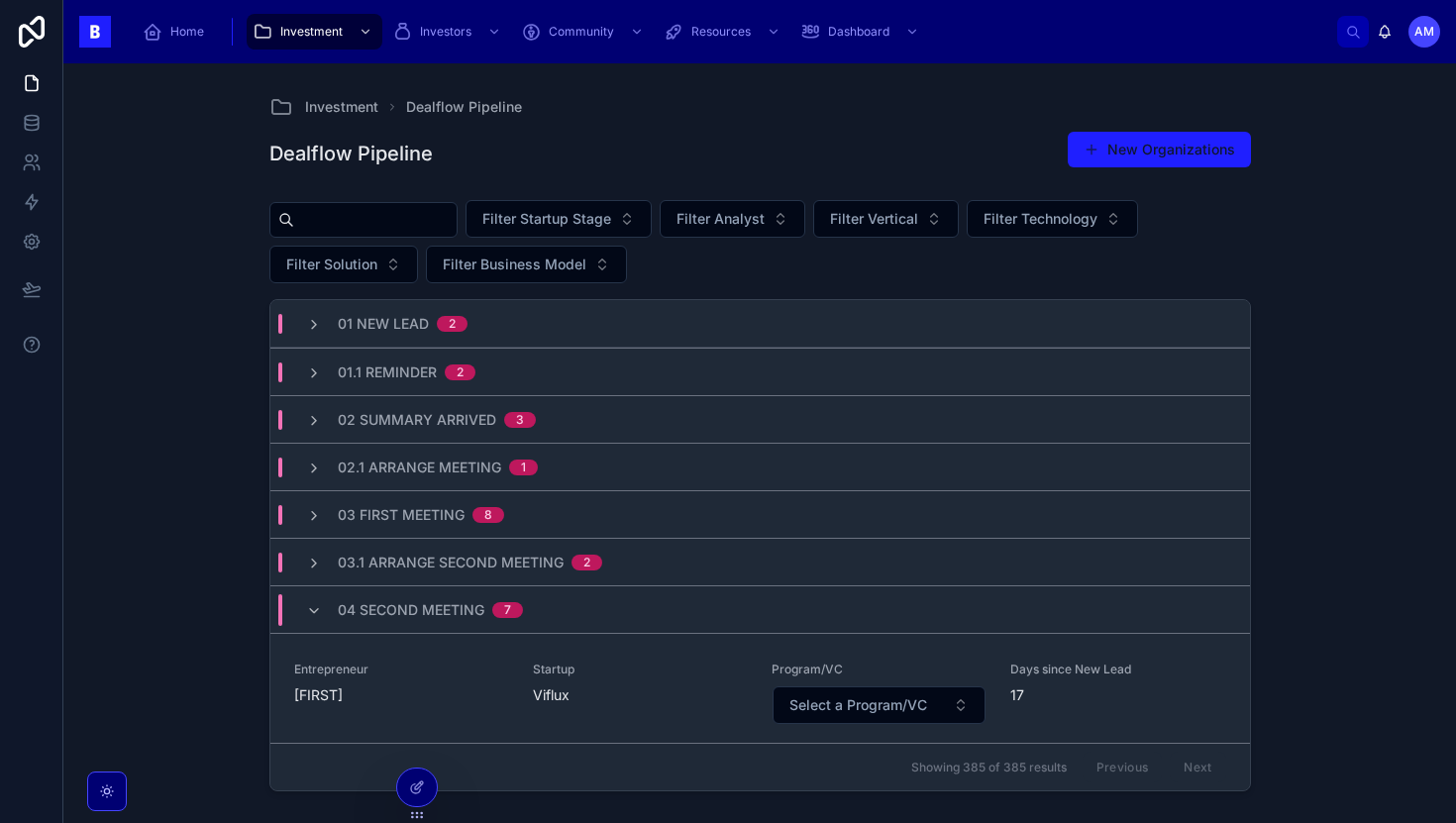 click at bounding box center [375, 220] 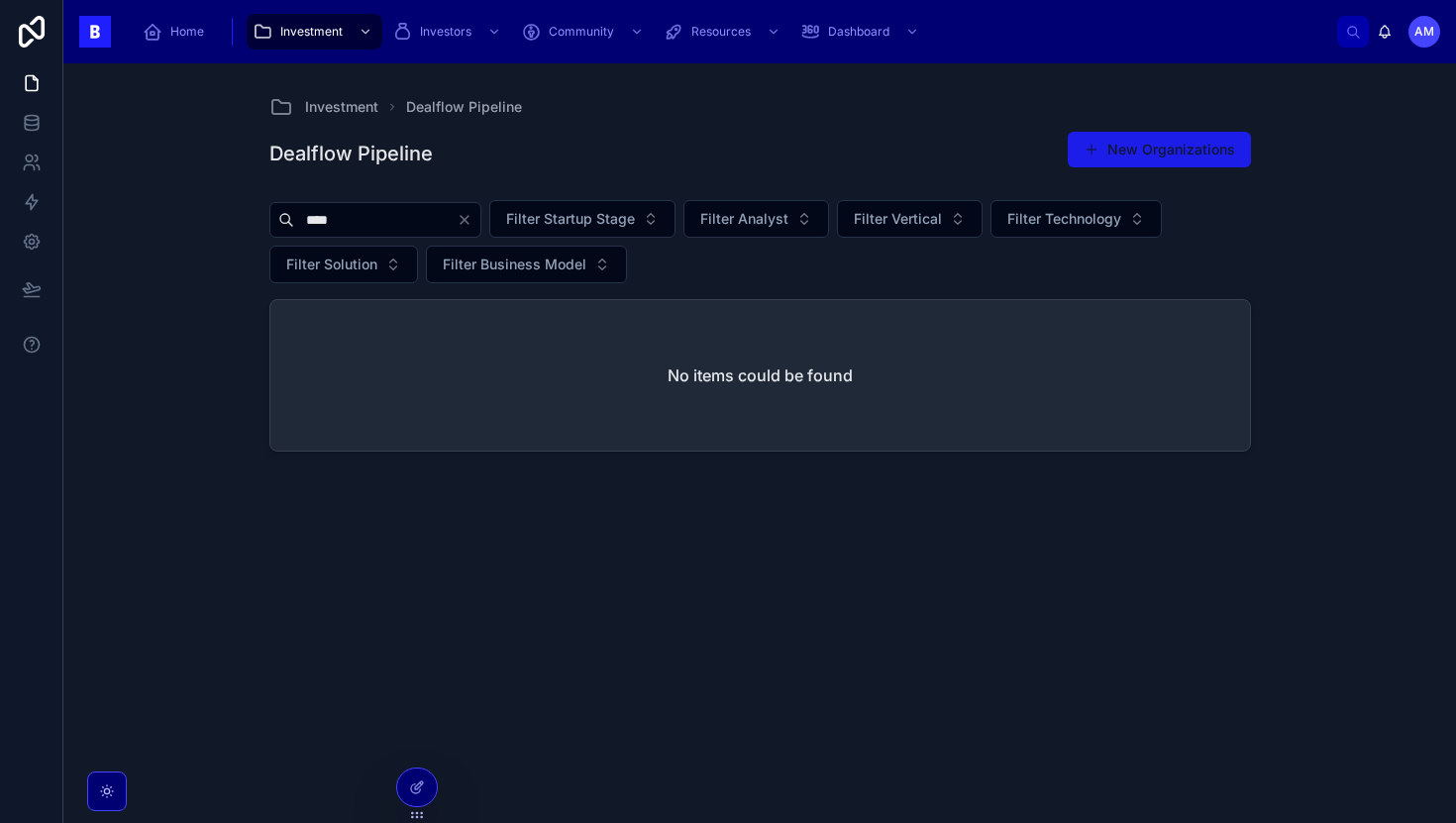 type on "****" 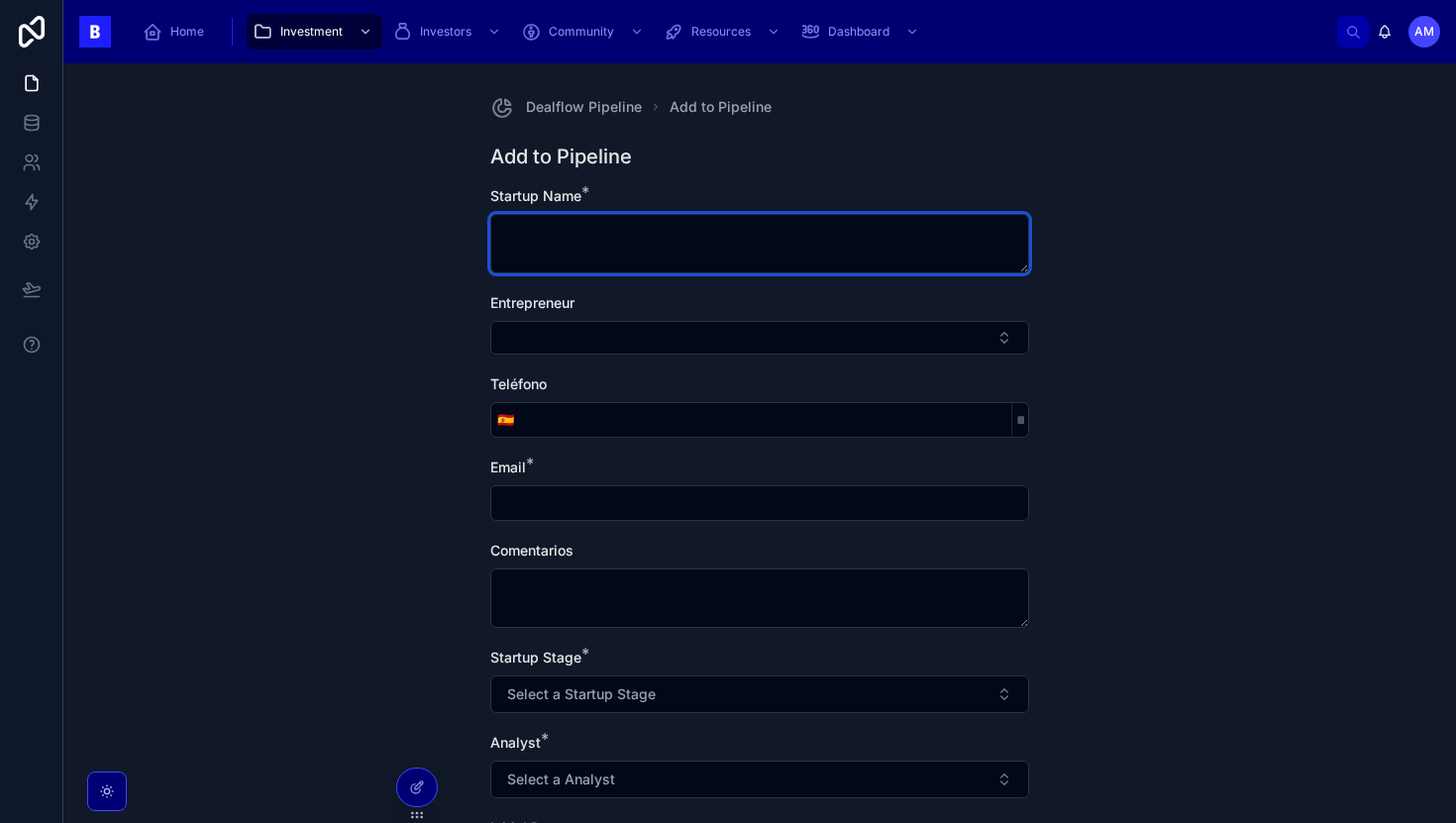 click at bounding box center [760, 244] 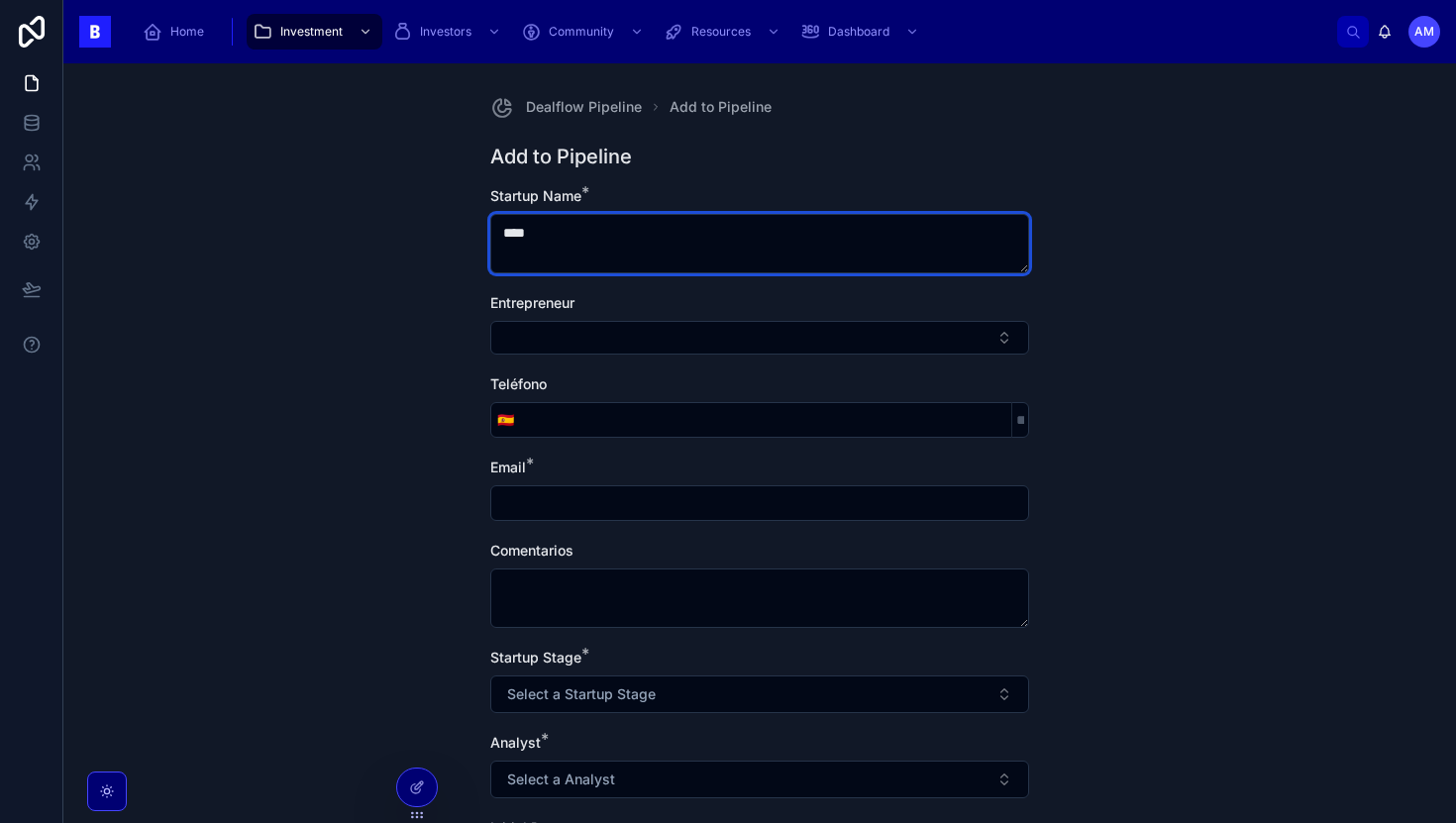 type on "****" 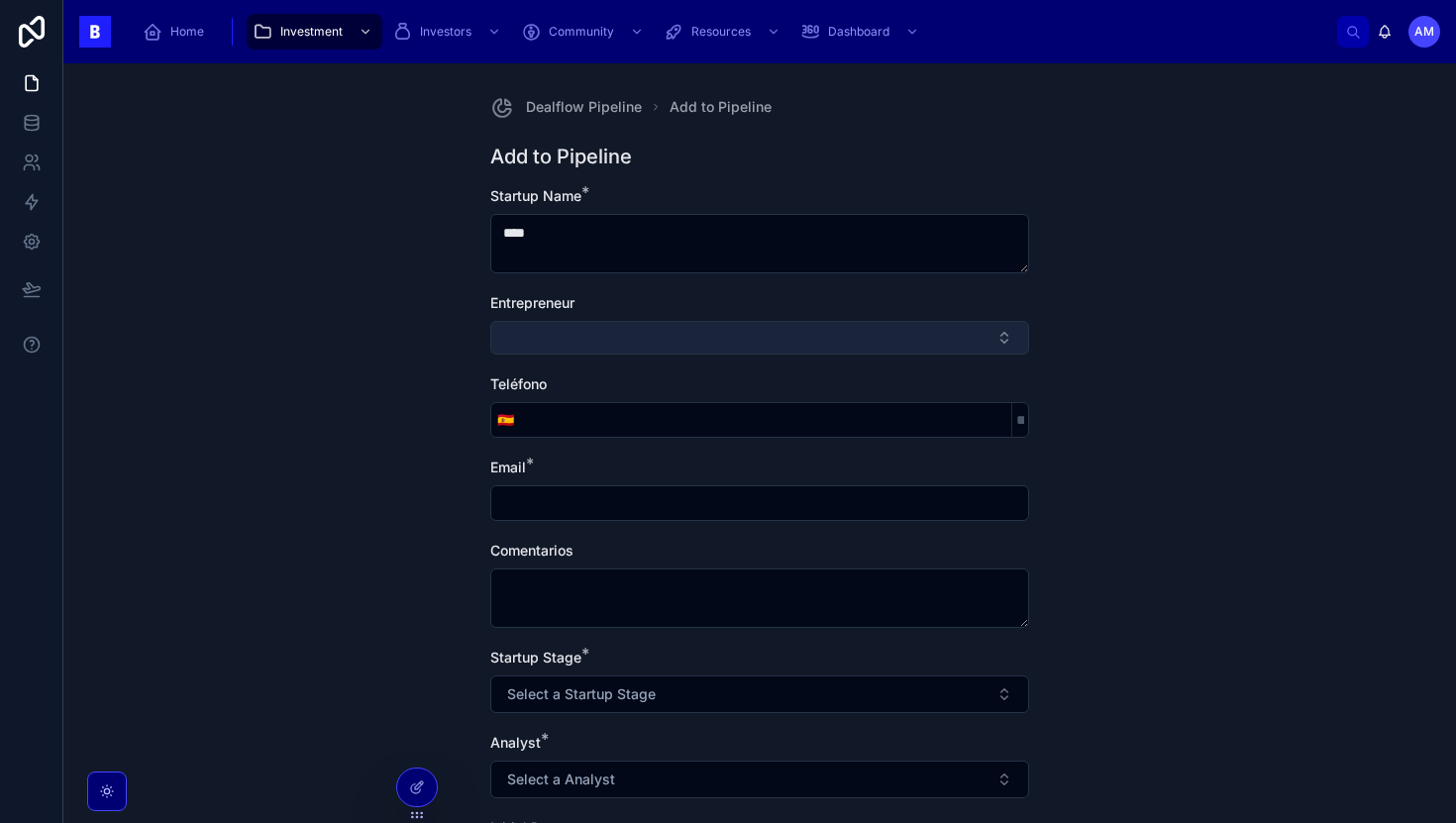 click at bounding box center (760, 338) 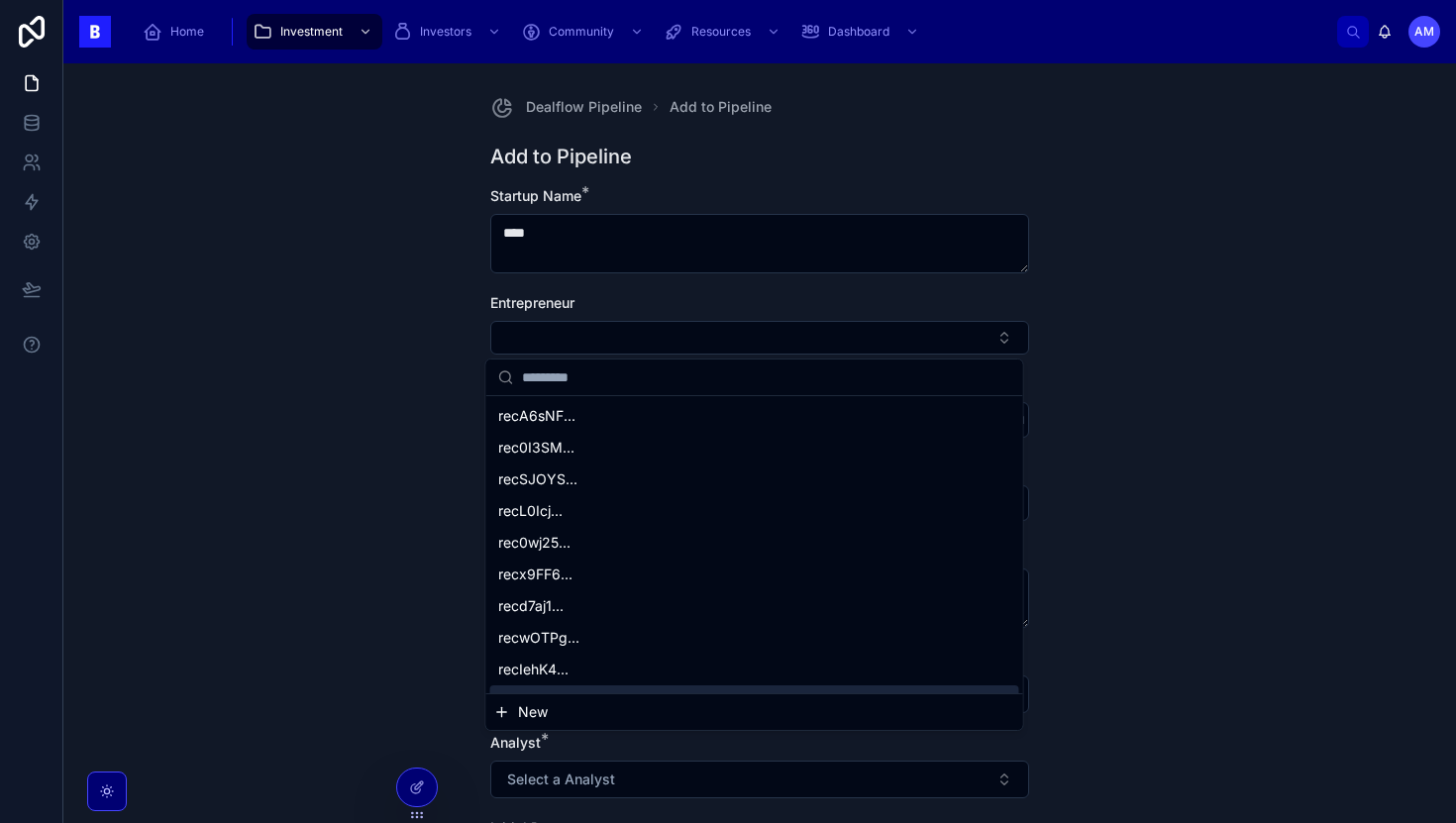 click on "New" at bounding box center [533, 712] 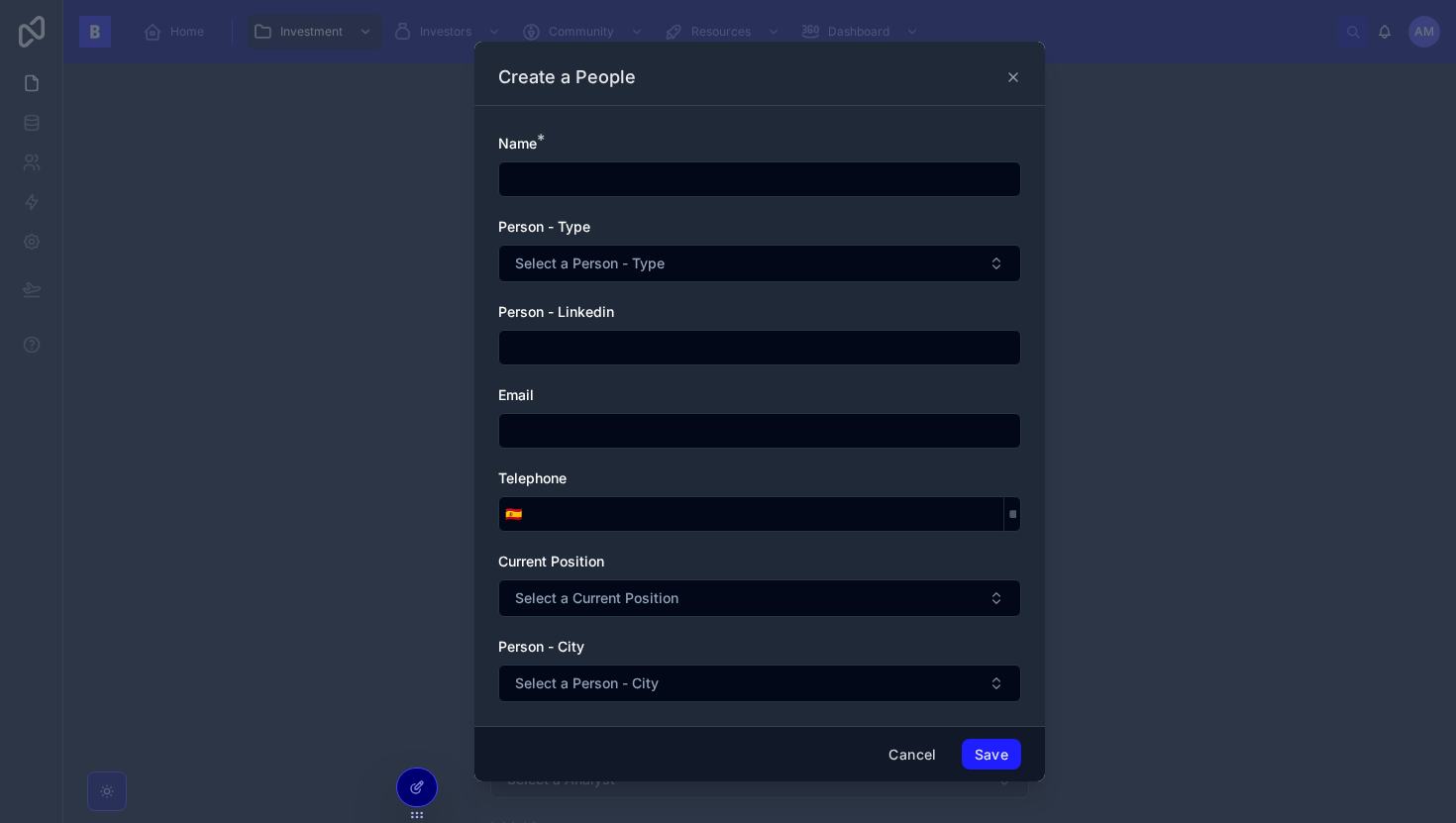 click at bounding box center (760, 179) 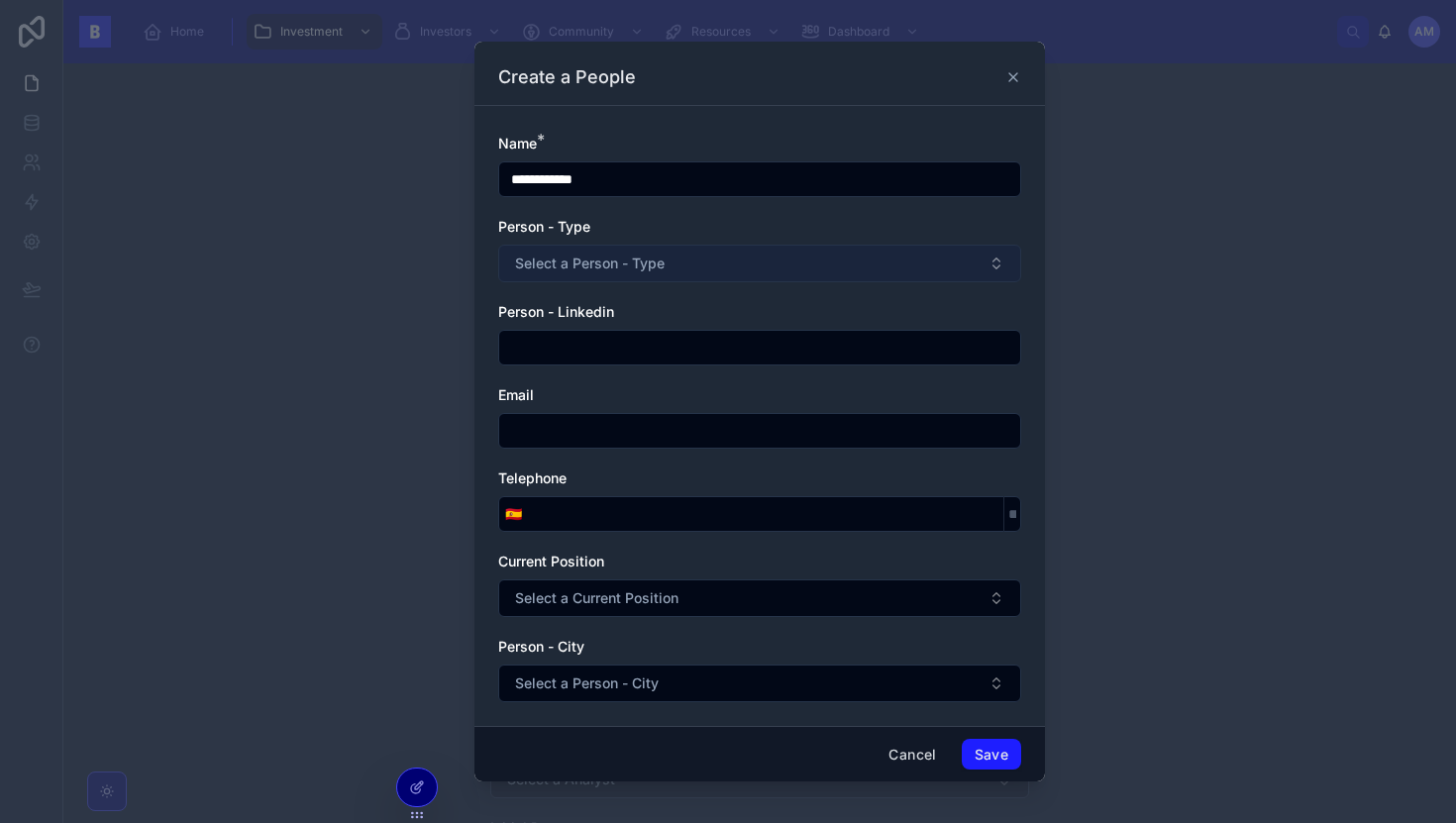 type on "**********" 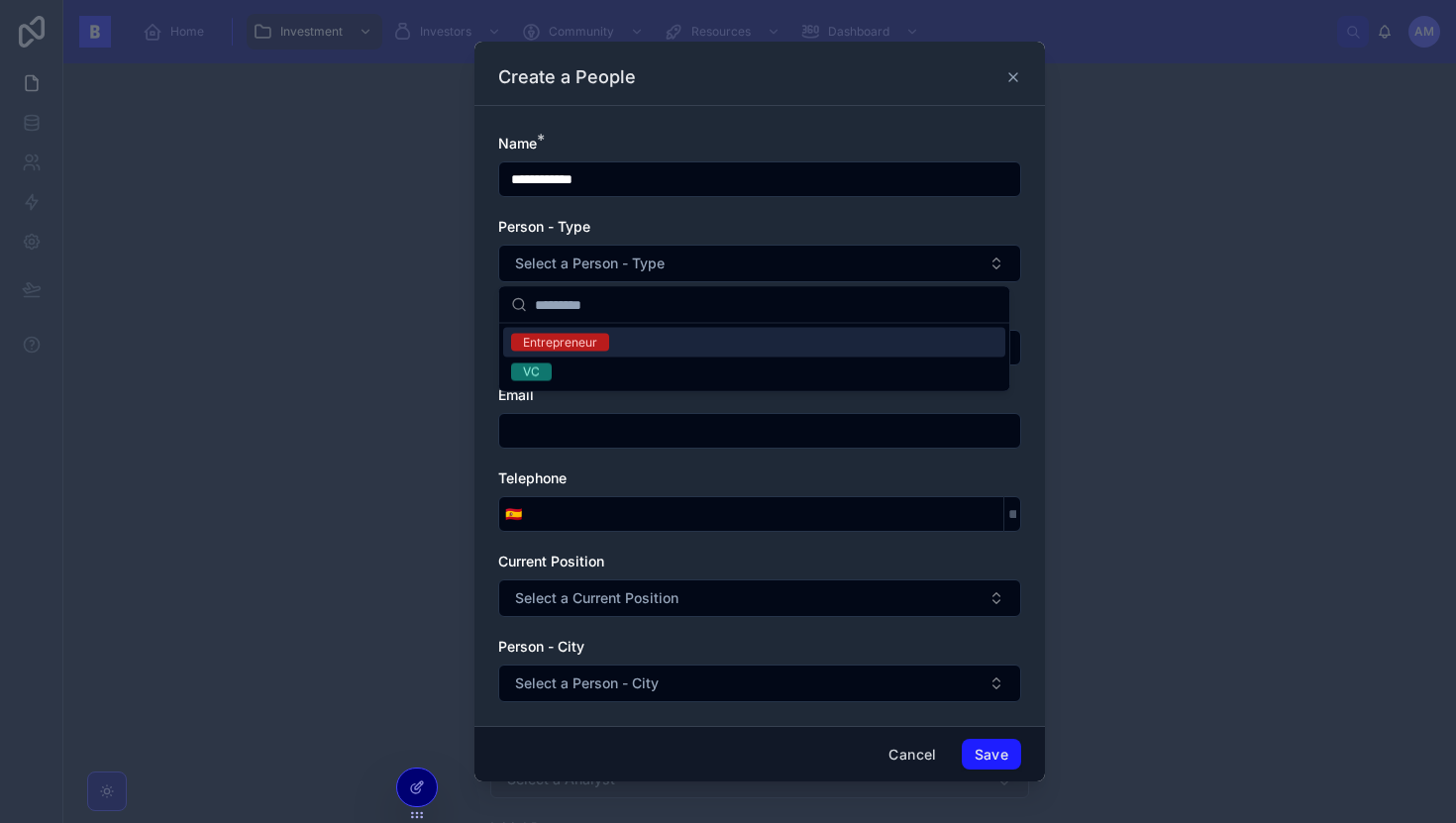 click on "Entrepreneur" at bounding box center [560, 343] 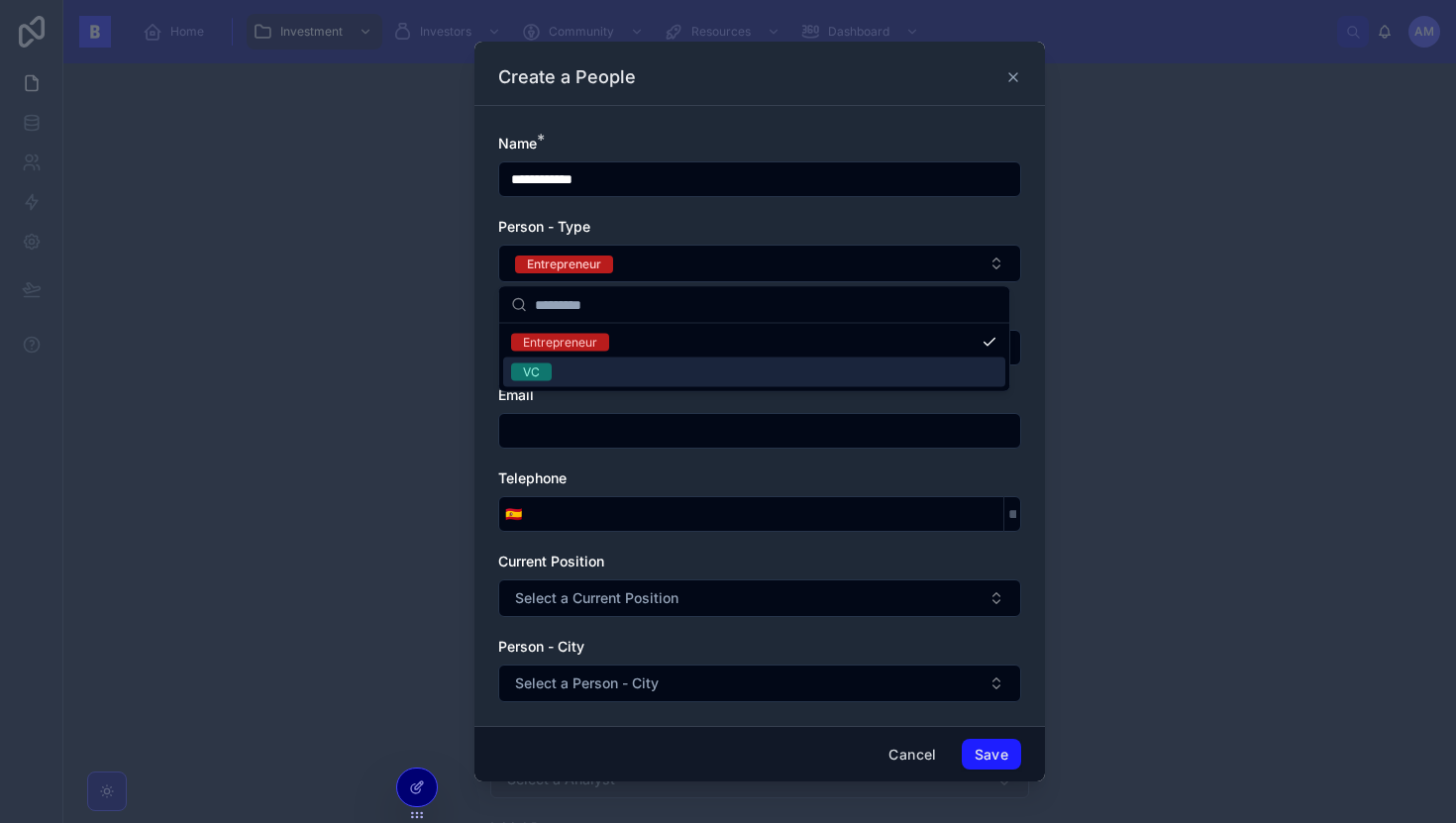 click at bounding box center [760, 431] 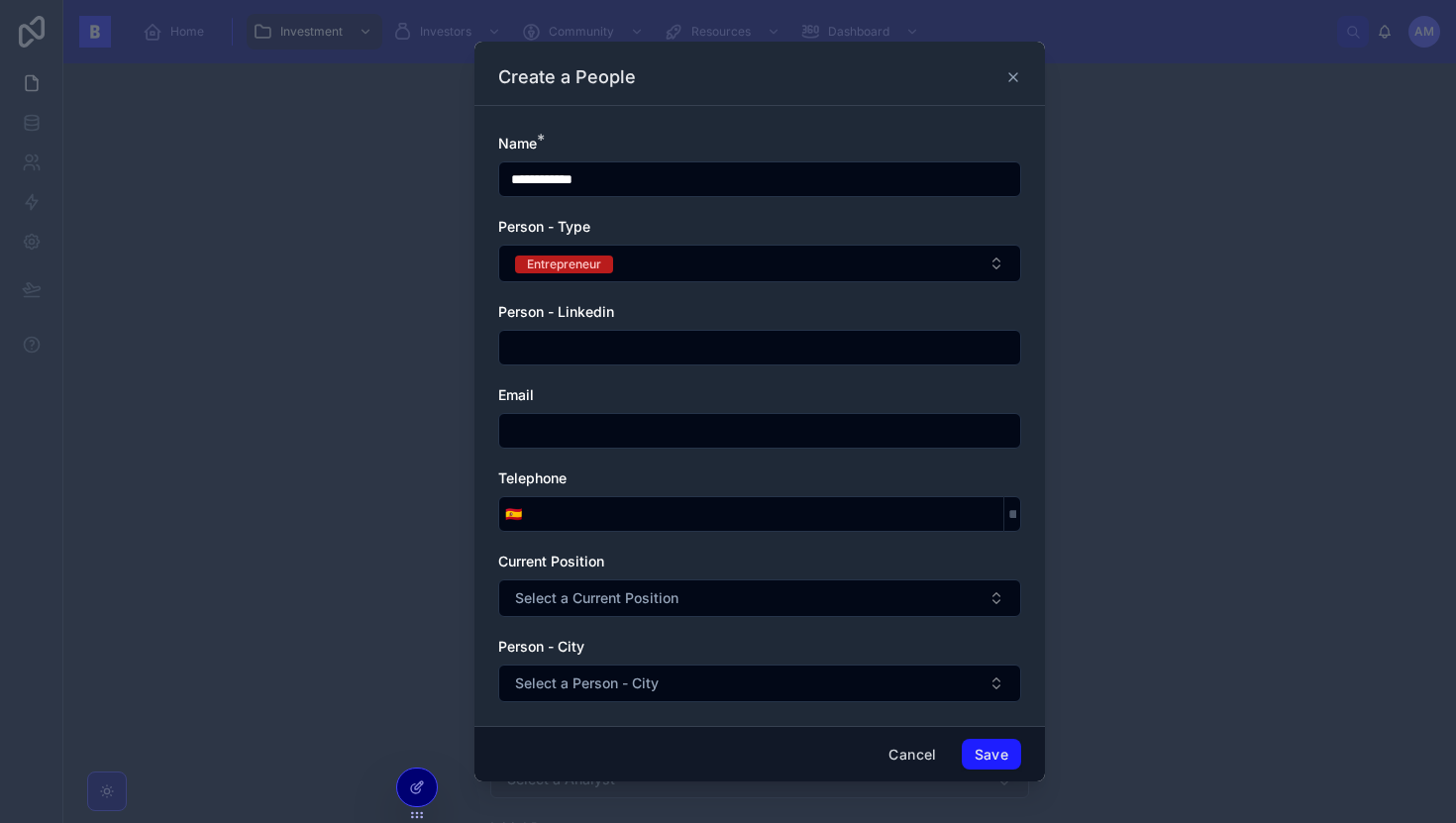 paste on "**********" 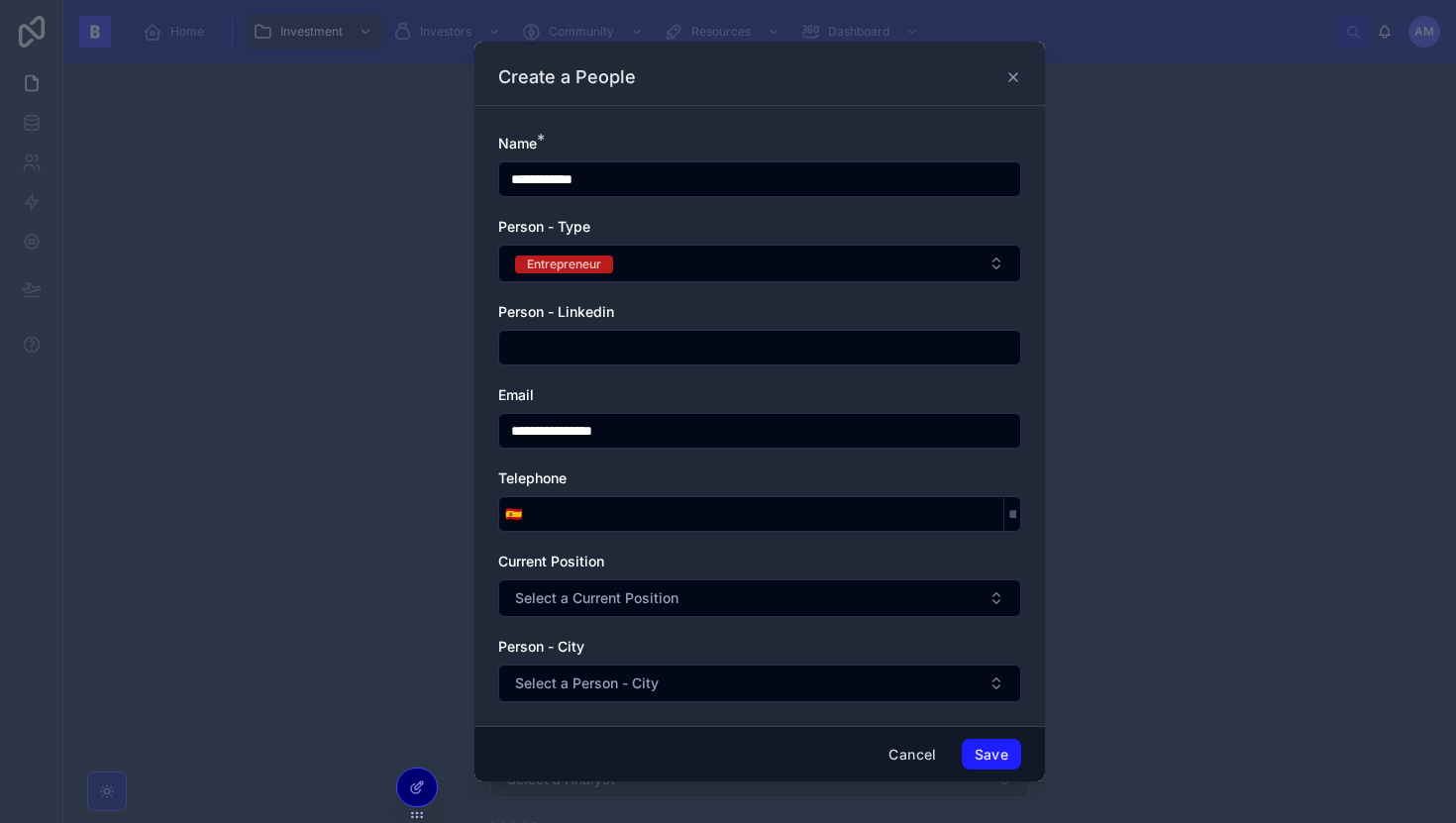type on "**********" 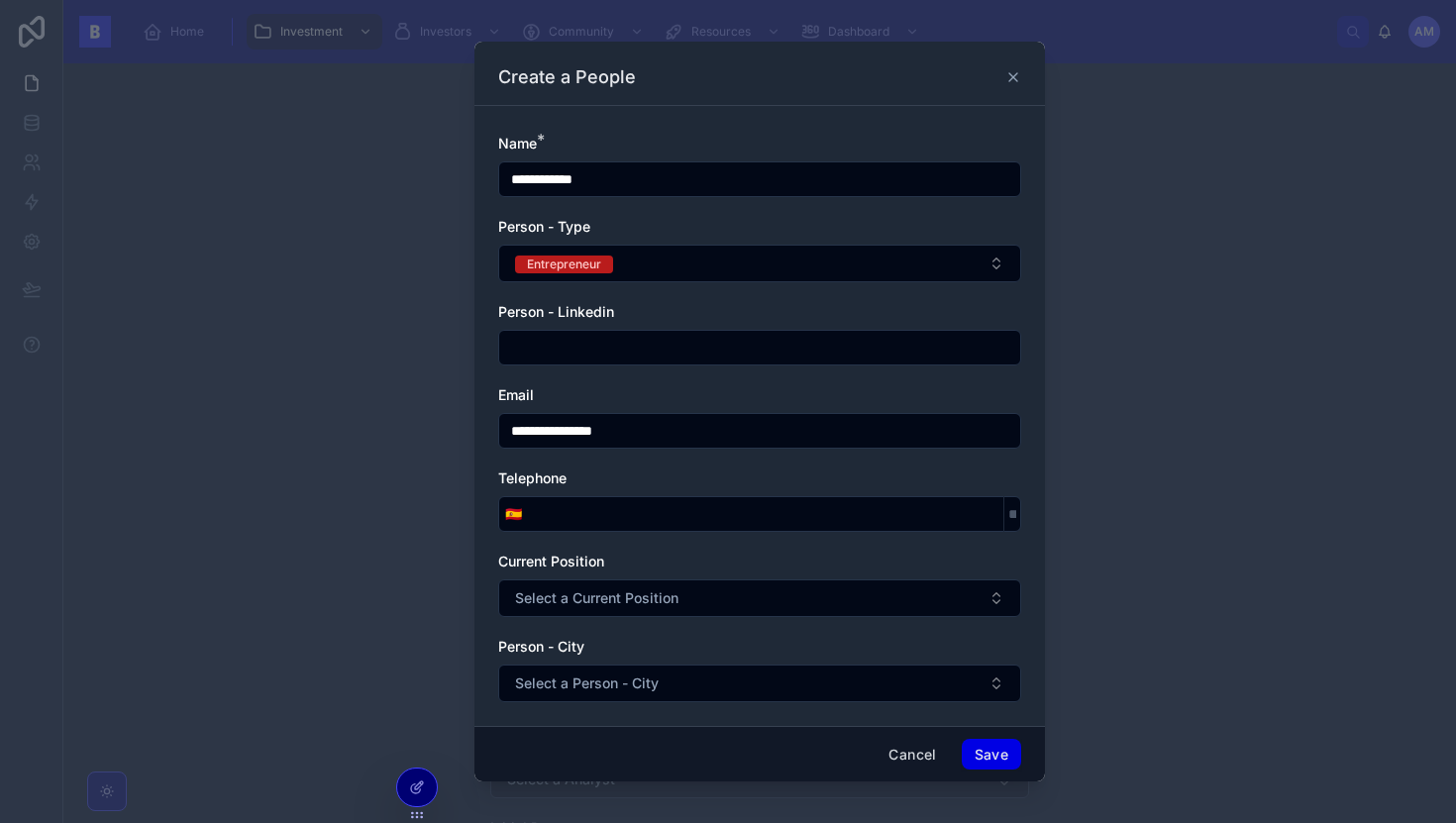 click on "Save" at bounding box center (991, 755) 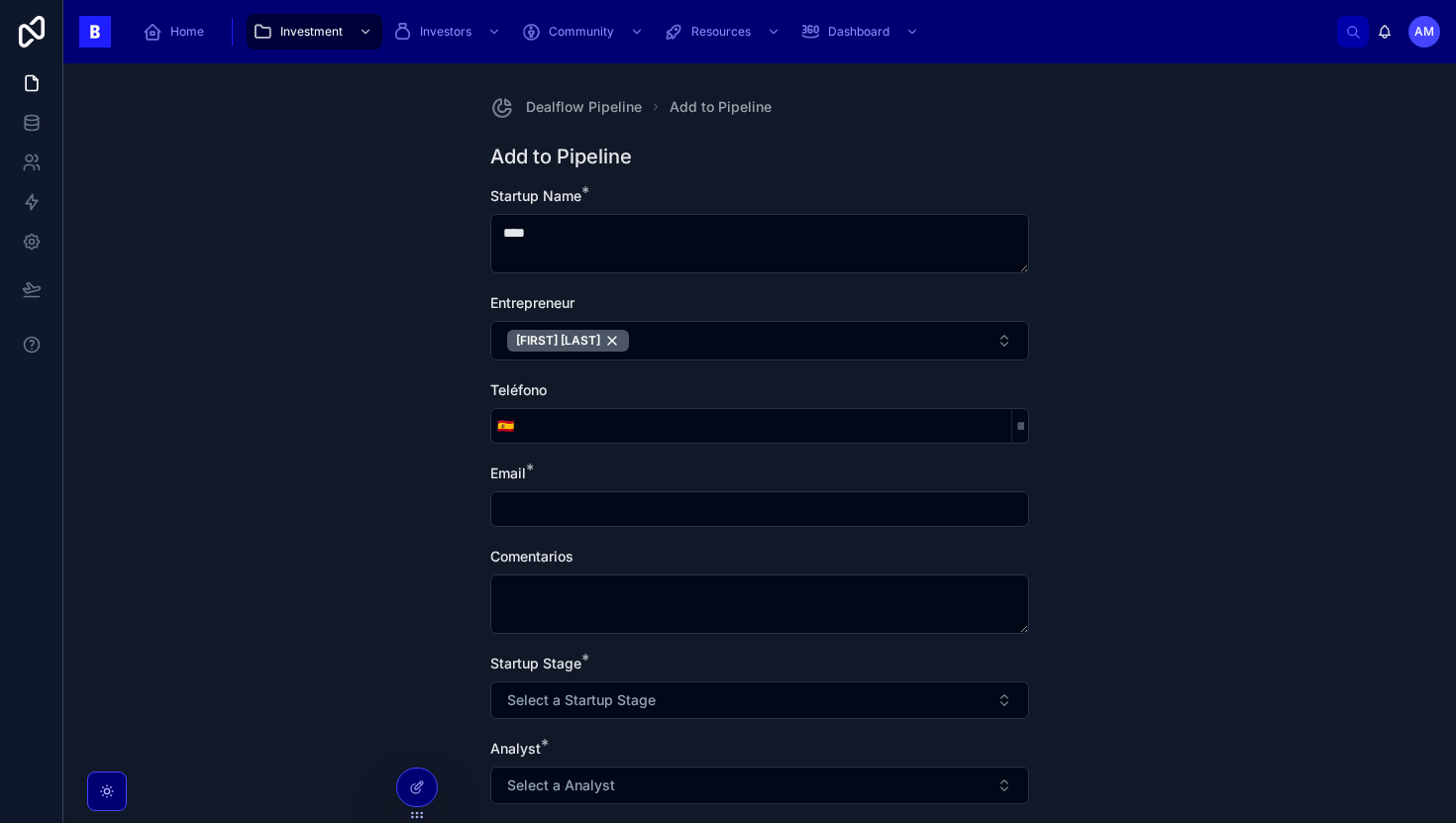 click at bounding box center [766, 426] 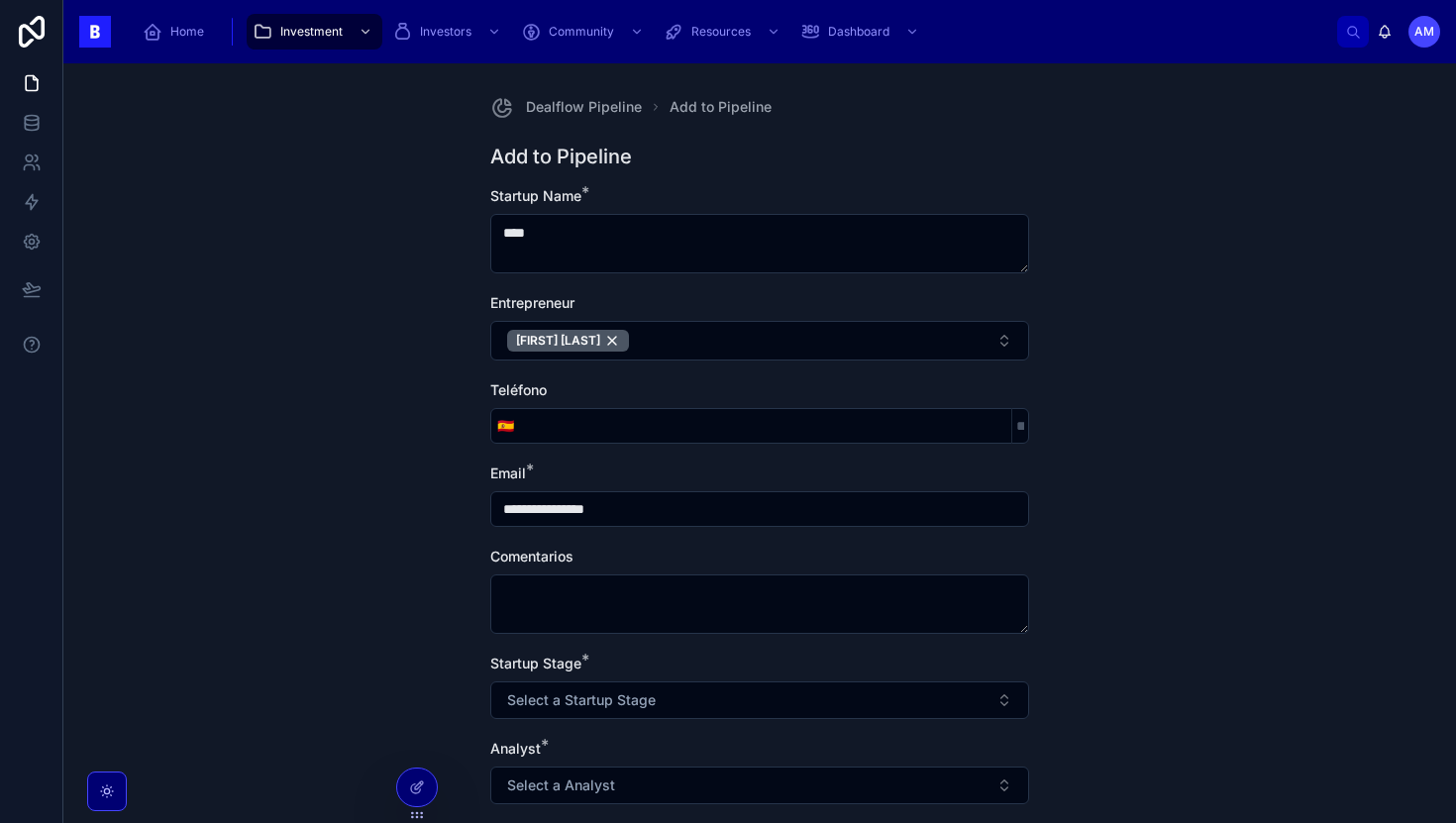 type on "**********" 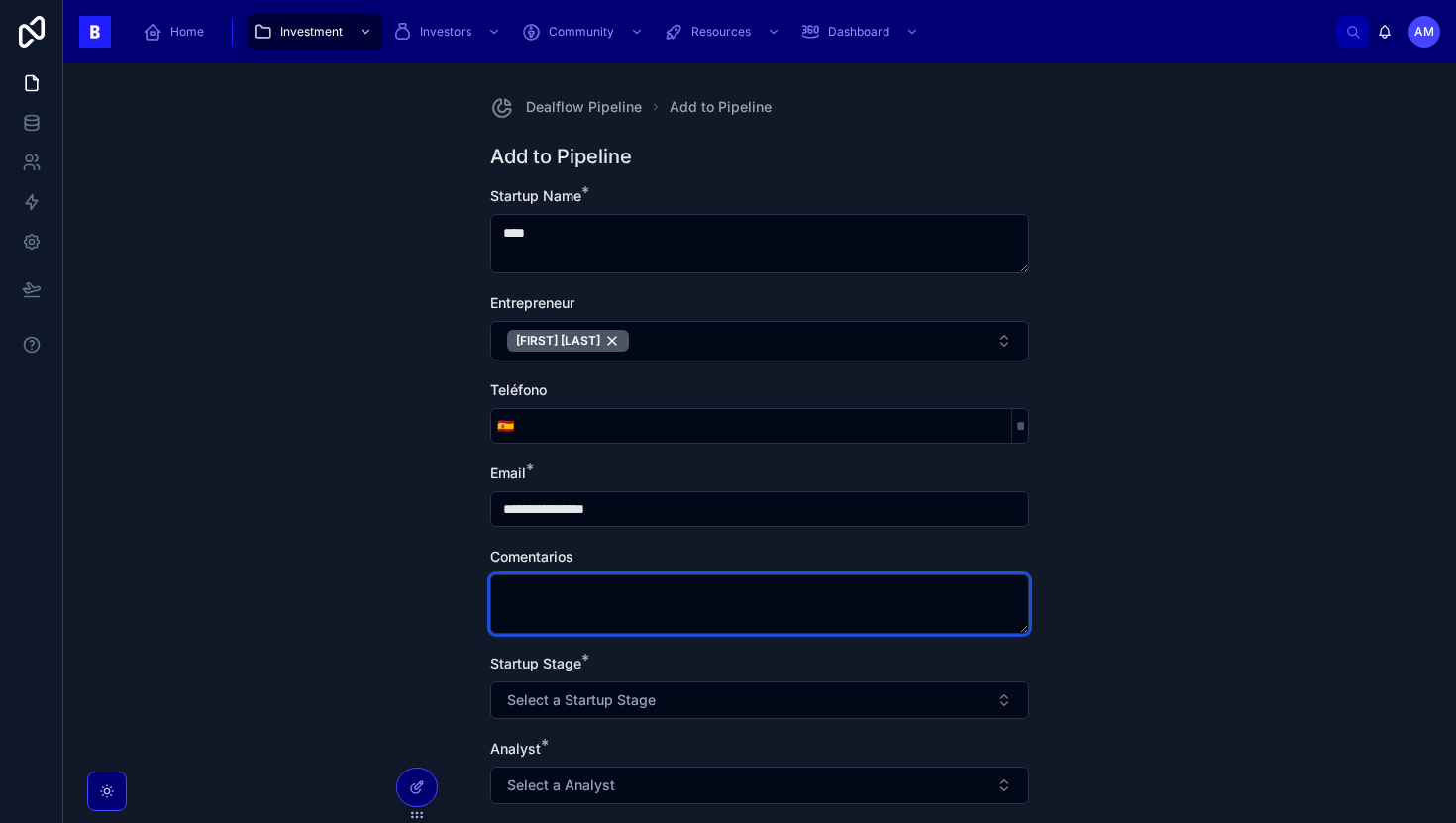 click at bounding box center [760, 604] 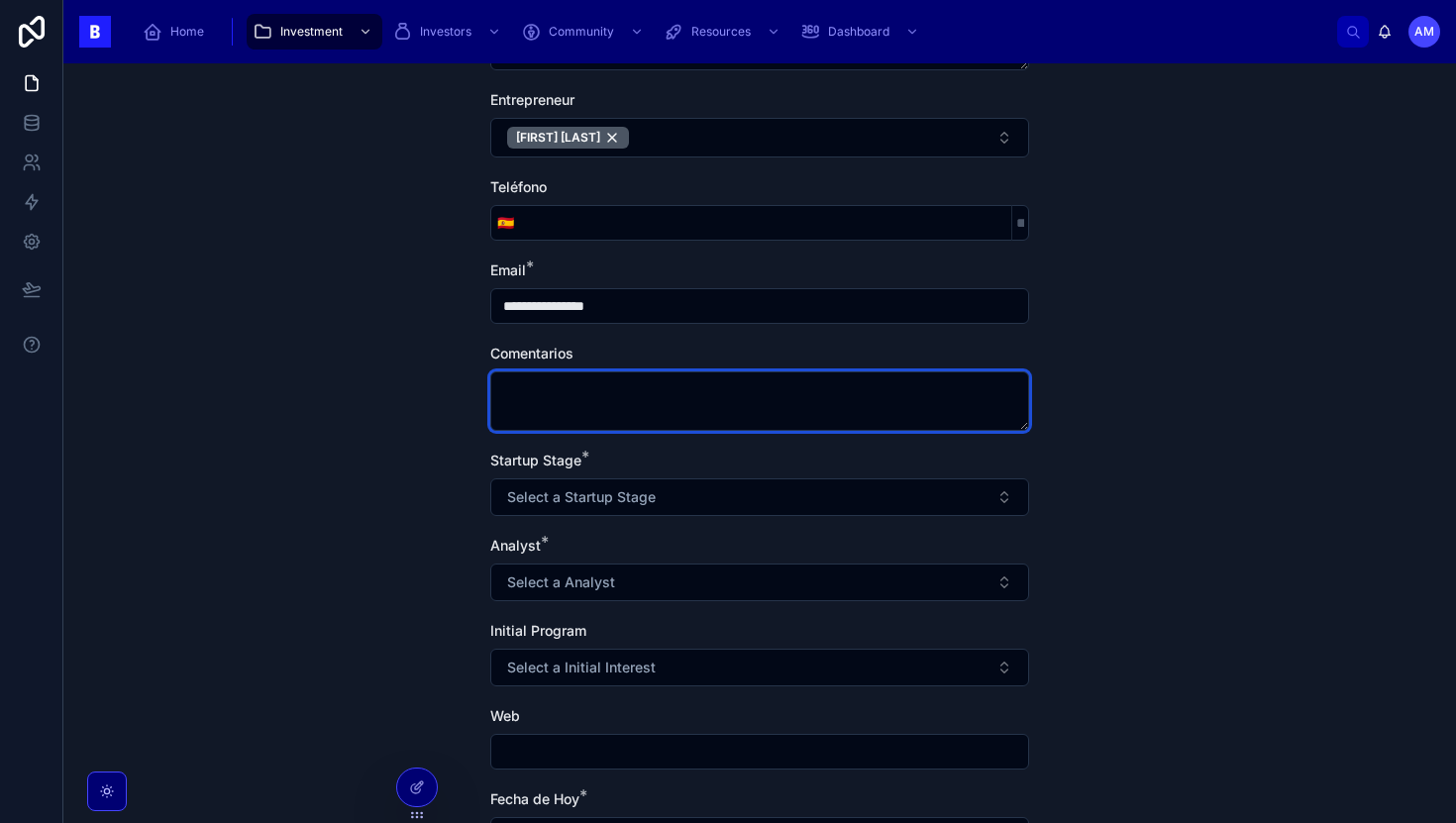 click at bounding box center (760, 401) 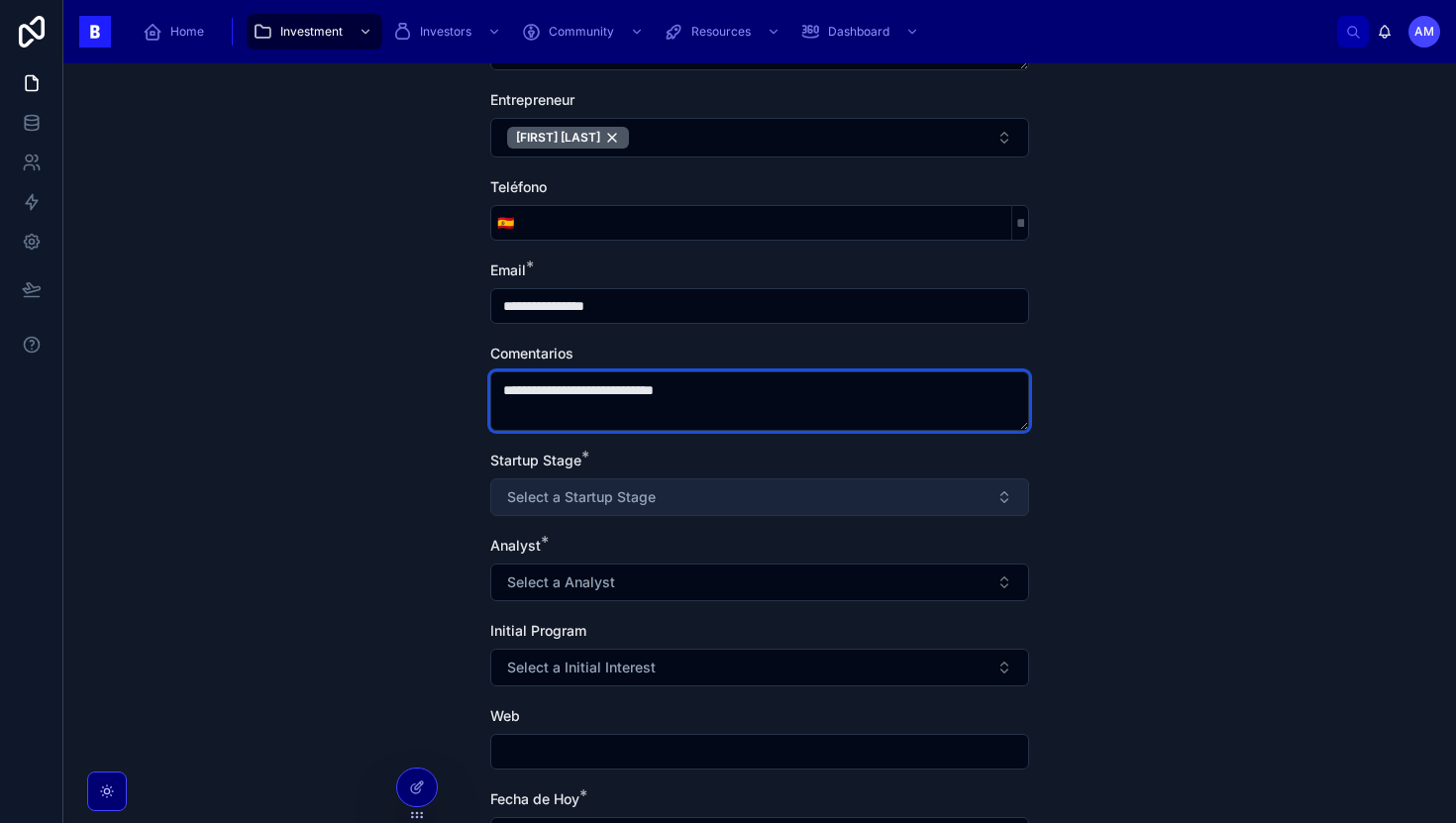 type on "**********" 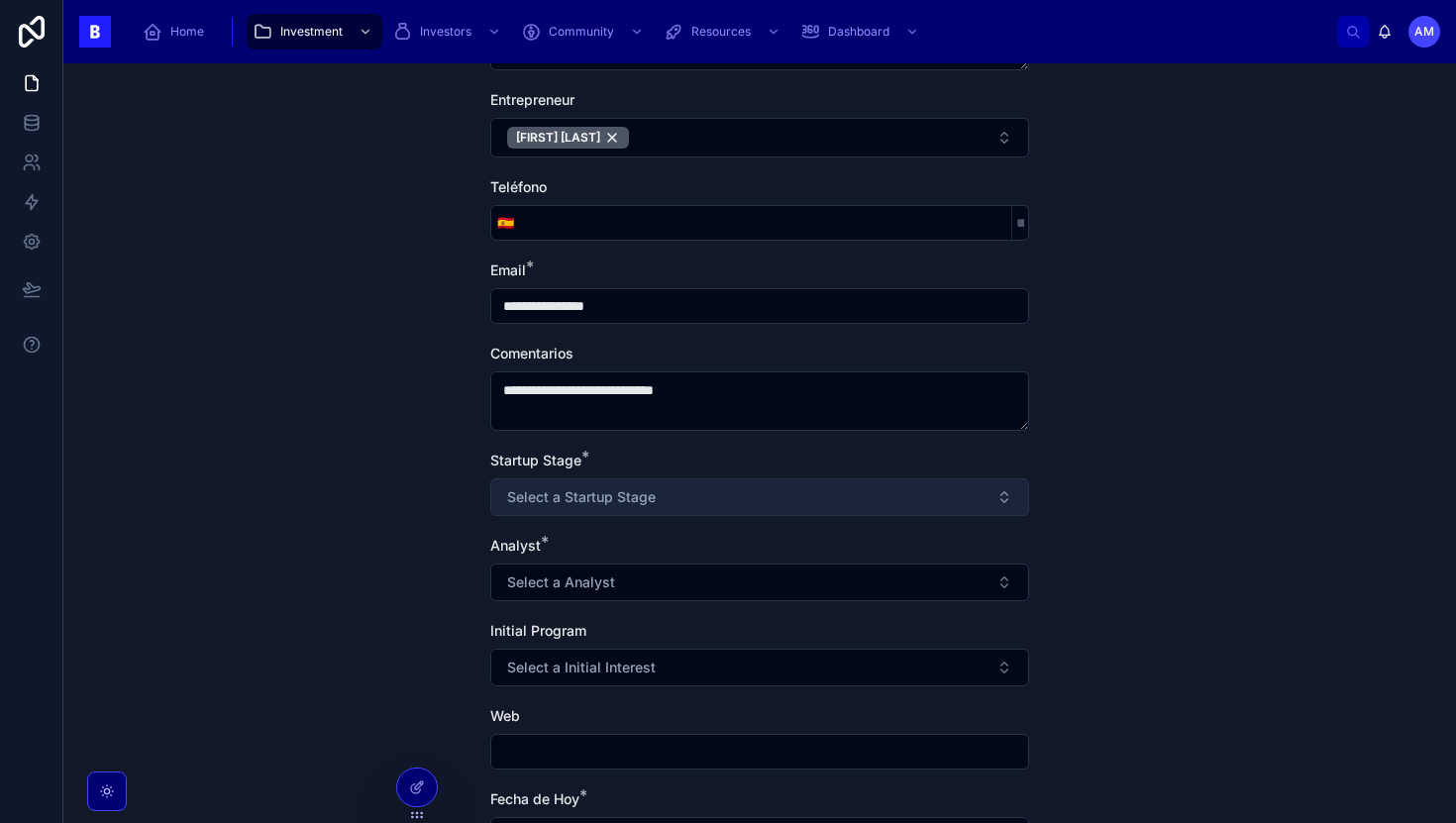 click on "Select a Startup Stage" at bounding box center (760, 497) 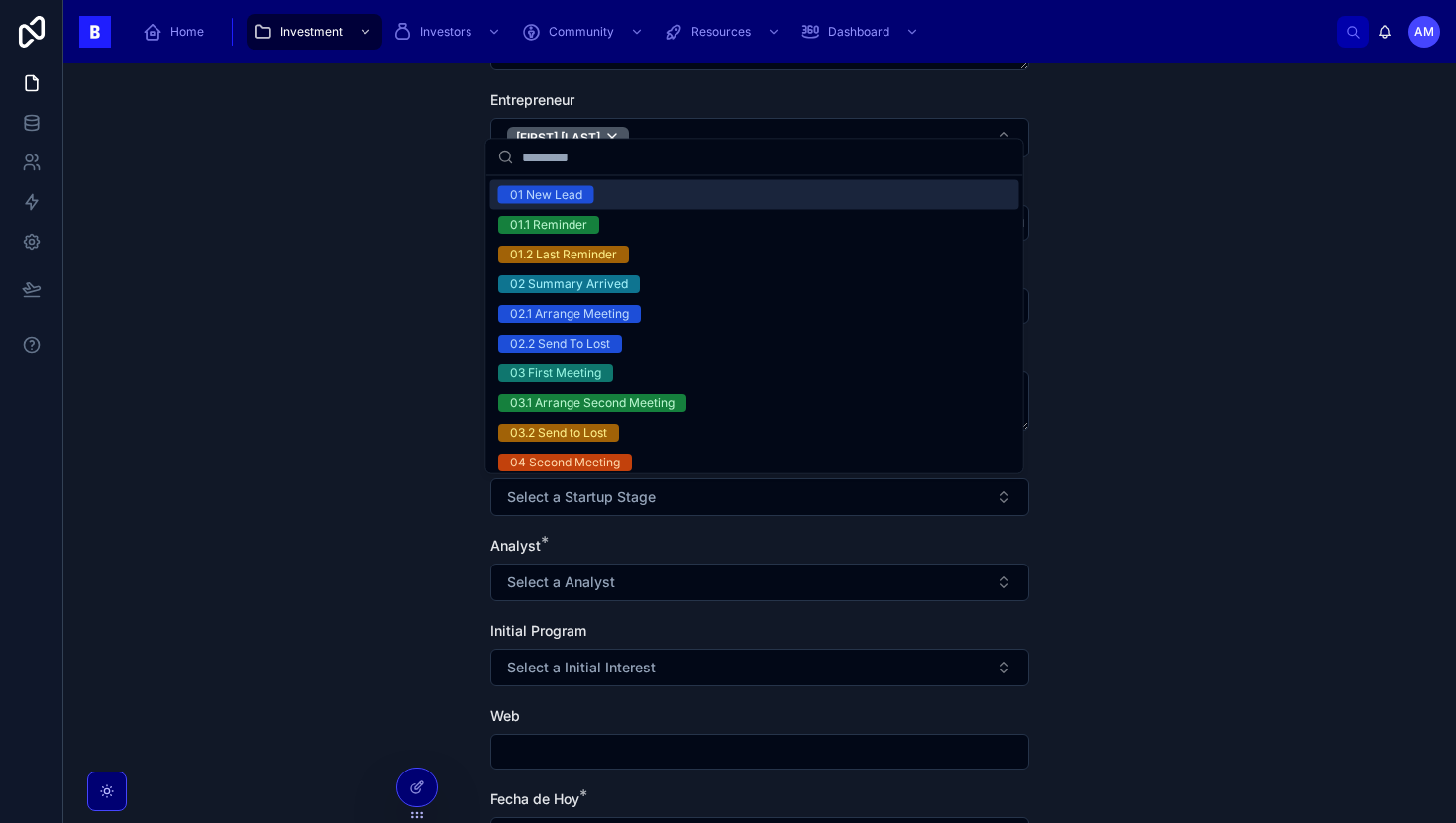 click on "01 New Lead" at bounding box center [546, 195] 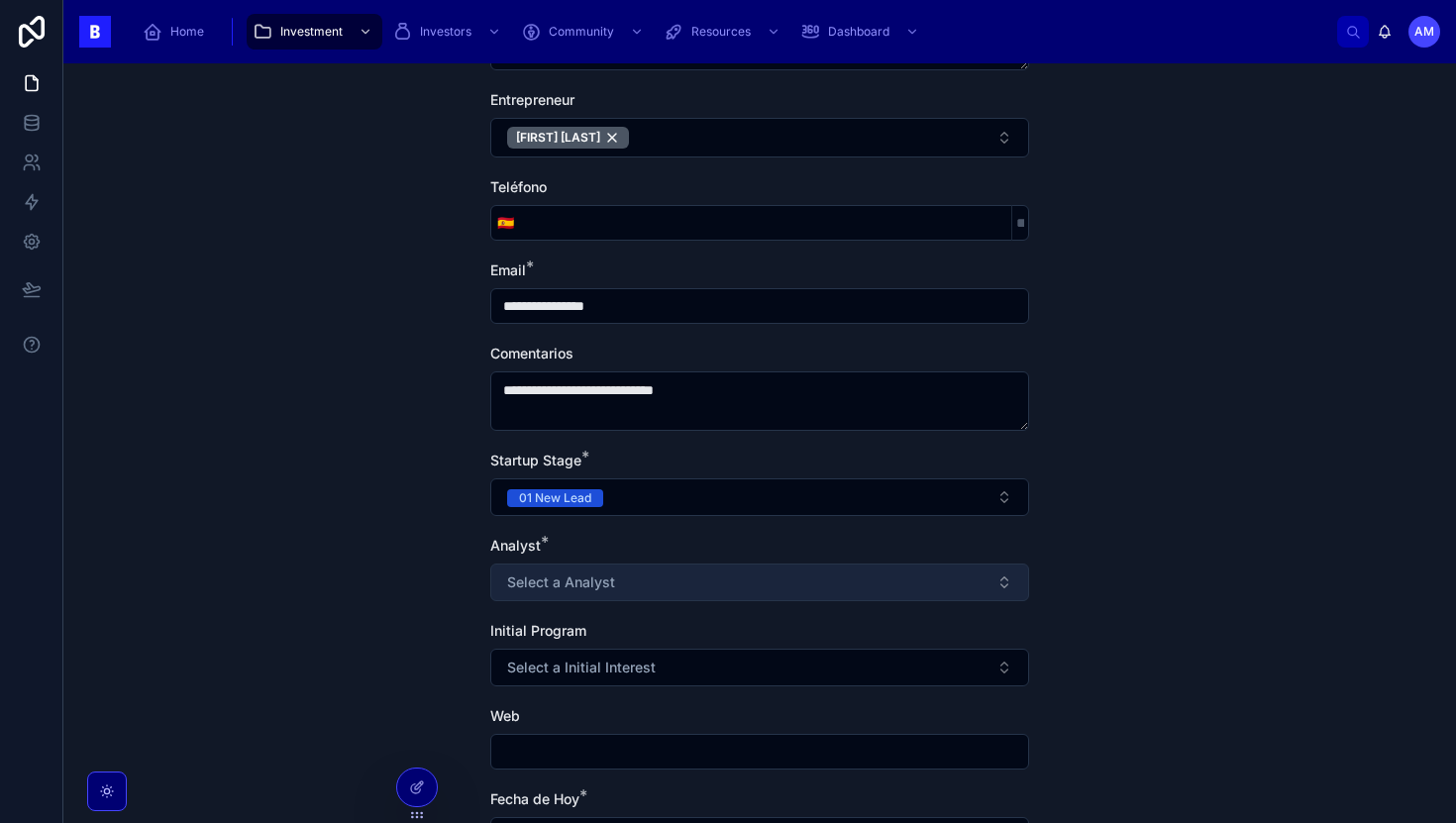 click on "Select a Analyst" at bounding box center (561, 582) 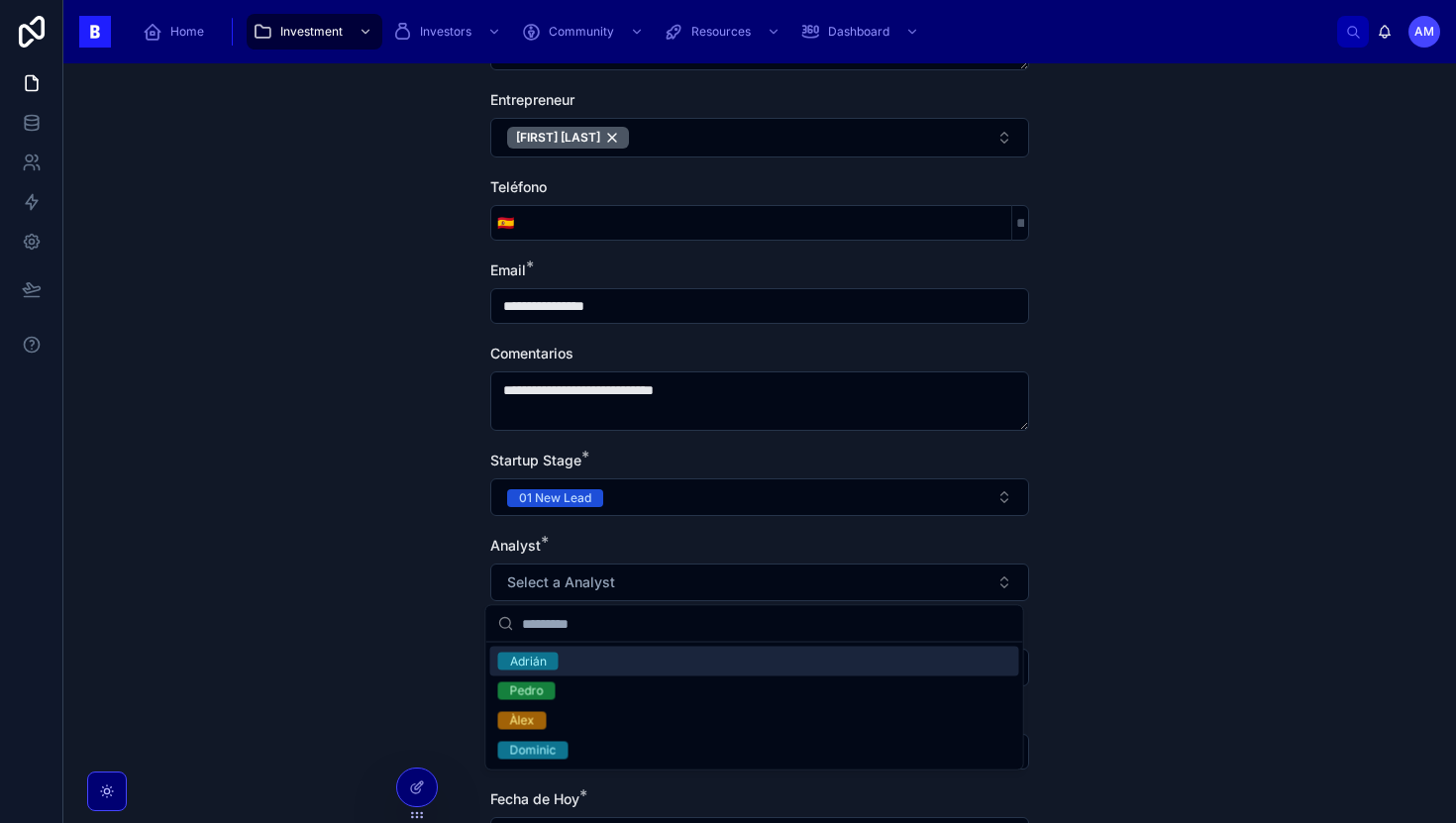 click on "Adrián" at bounding box center (528, 662) 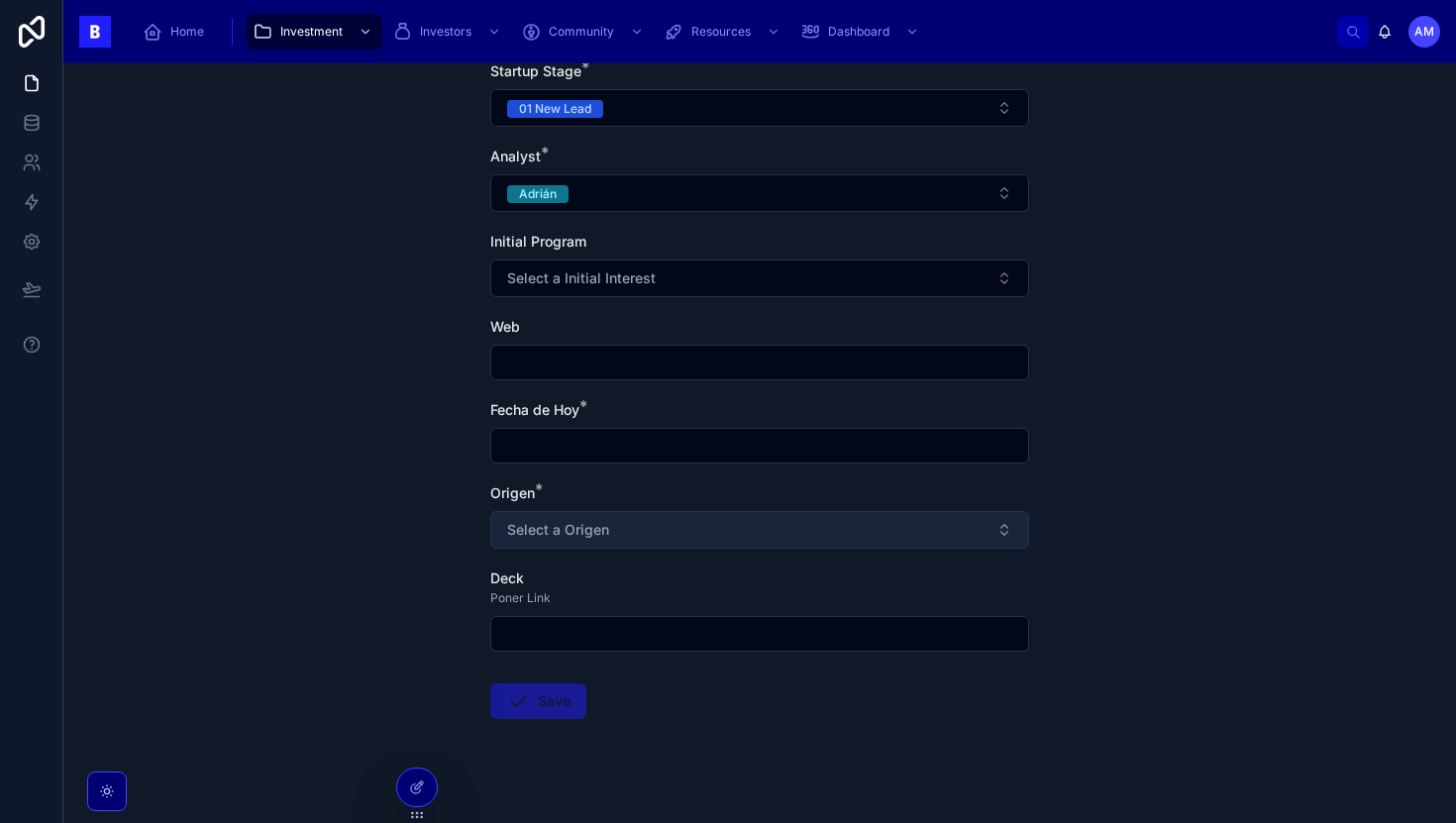 scroll, scrollTop: 615, scrollLeft: 0, axis: vertical 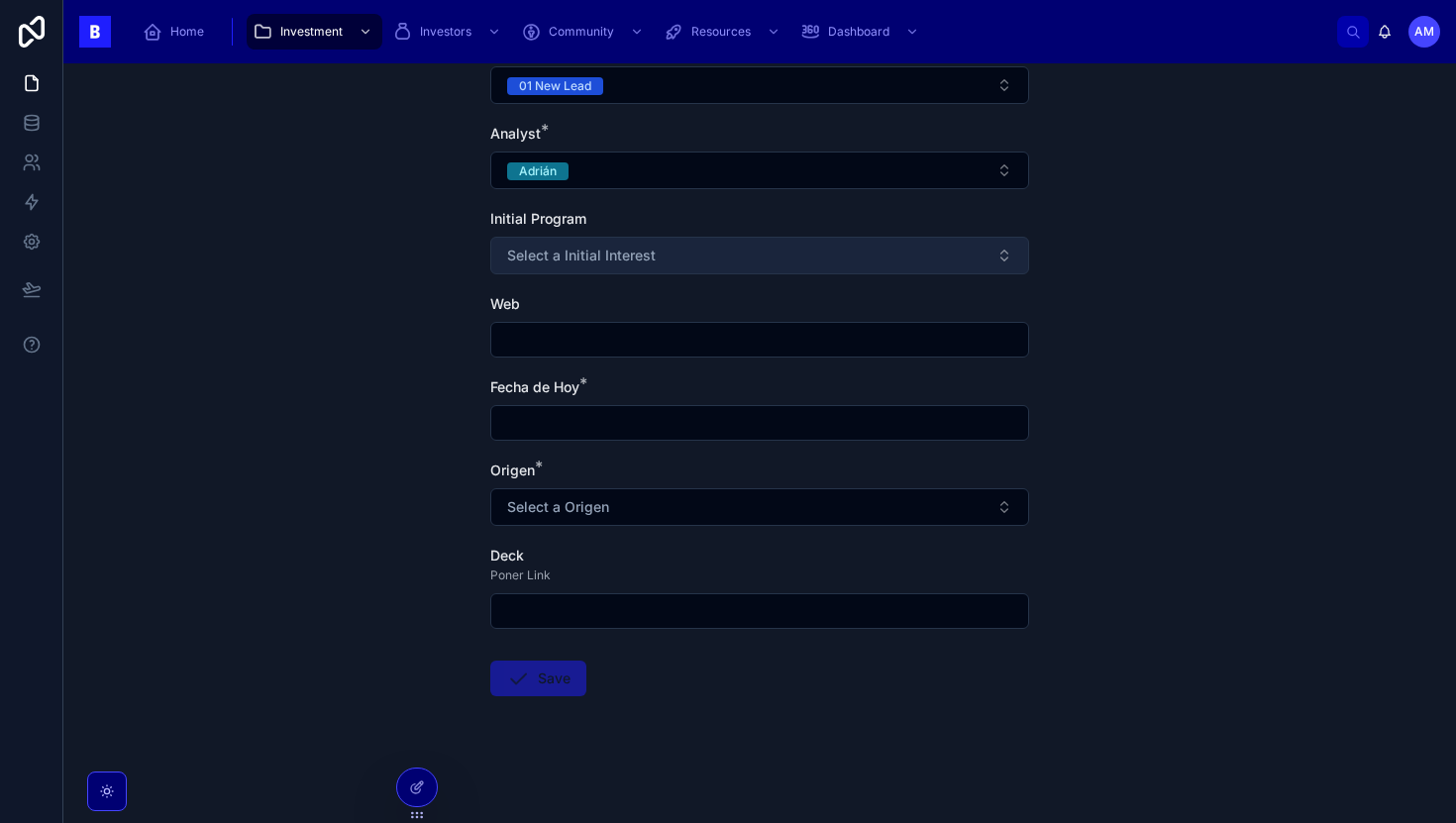 click on "Select a Initial Interest" at bounding box center (581, 256) 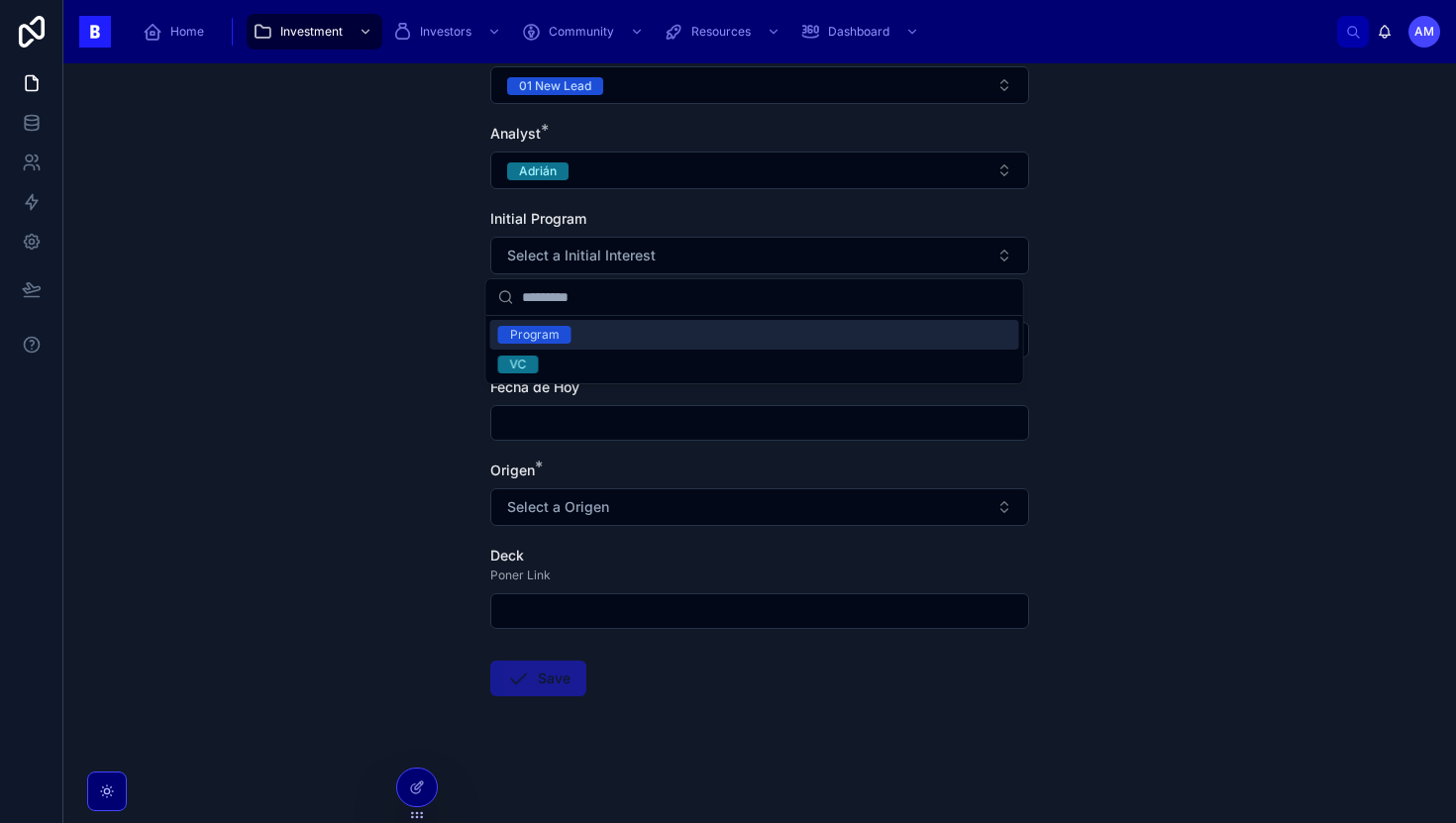 click on "Program" at bounding box center [535, 335] 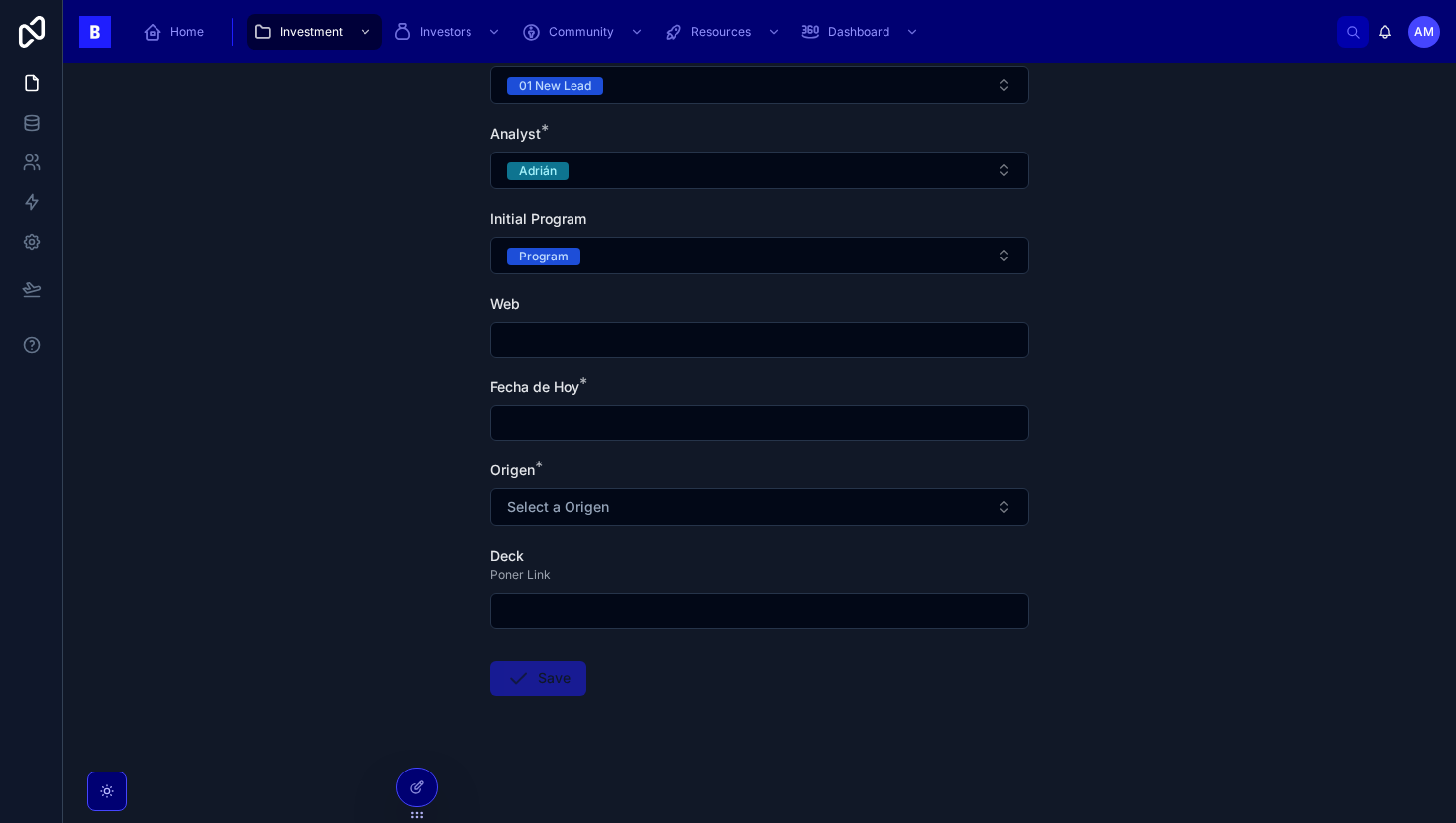 click at bounding box center (760, 423) 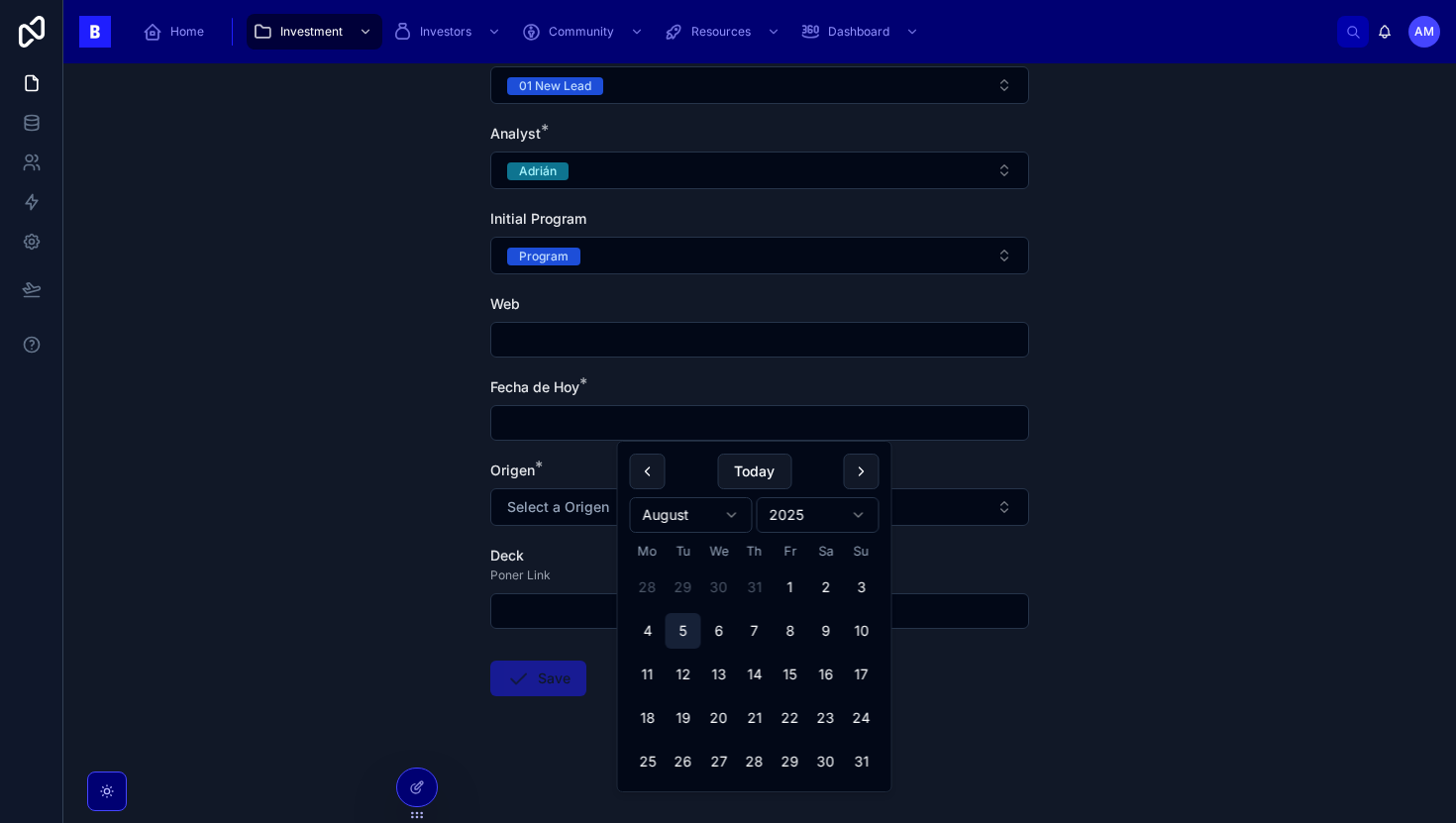 click on "5" at bounding box center (683, 631) 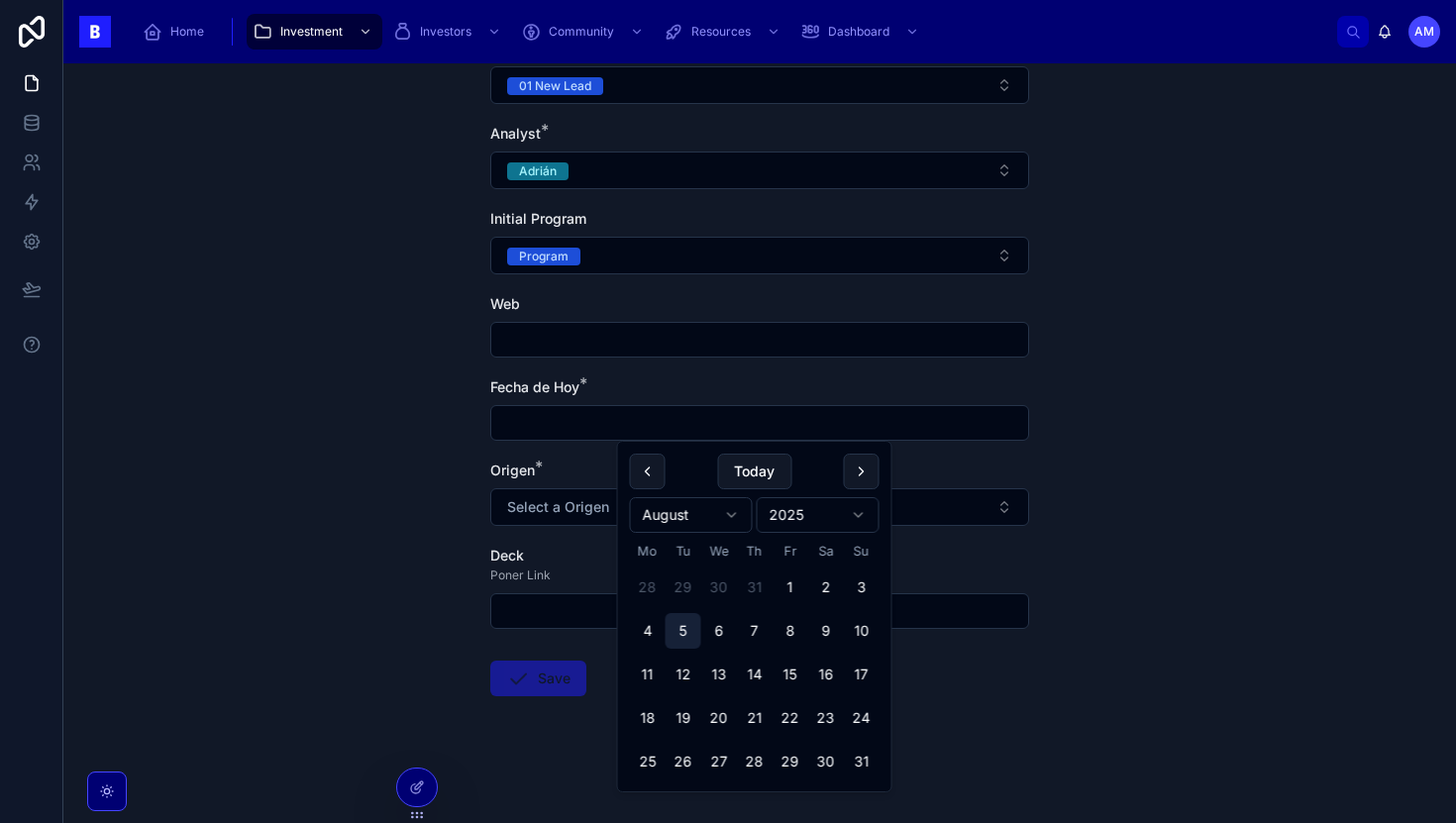 type on "**********" 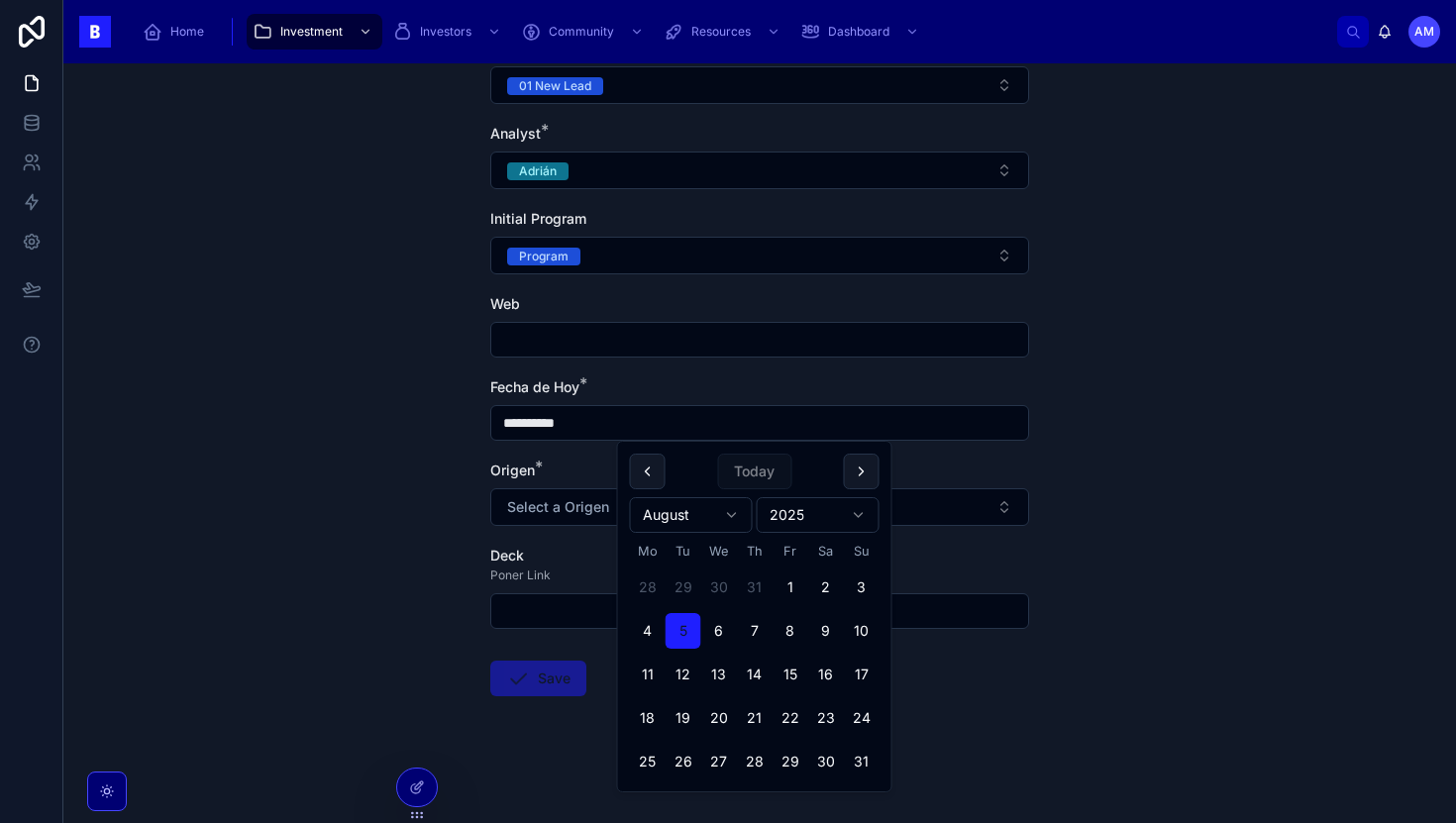 click at bounding box center [760, 340] 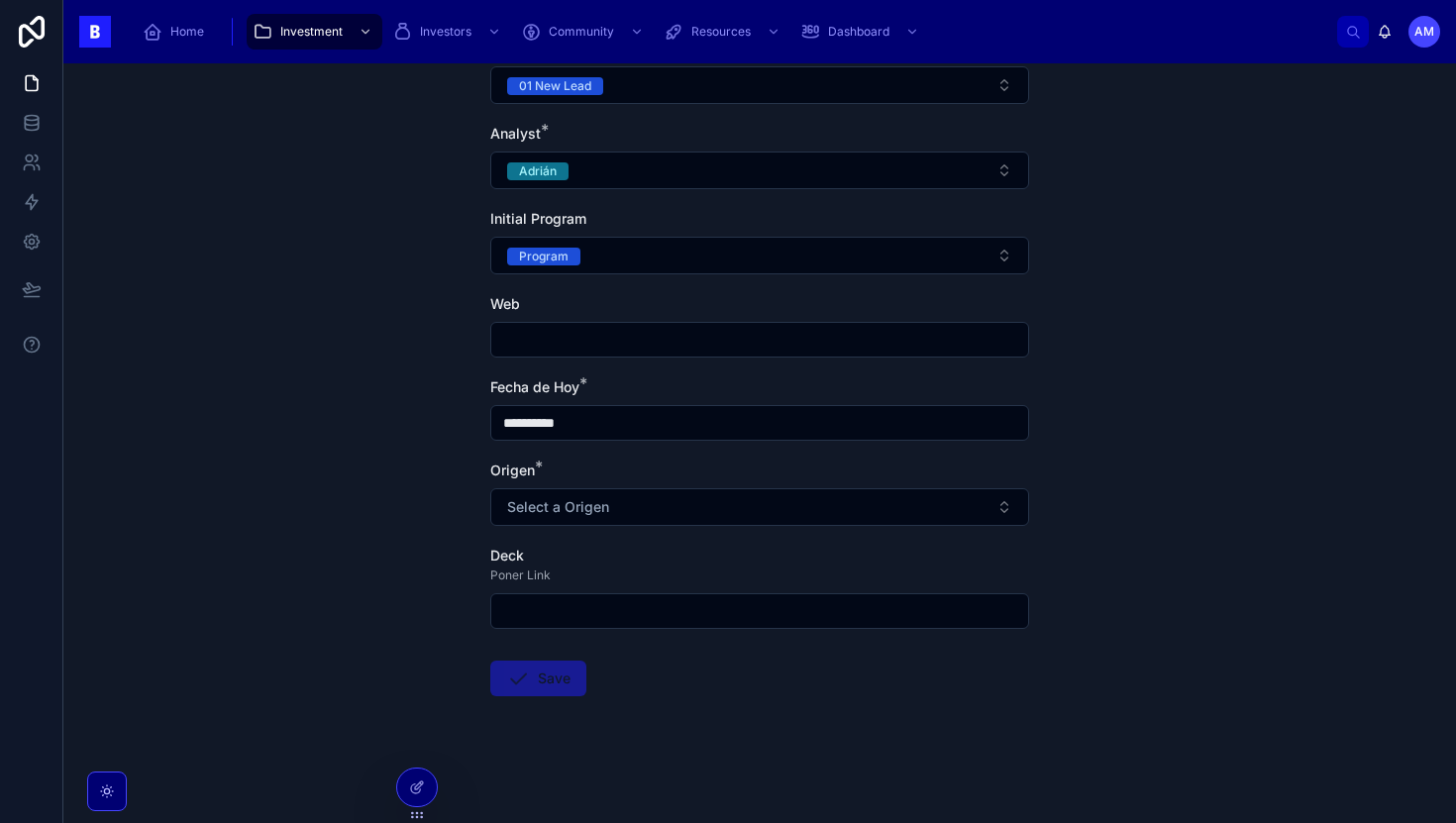 click at bounding box center (760, 340) 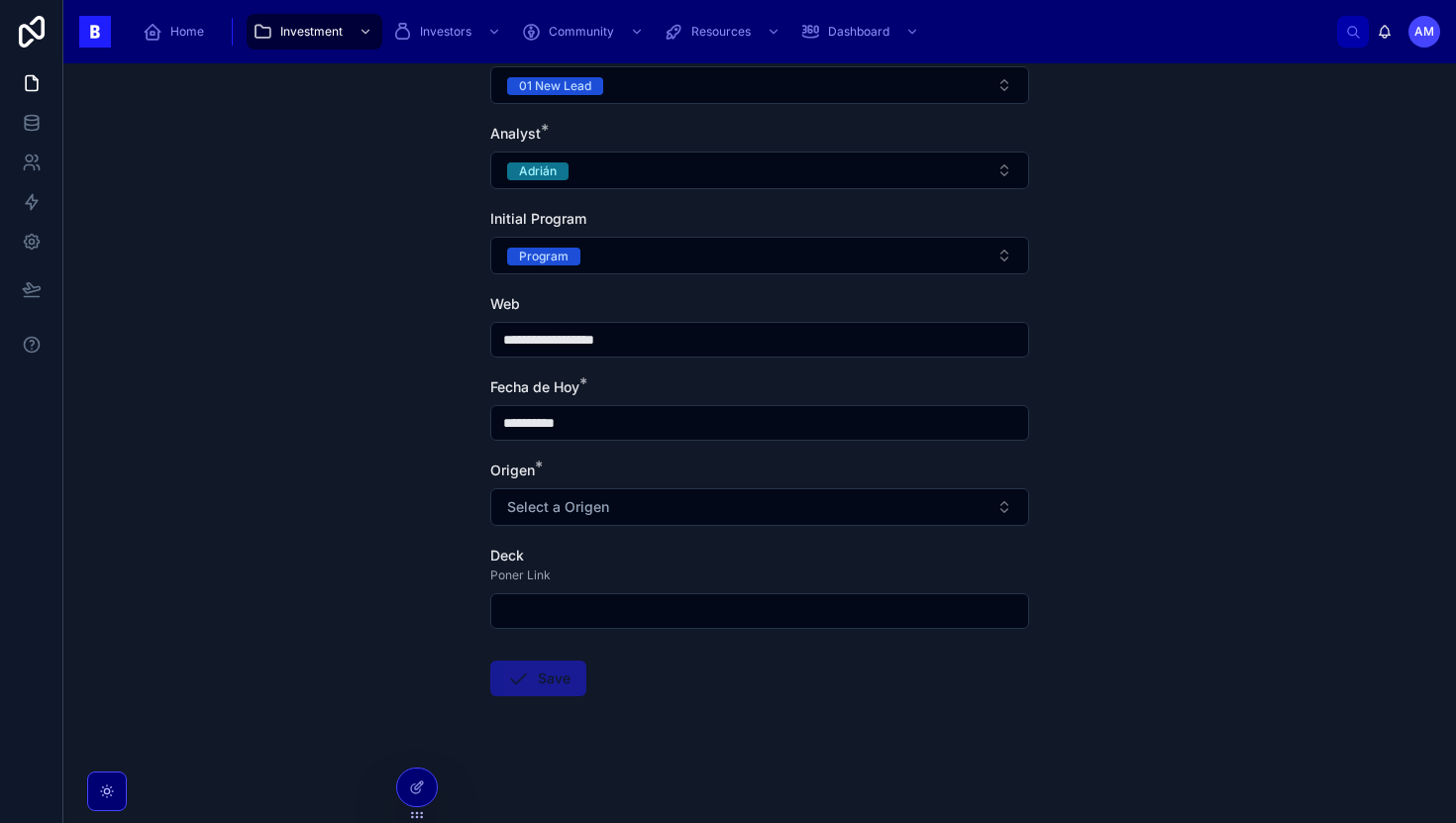 type on "**********" 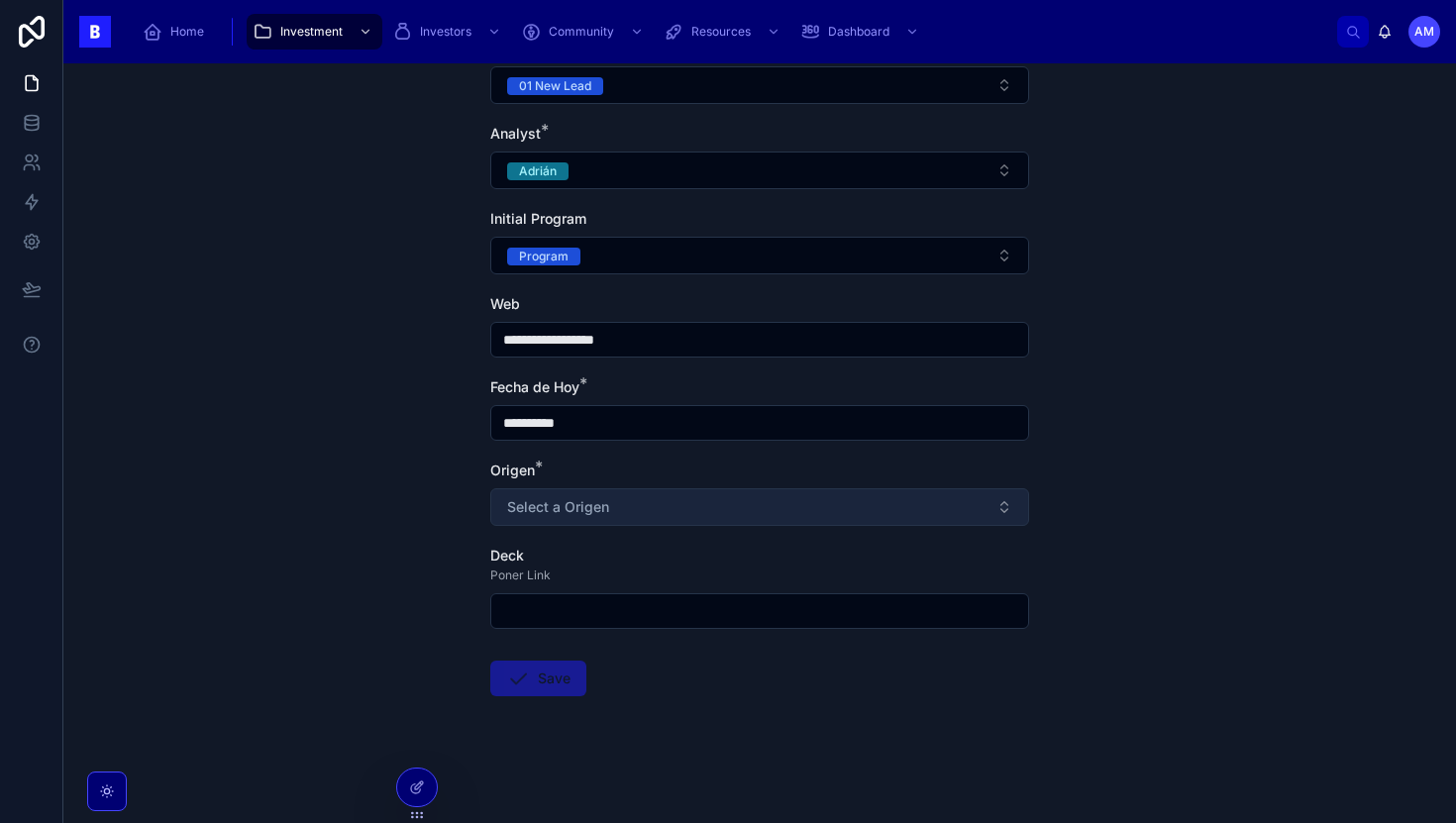click on "Select a Origen" at bounding box center [760, 507] 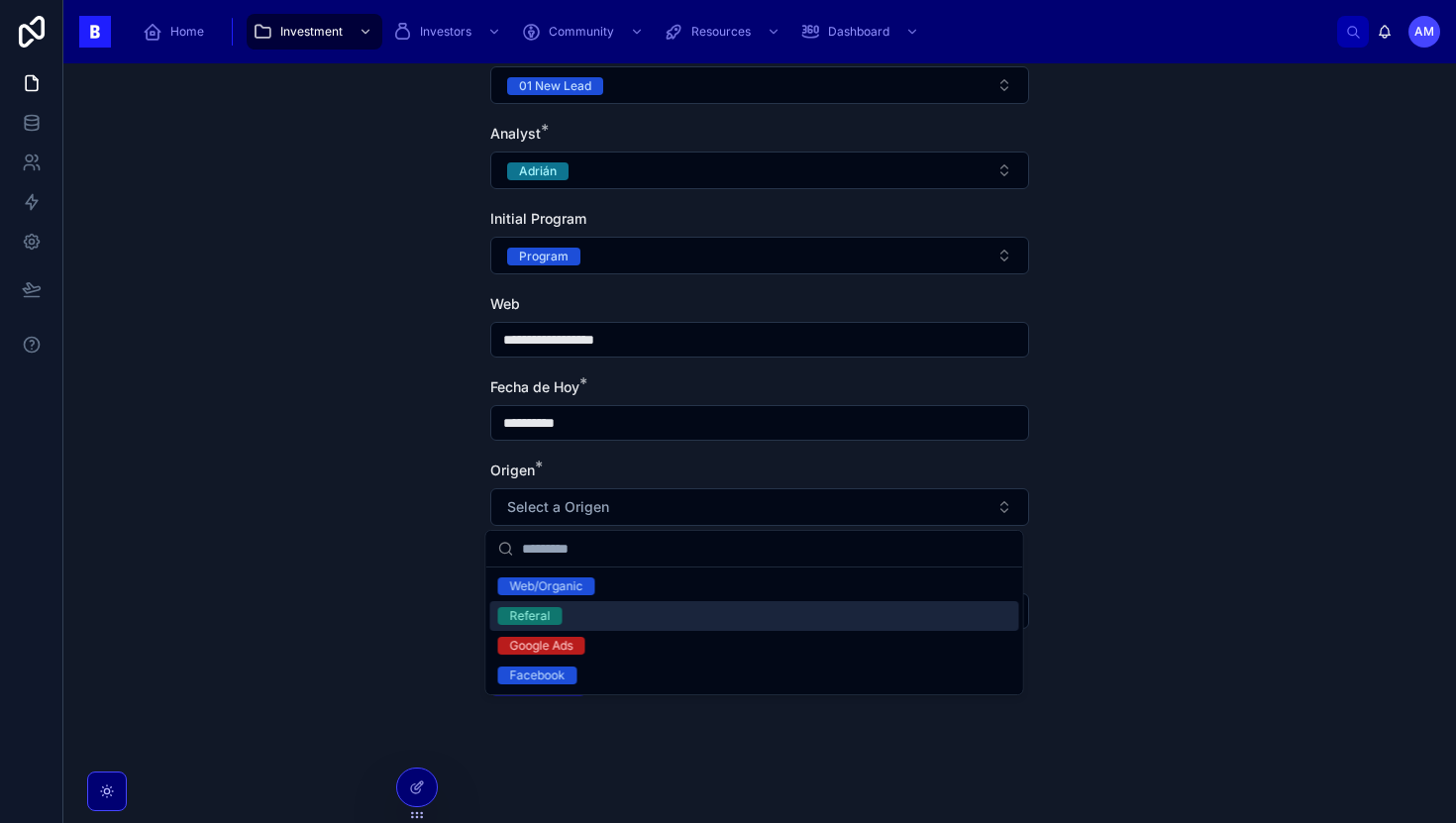 click on "Referal" at bounding box center [755, 616] 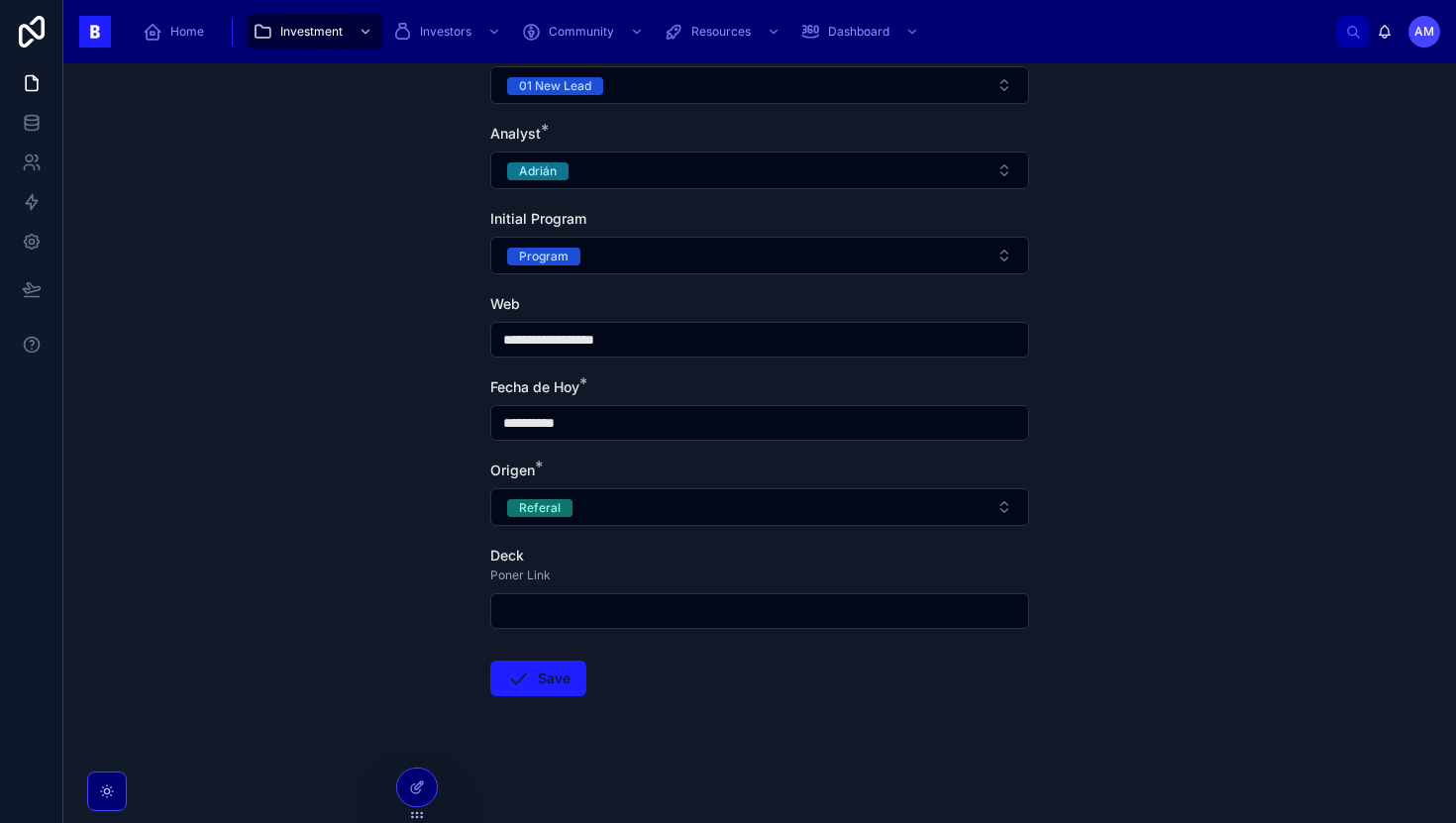 drag, startPoint x: 424, startPoint y: 572, endPoint x: 436, endPoint y: 572, distance: 12 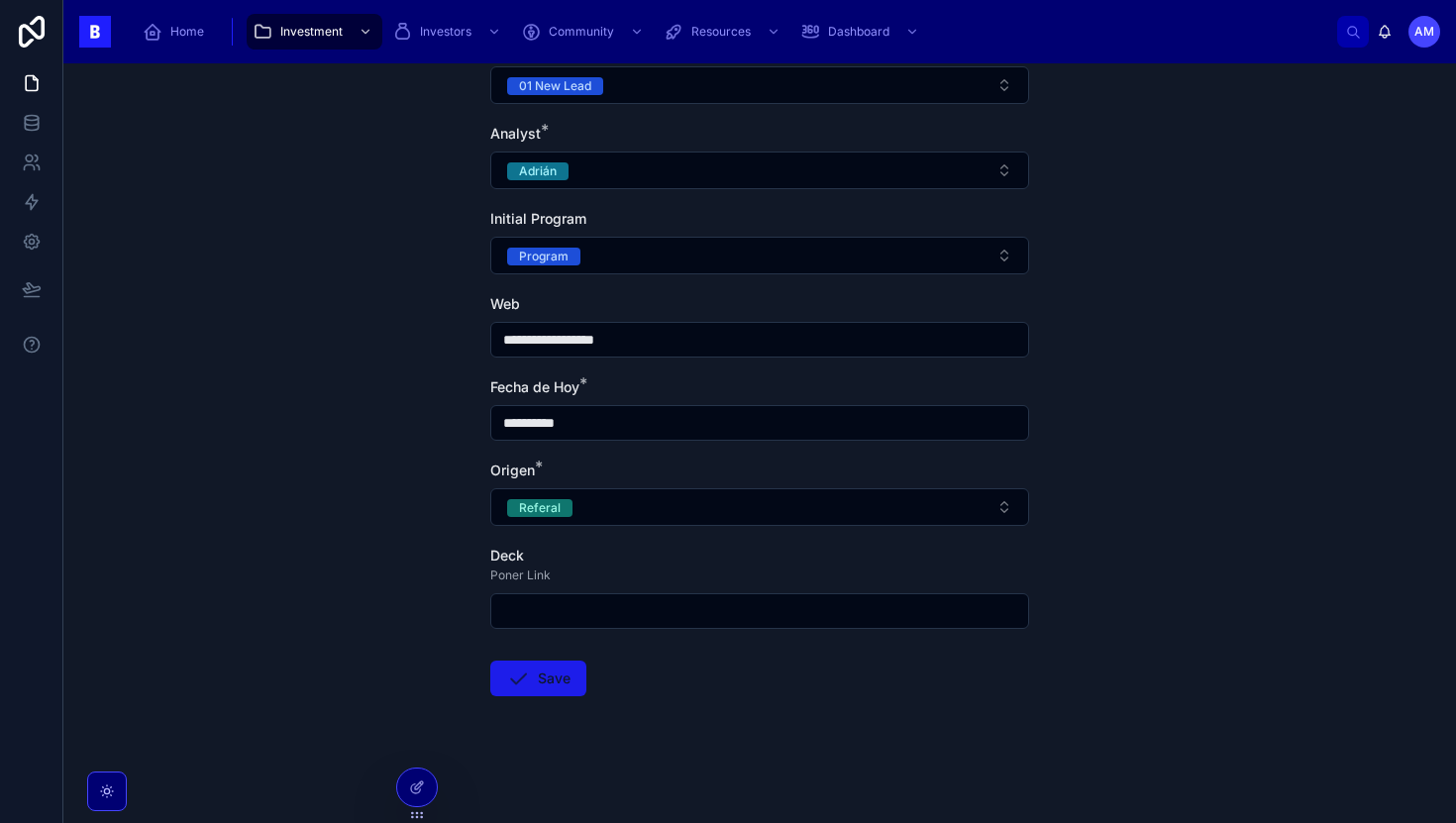 click at bounding box center (518, 678) 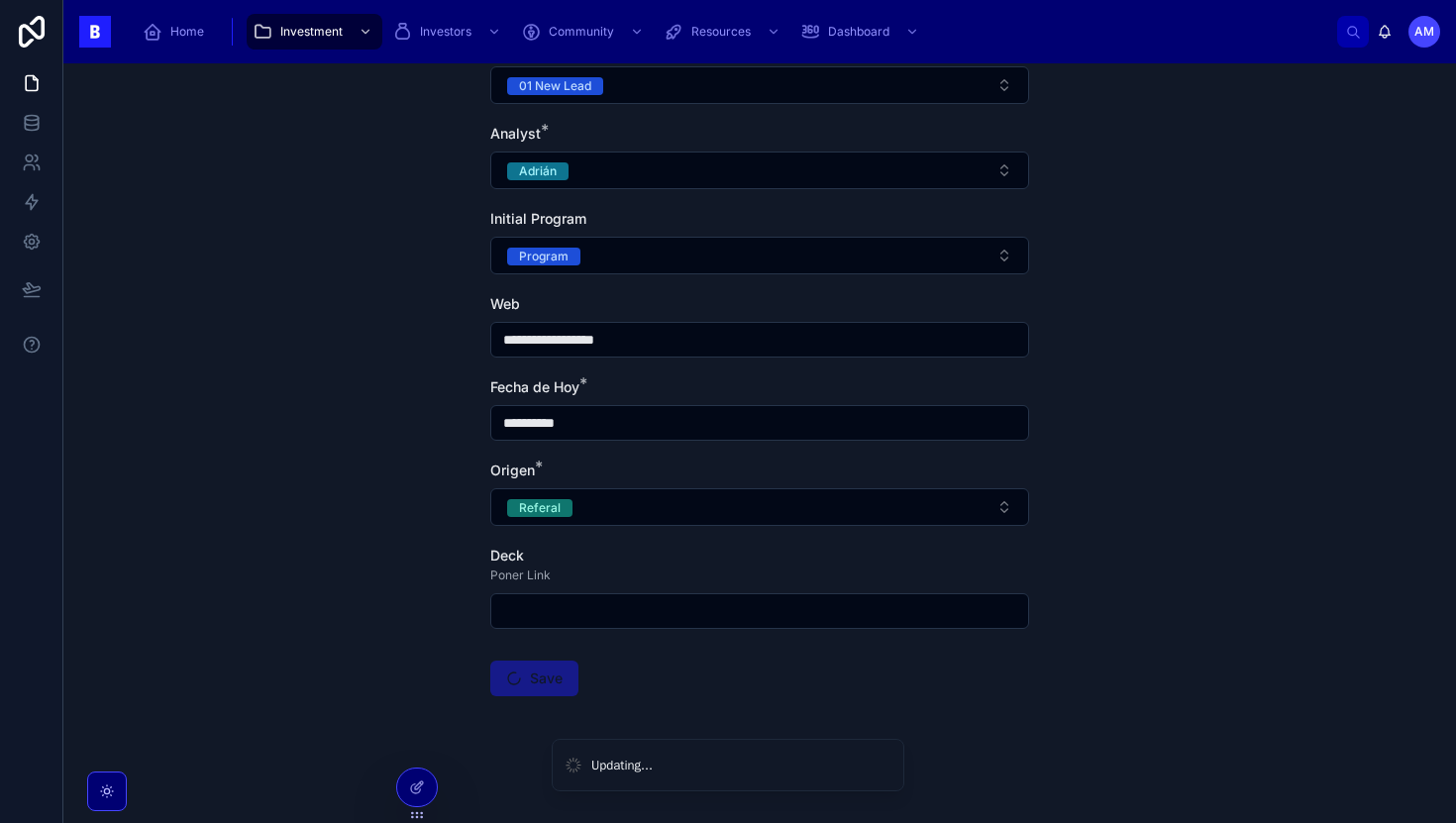 scroll, scrollTop: 0, scrollLeft: 0, axis: both 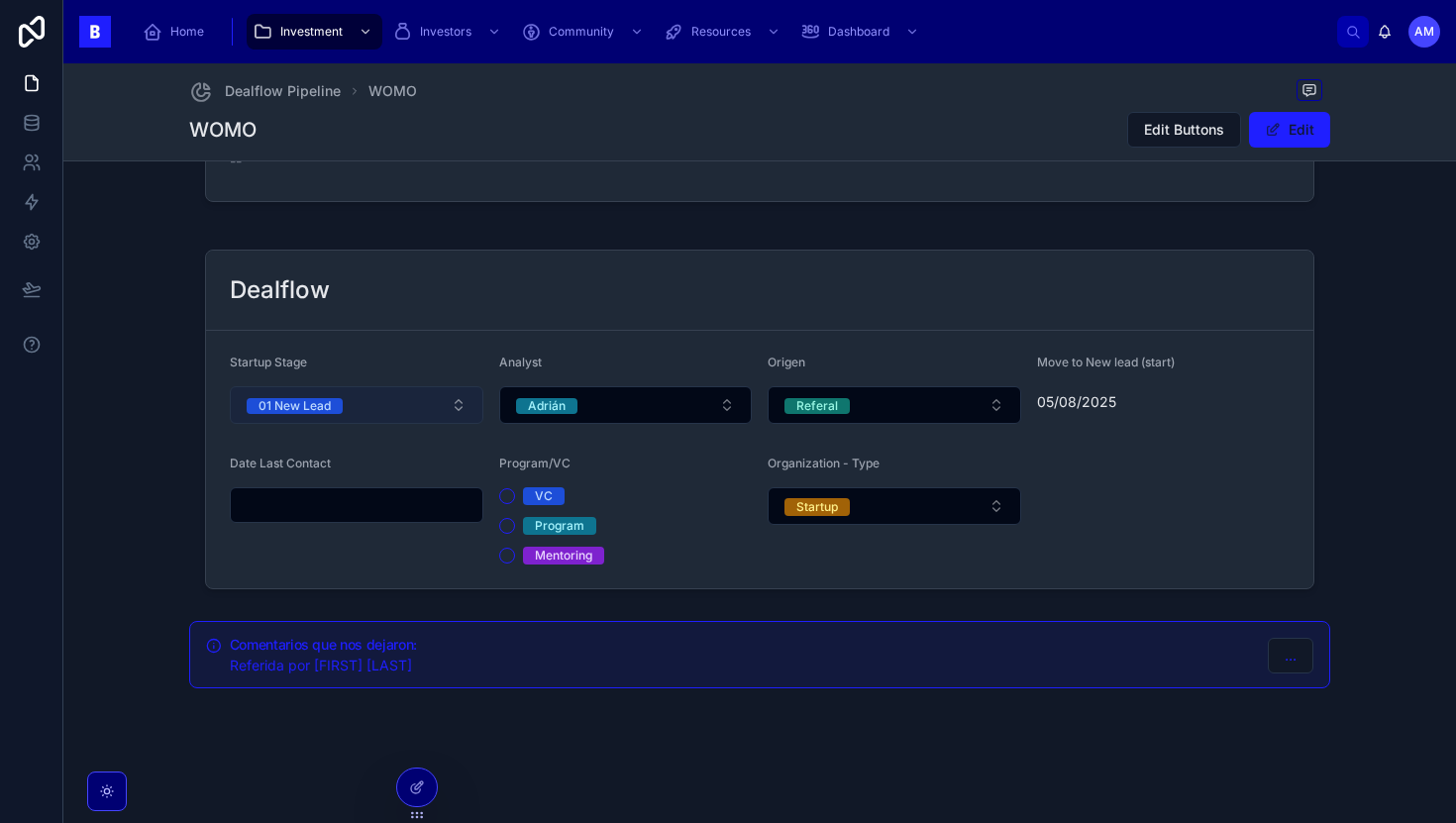 click on "01 New Lead" at bounding box center [357, 405] 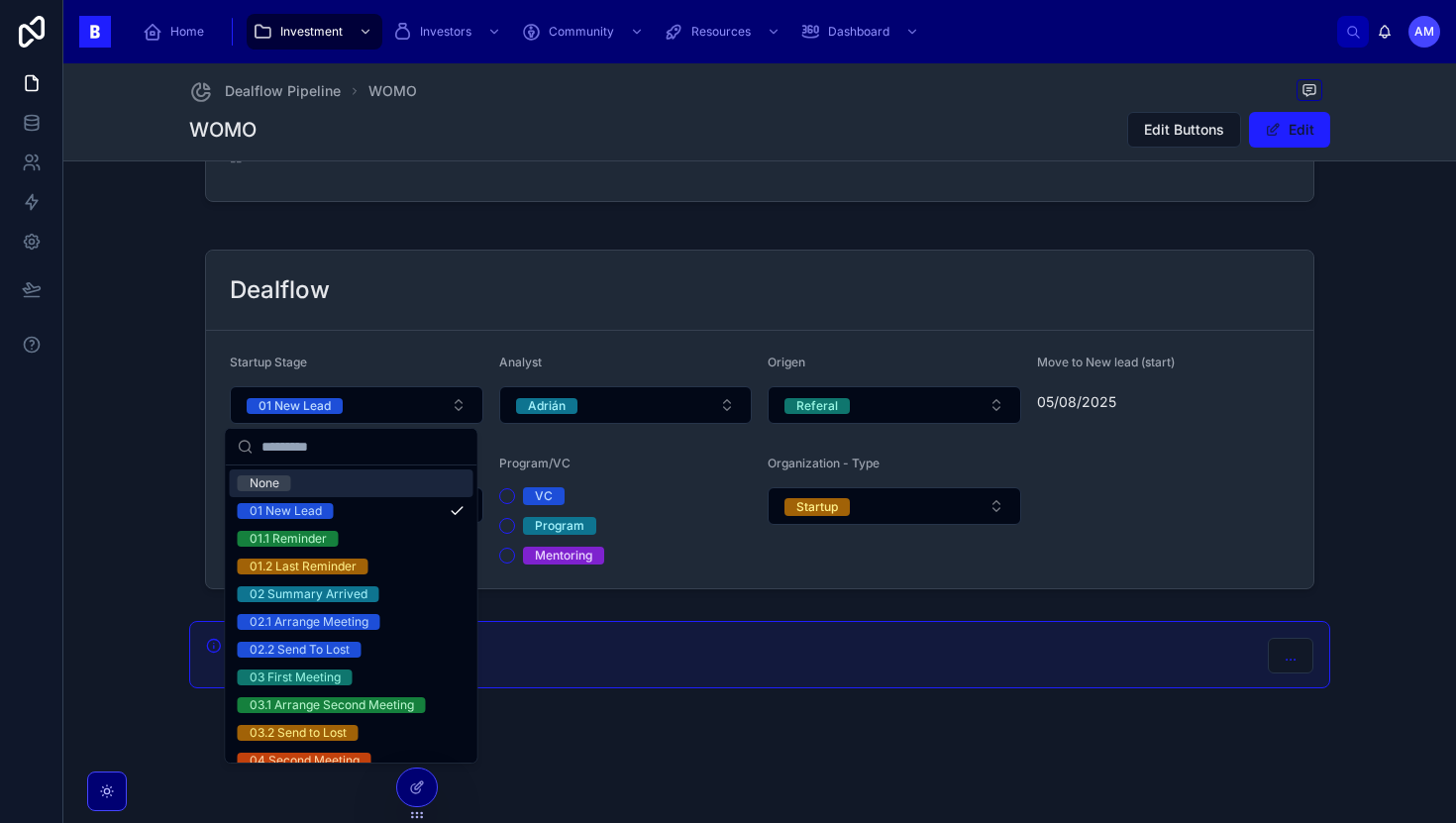 click at bounding box center [364, 447] 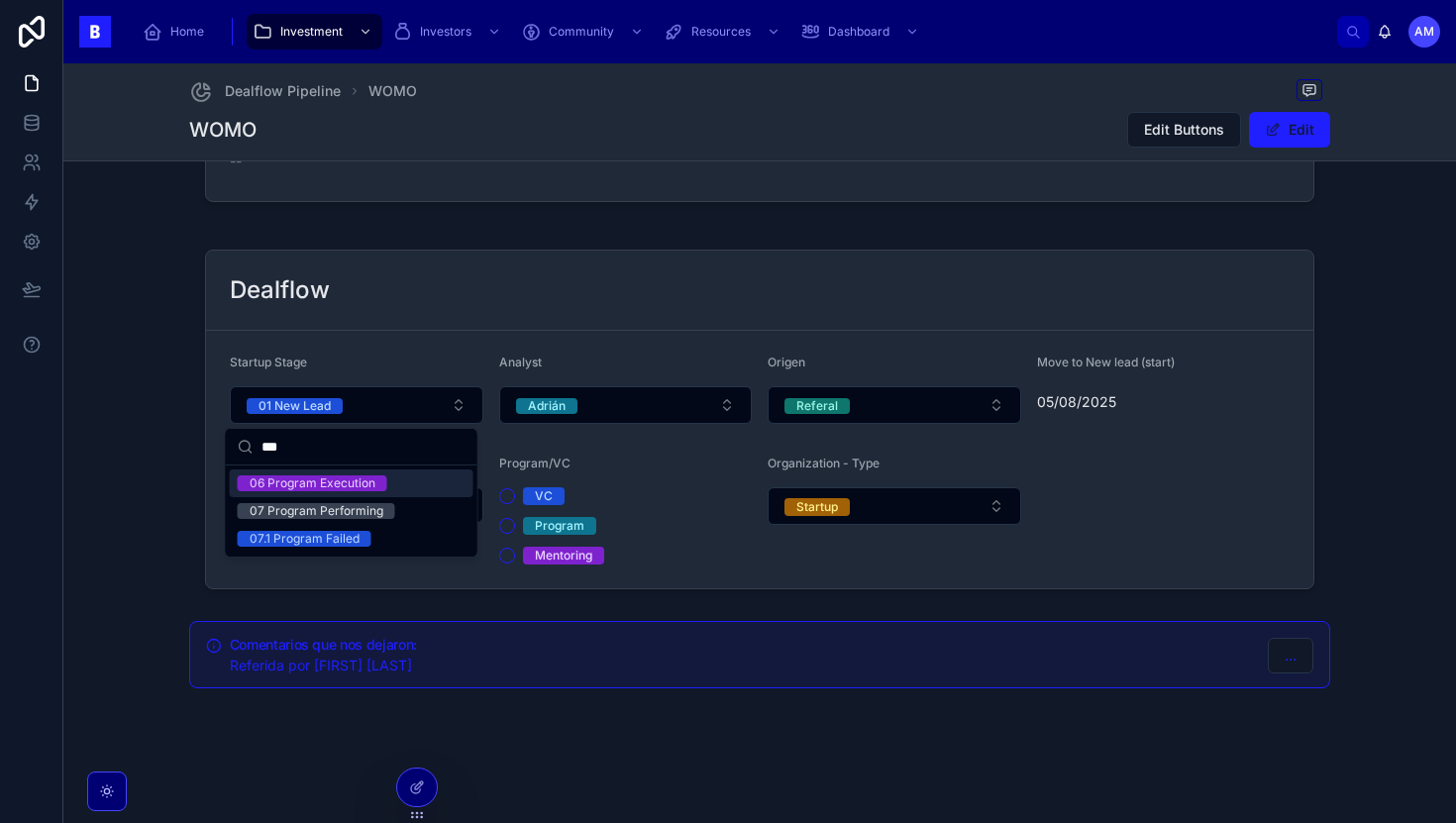 type on "***" 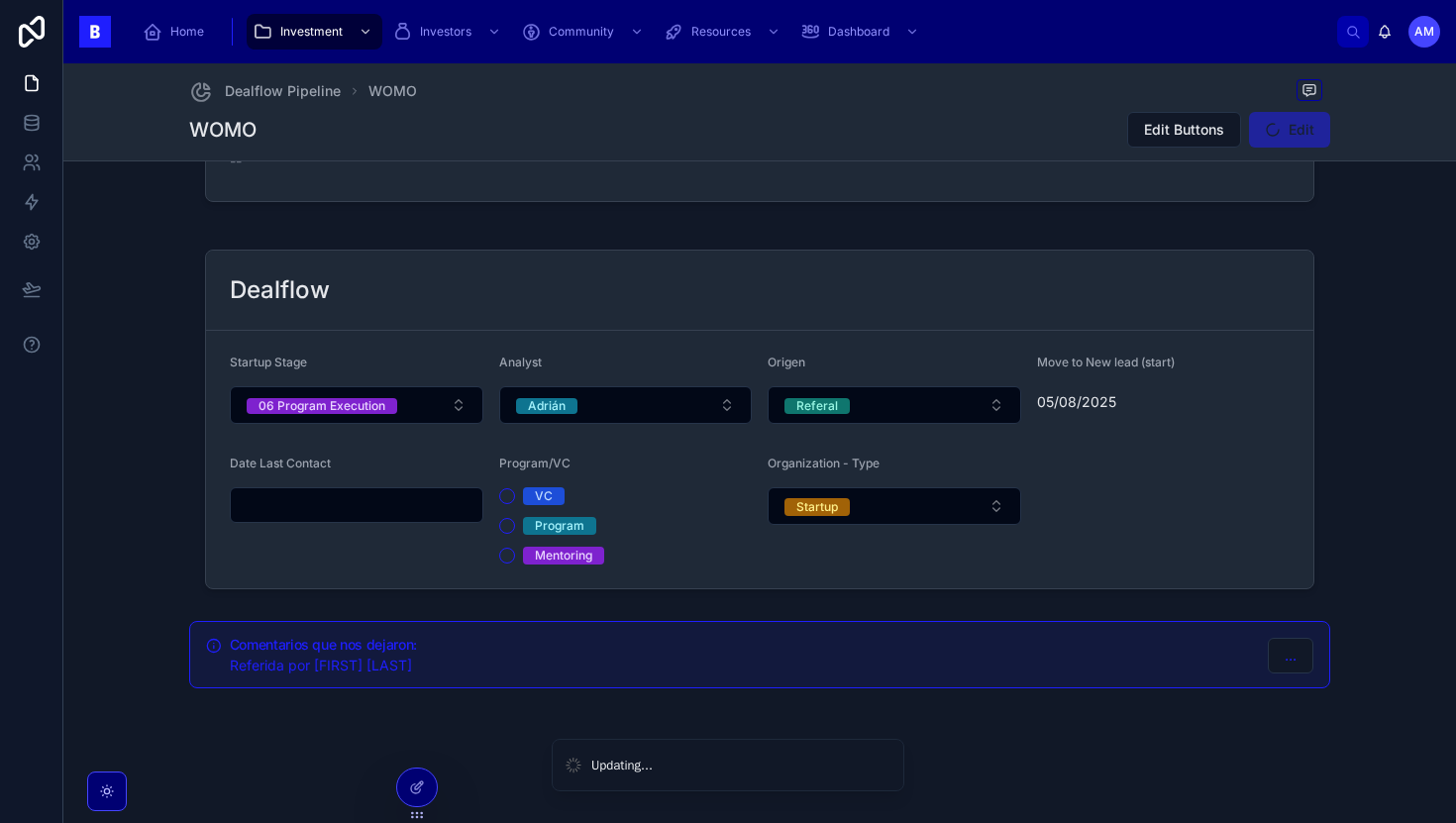 click on "Startup Stage 06 Program Execution Analyst Adrián Origen Referal Move to New lead (start) 05/08/2025 Date Last Contact Program/VC VC Program Mentoring Organization - Type Startup" at bounding box center [760, 460] 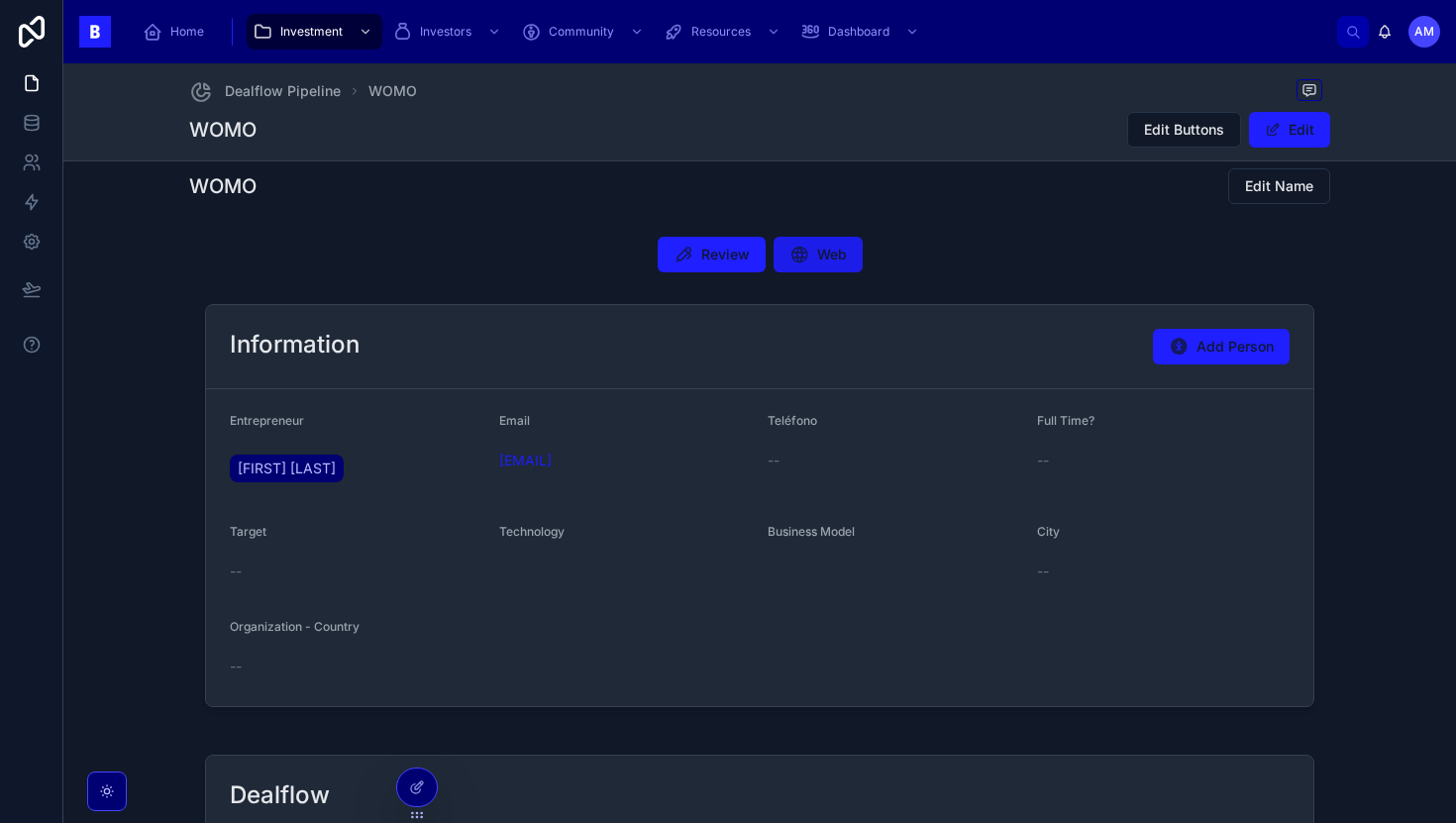 scroll, scrollTop: 0, scrollLeft: 0, axis: both 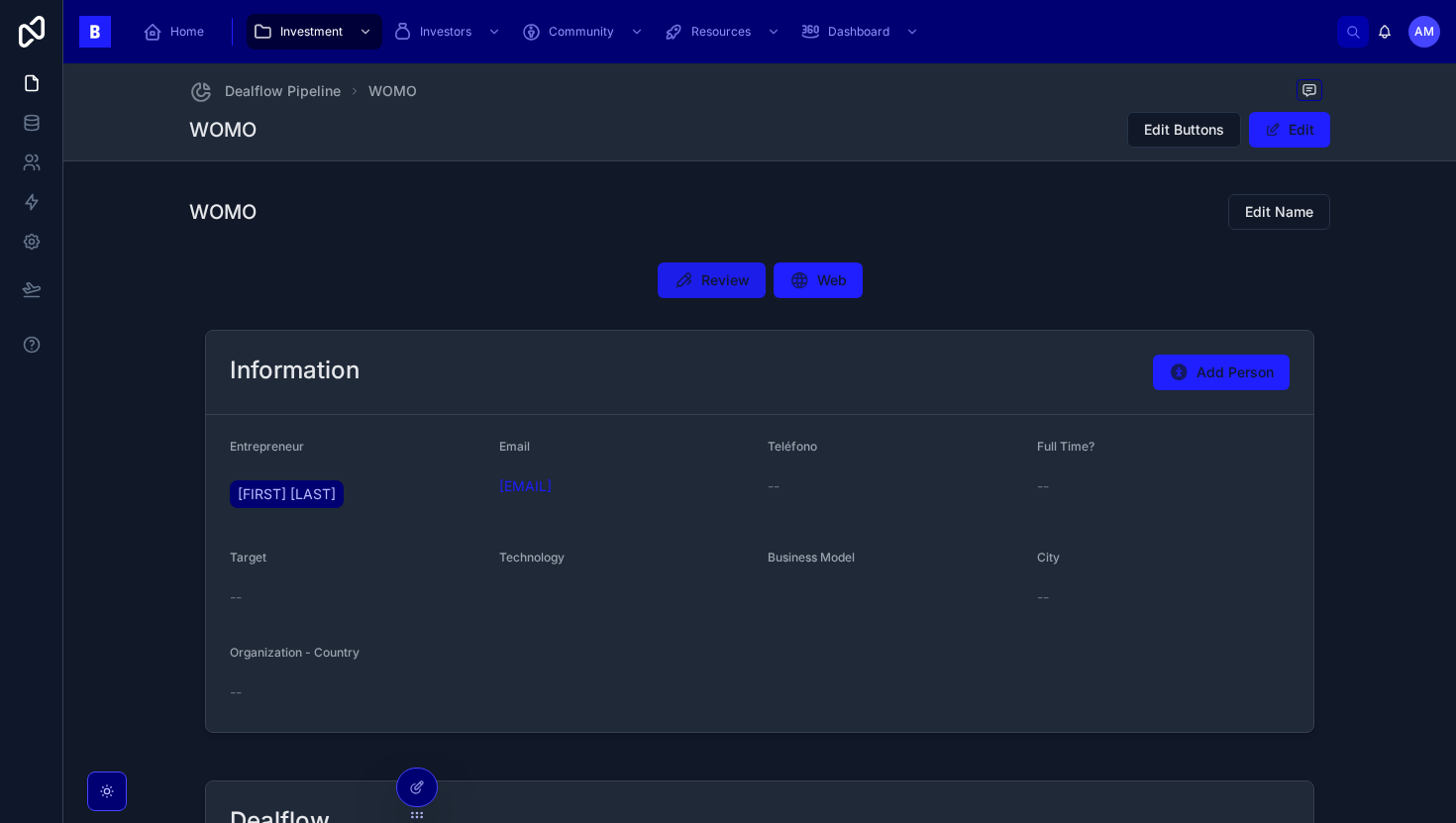 click on "Review" at bounding box center (711, 280) 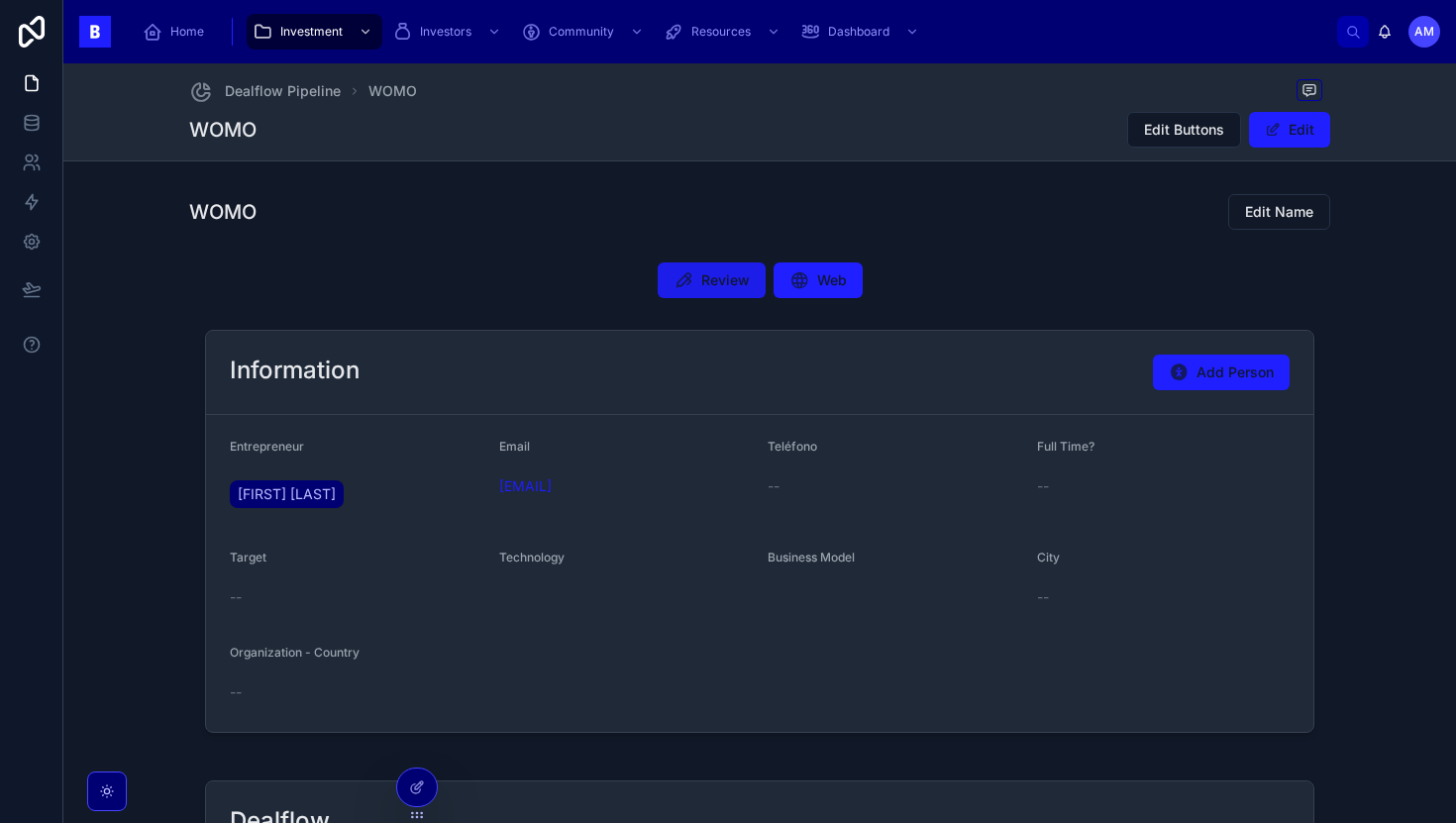 click on "Review" at bounding box center [725, 280] 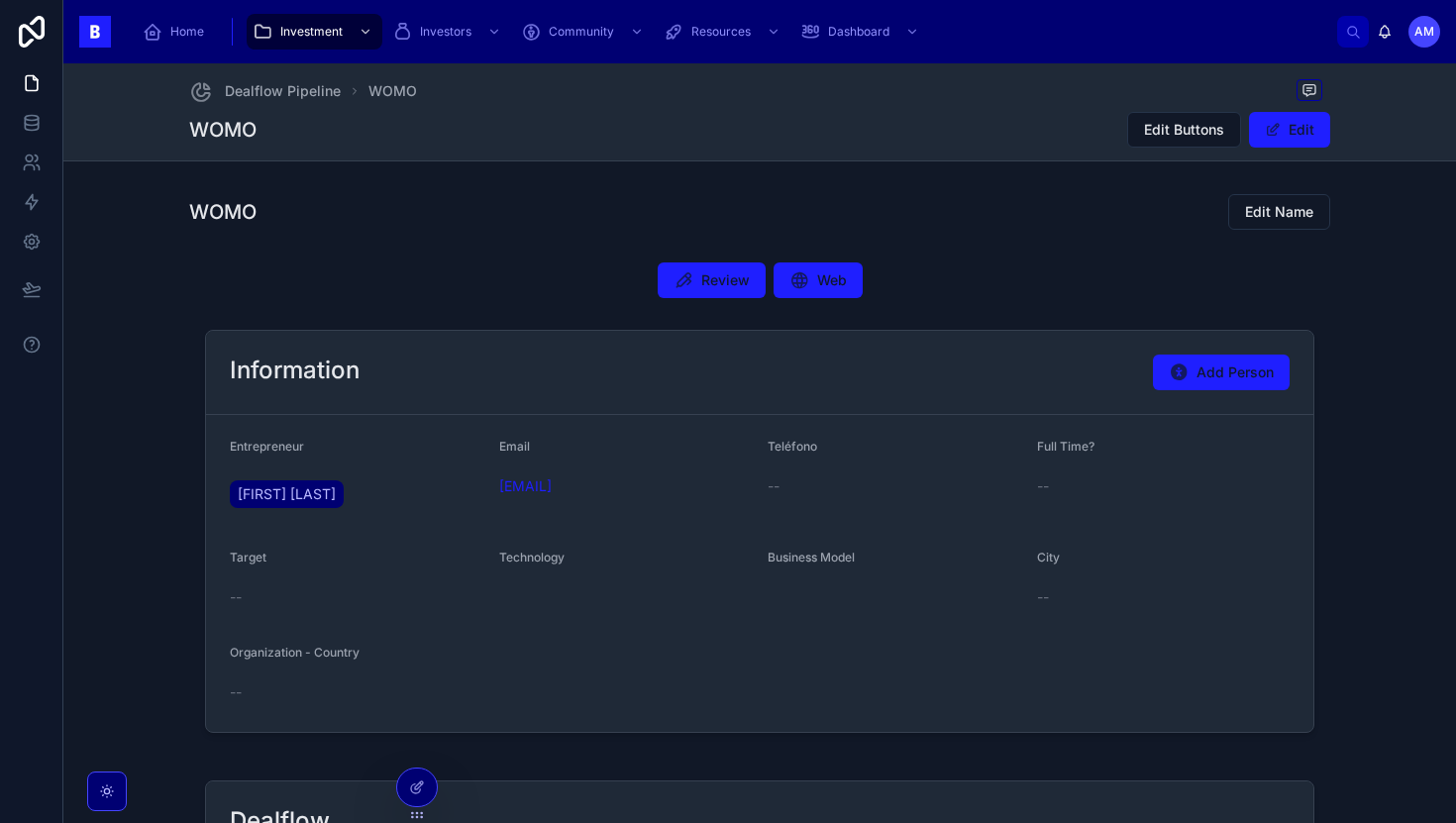 click on "Review Web" at bounding box center (760, 280) 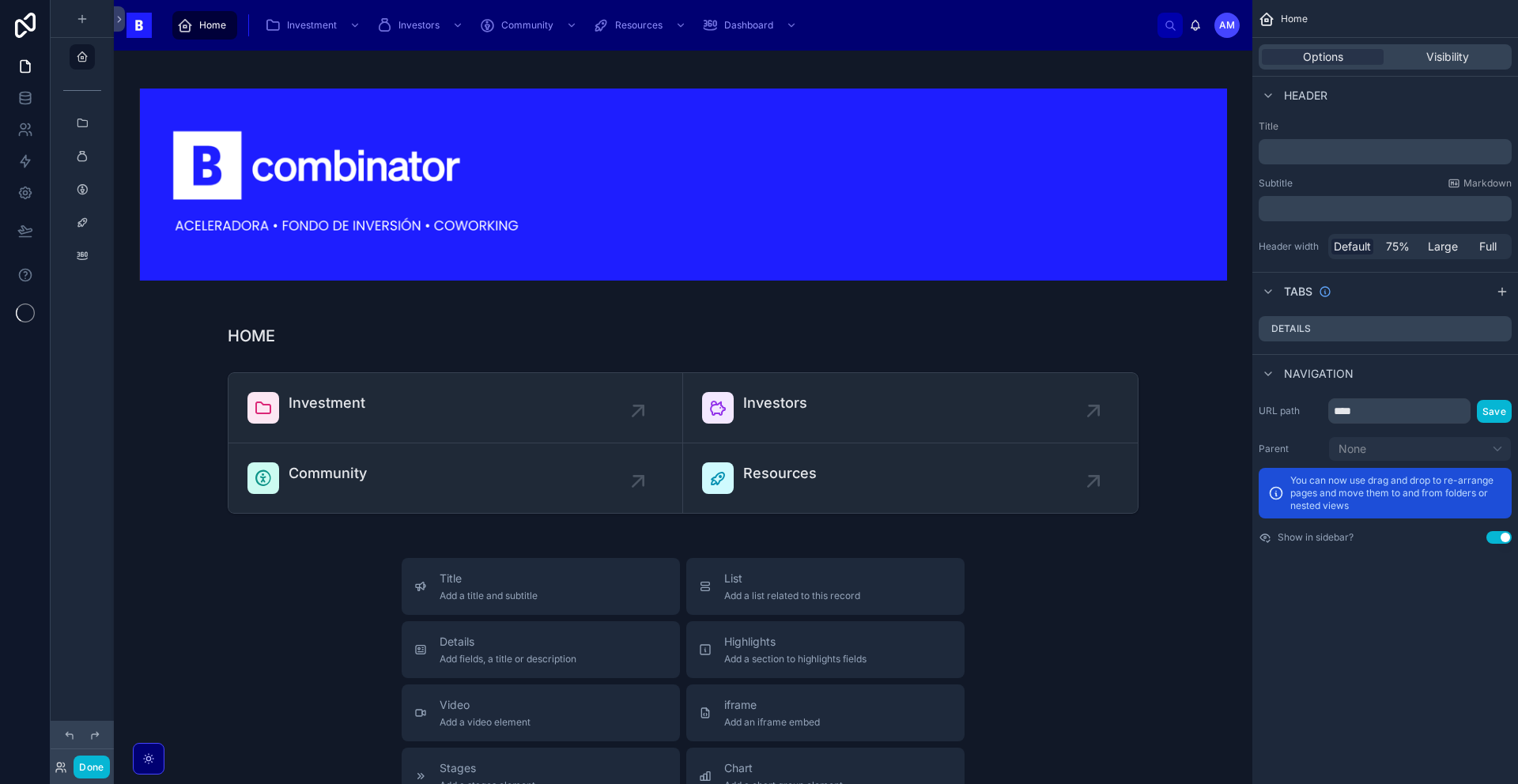 scroll, scrollTop: 0, scrollLeft: 0, axis: both 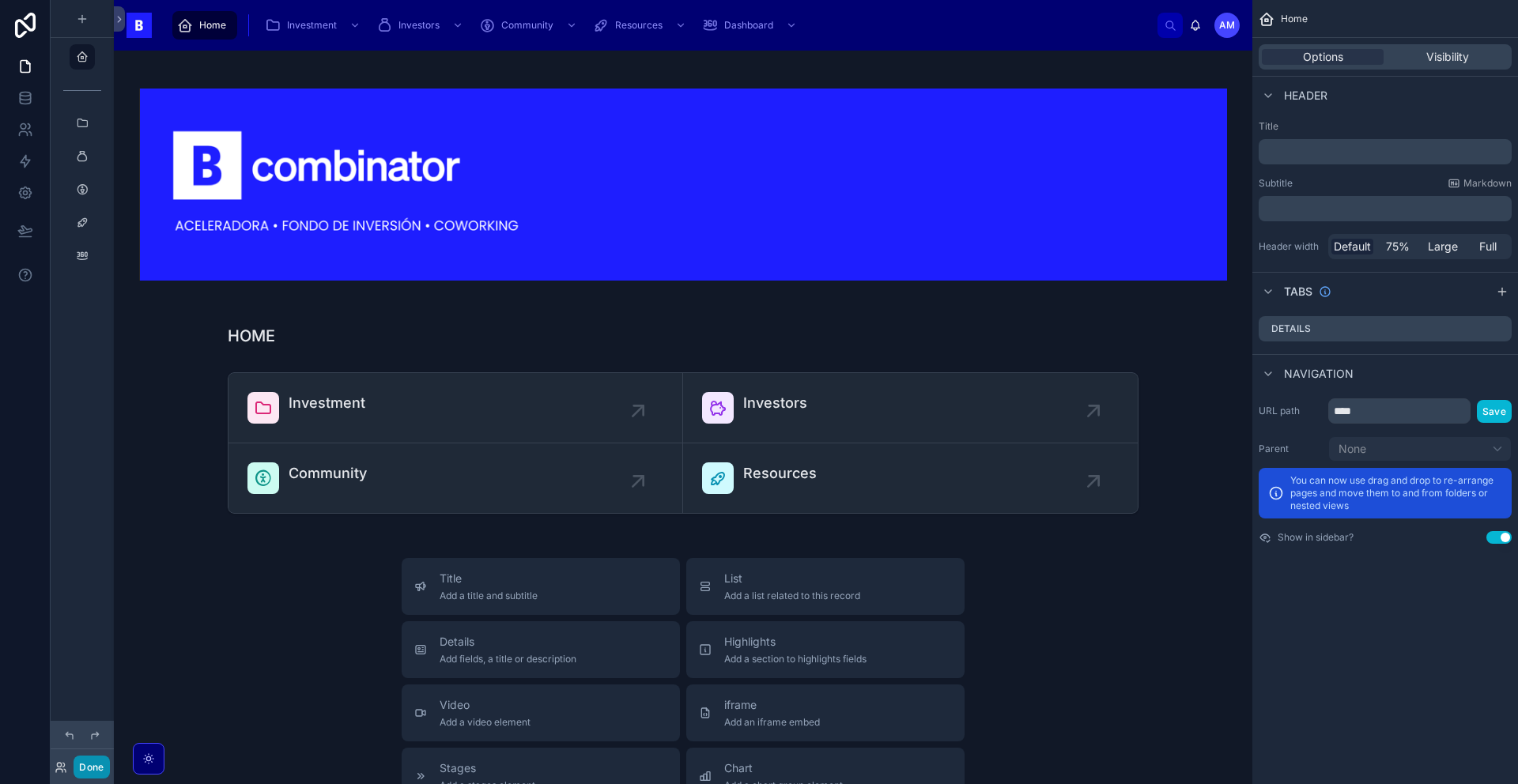 click on "Done" at bounding box center (91, 767) 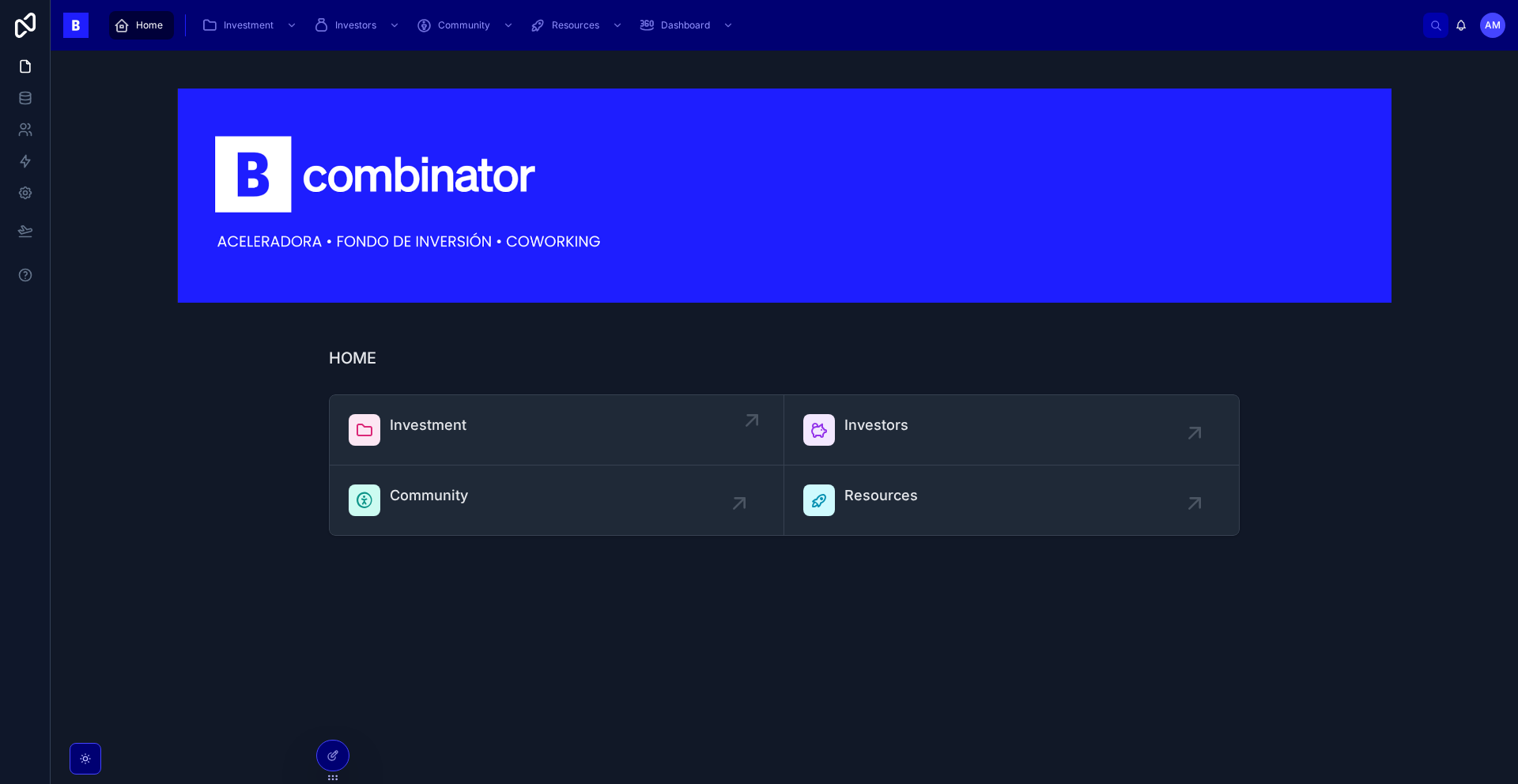 click on "Investment" at bounding box center [557, 430] 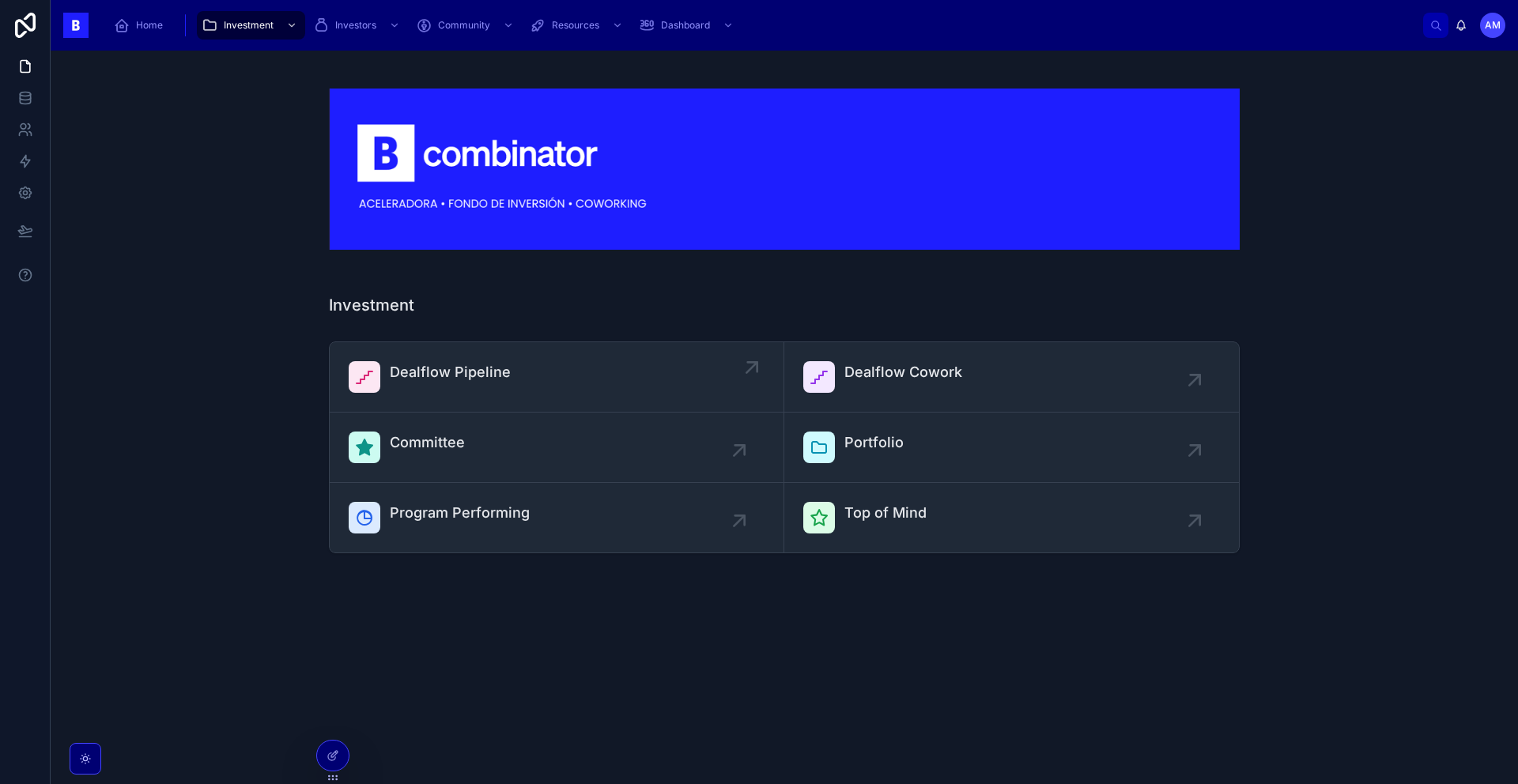 click on "Dealflow Pipeline" at bounding box center (450, 377) 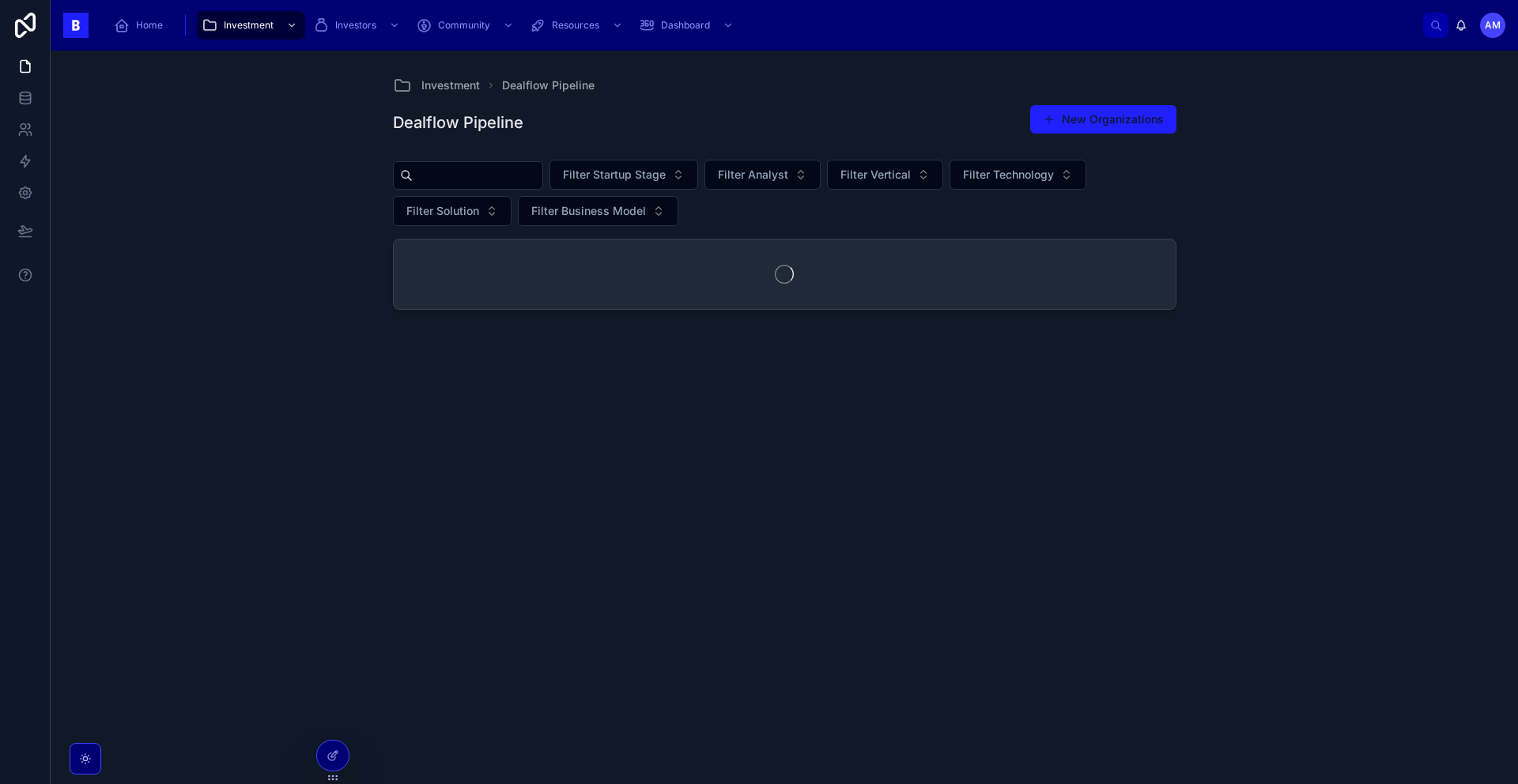 click at bounding box center [478, 175] 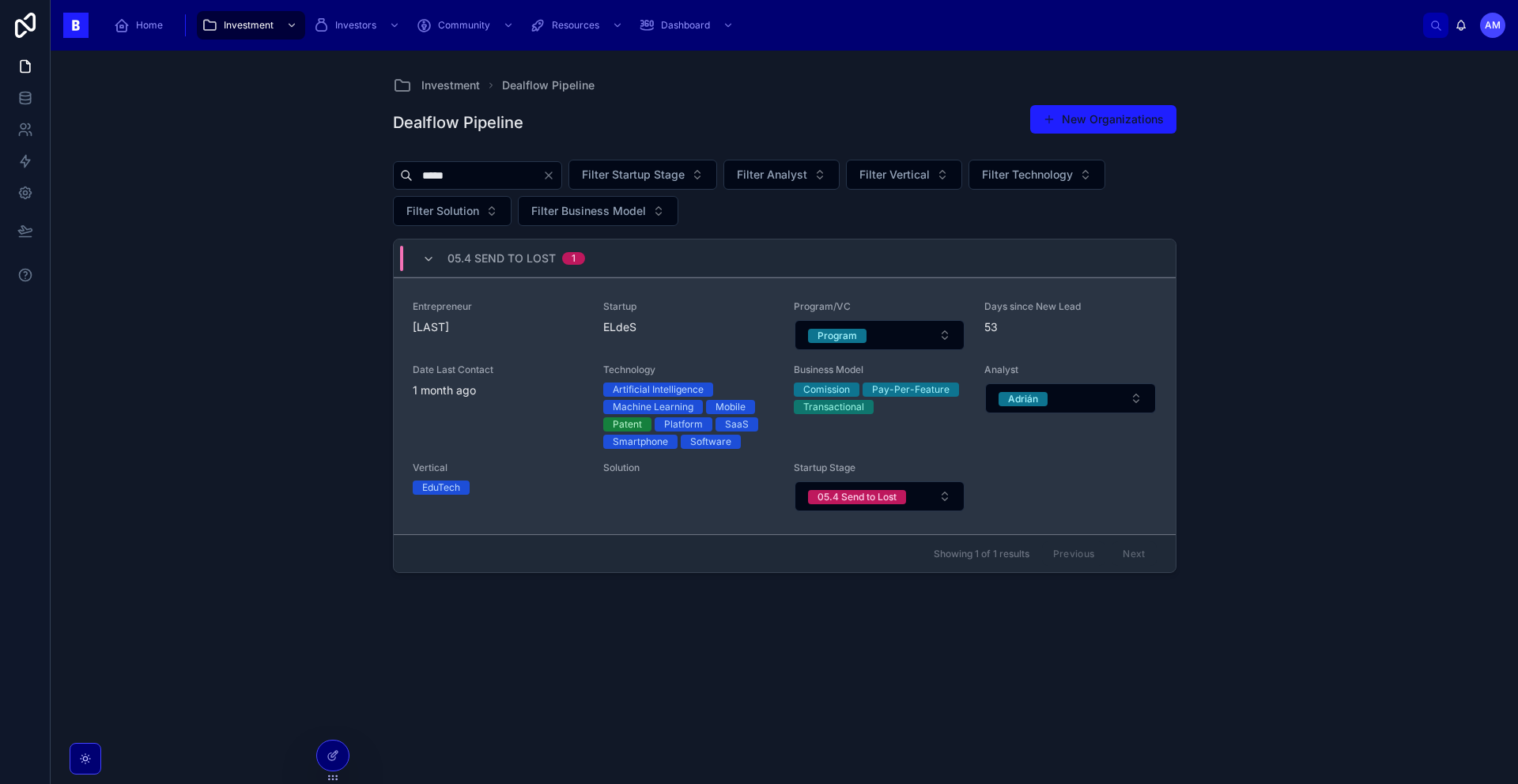 type on "*****" 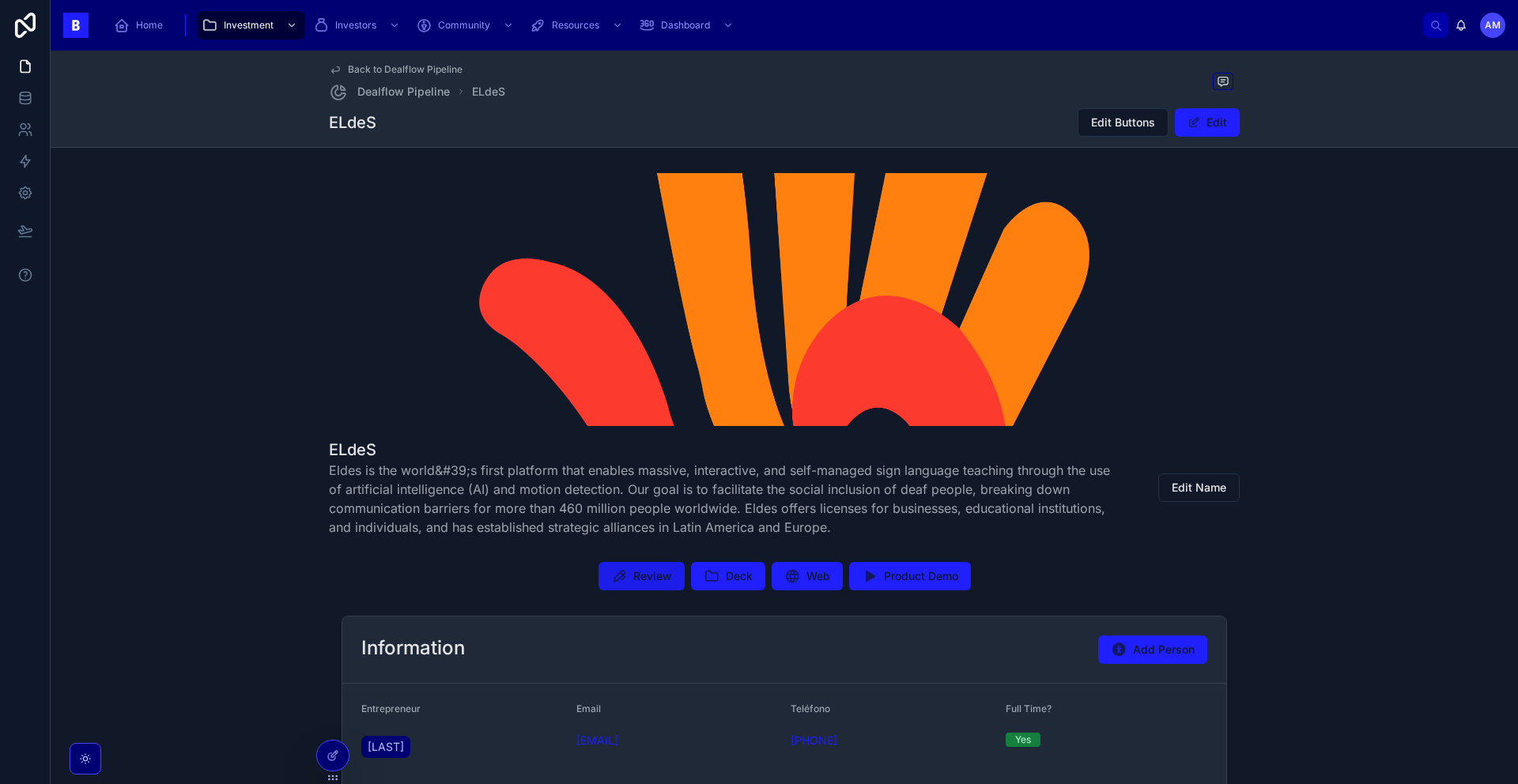 click on "Review" at bounding box center [652, 576] 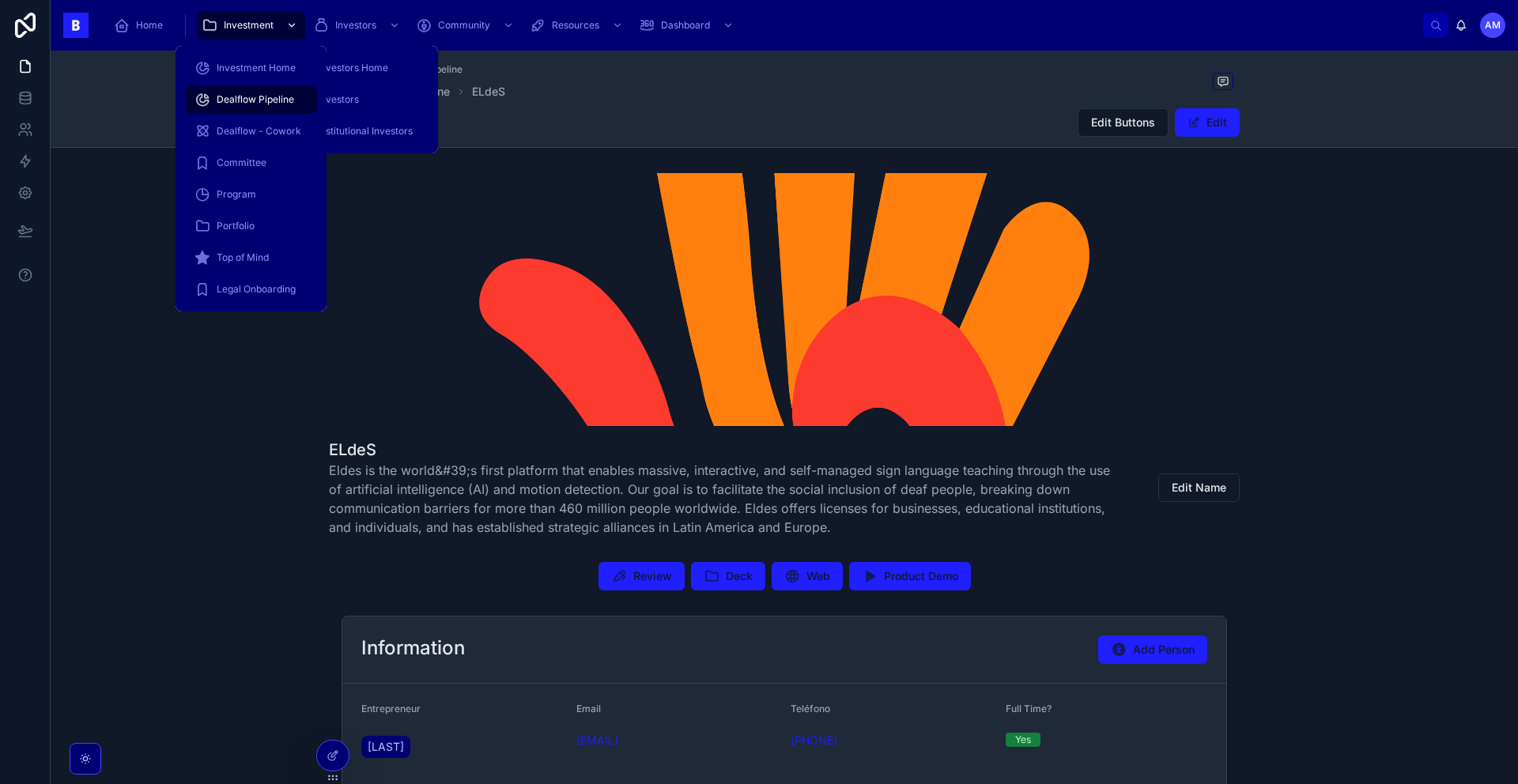 click on "Investment" at bounding box center [248, 25] 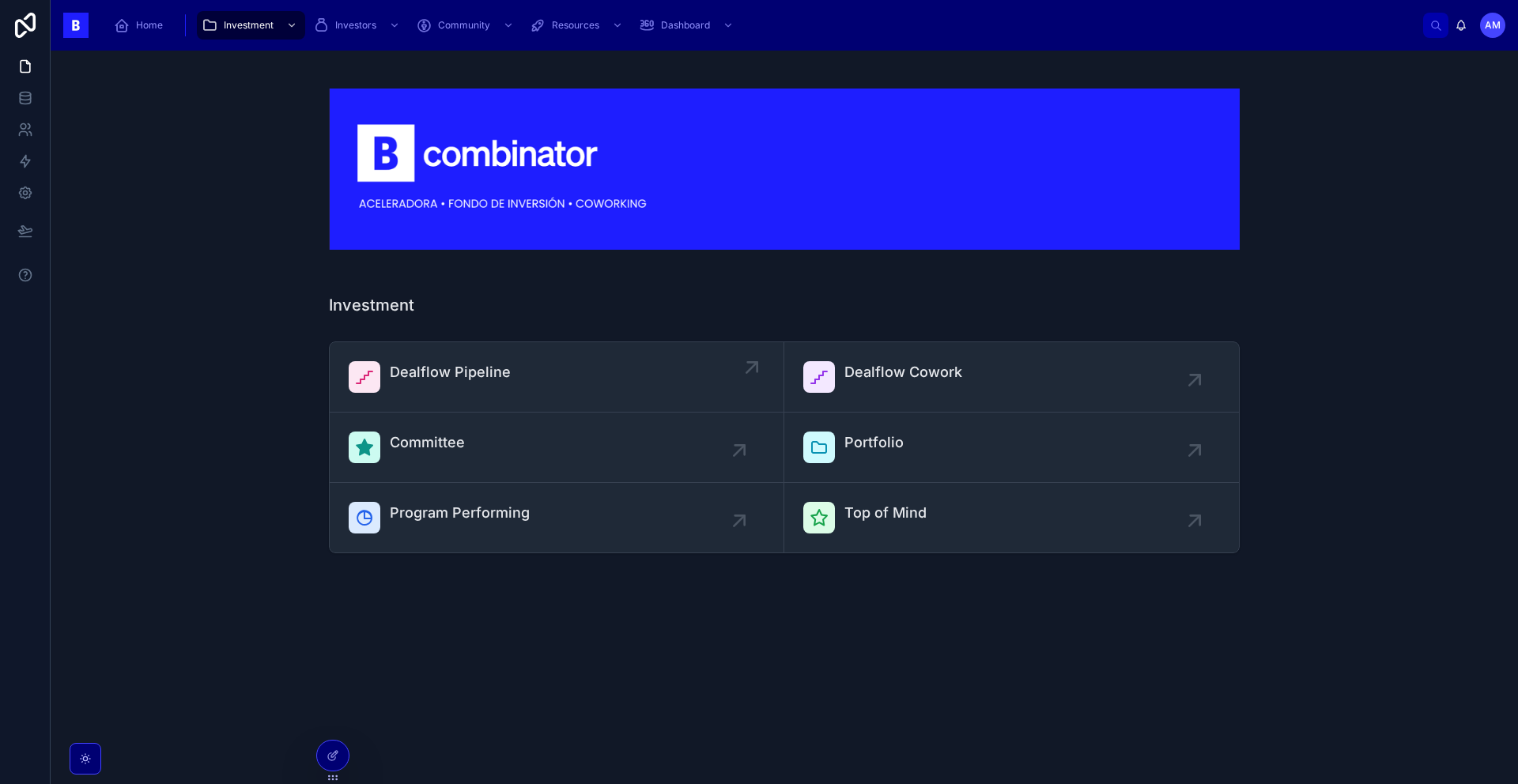 click on "Dealflow Pipeline" at bounding box center [557, 377] 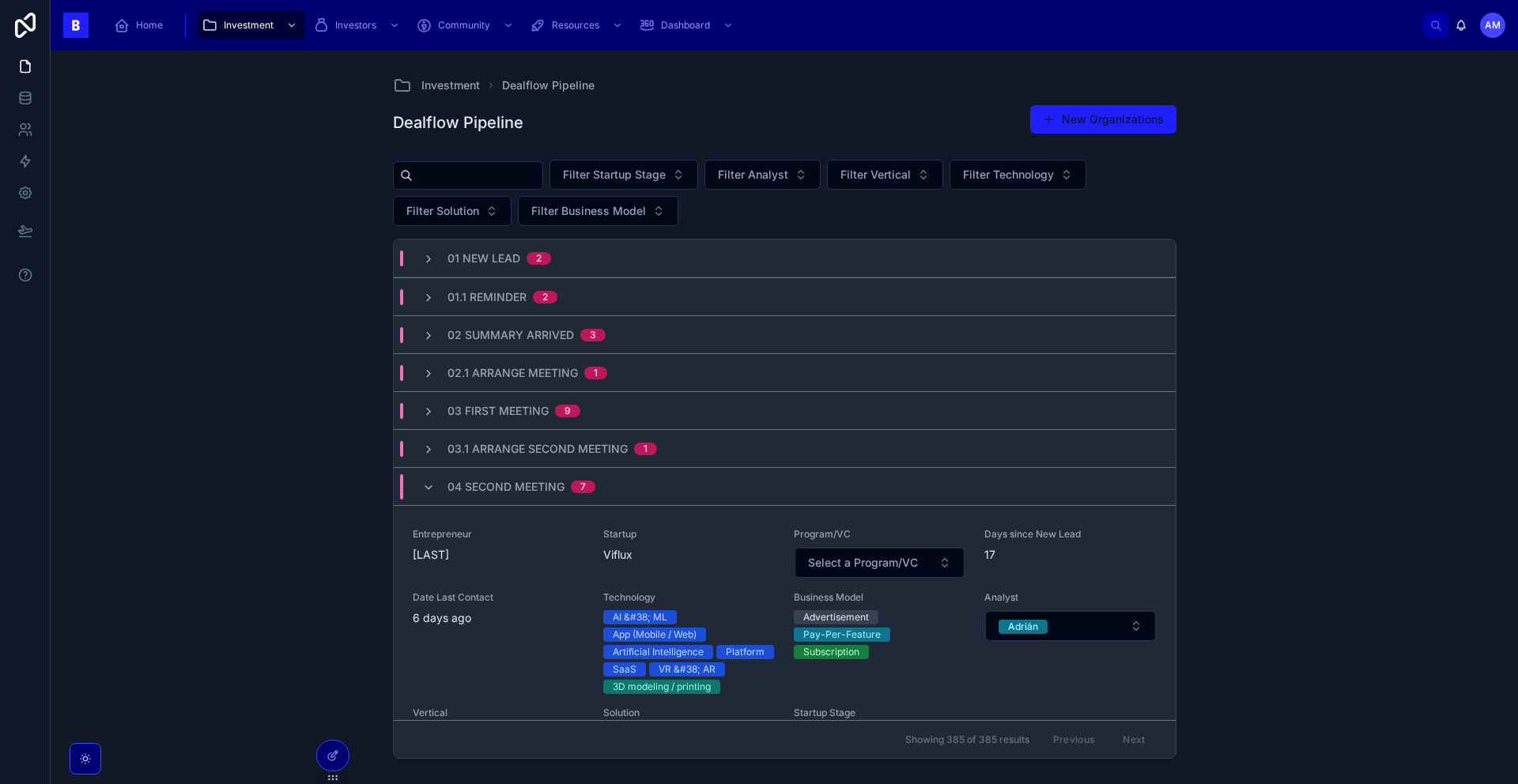 click at bounding box center (478, 175) 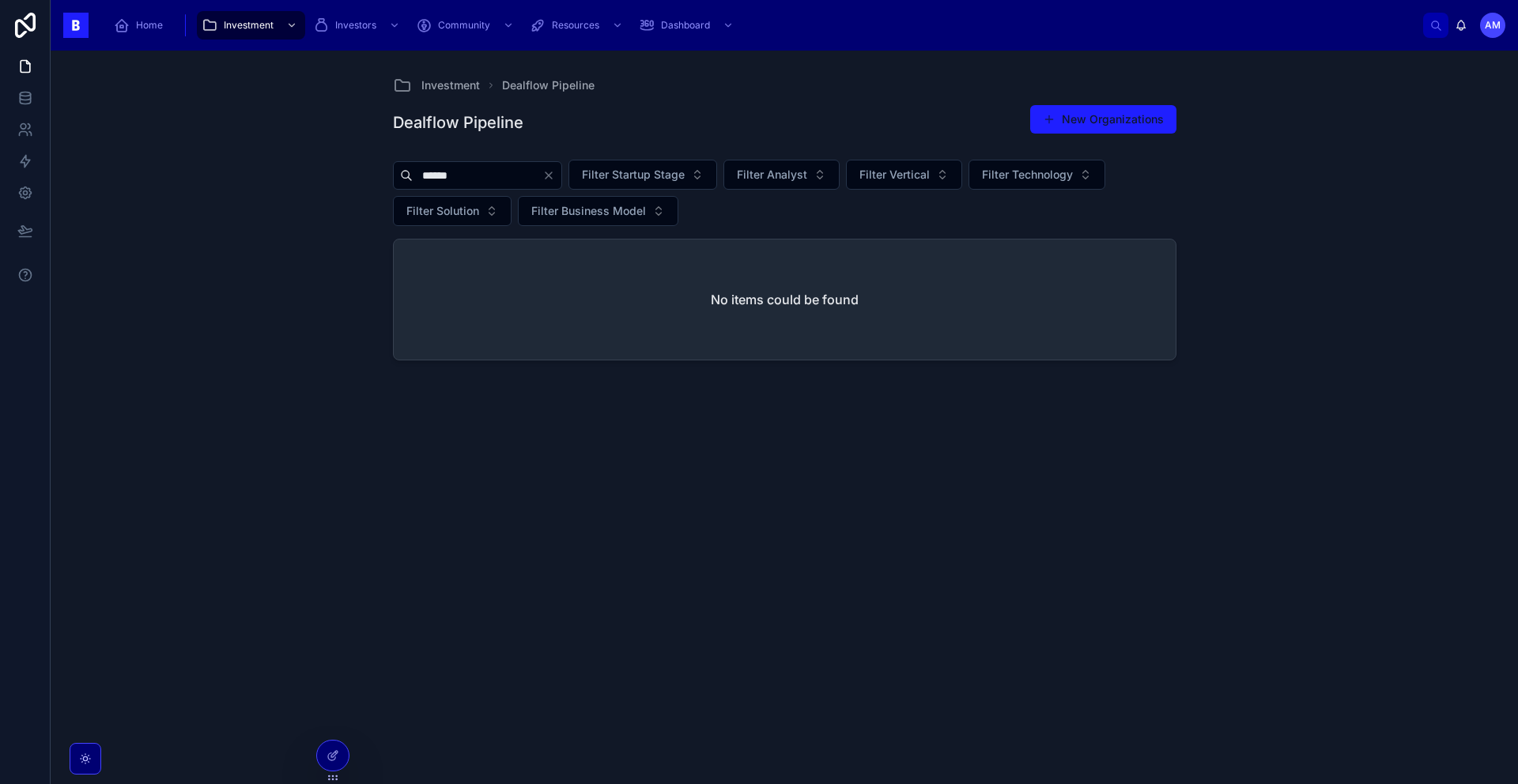 click on "******" at bounding box center [478, 175] 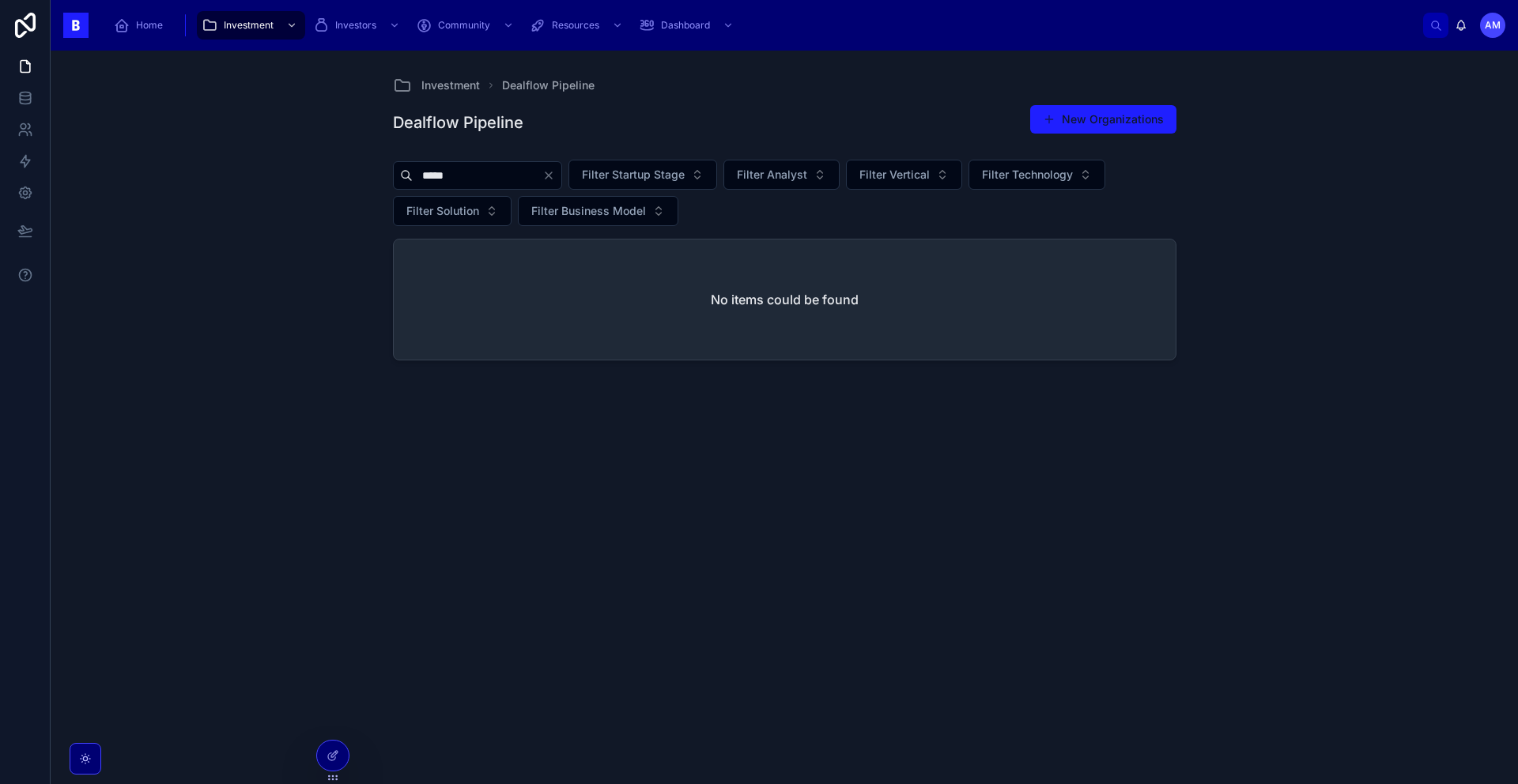 click on "*****" at bounding box center [478, 175] 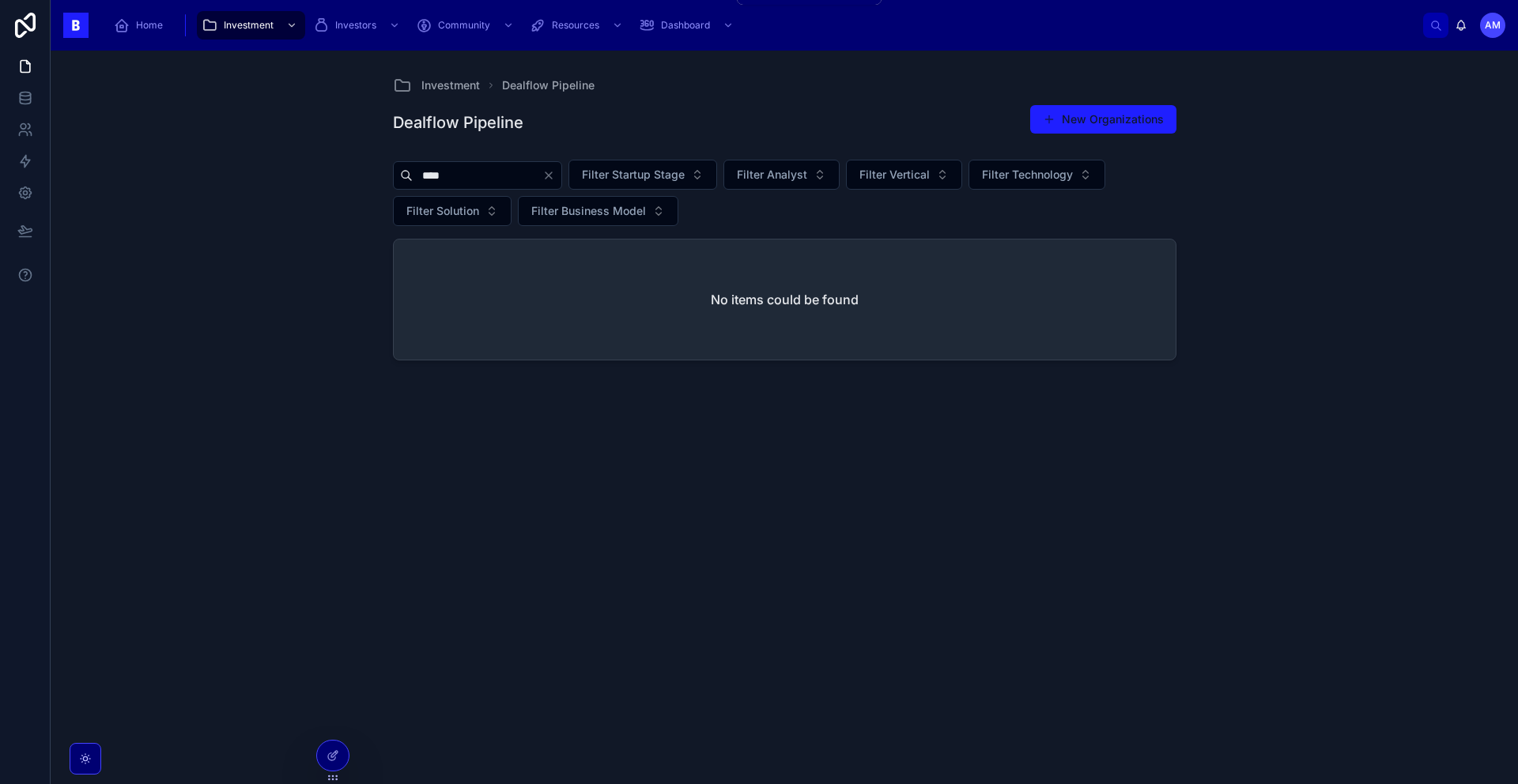type on "****" 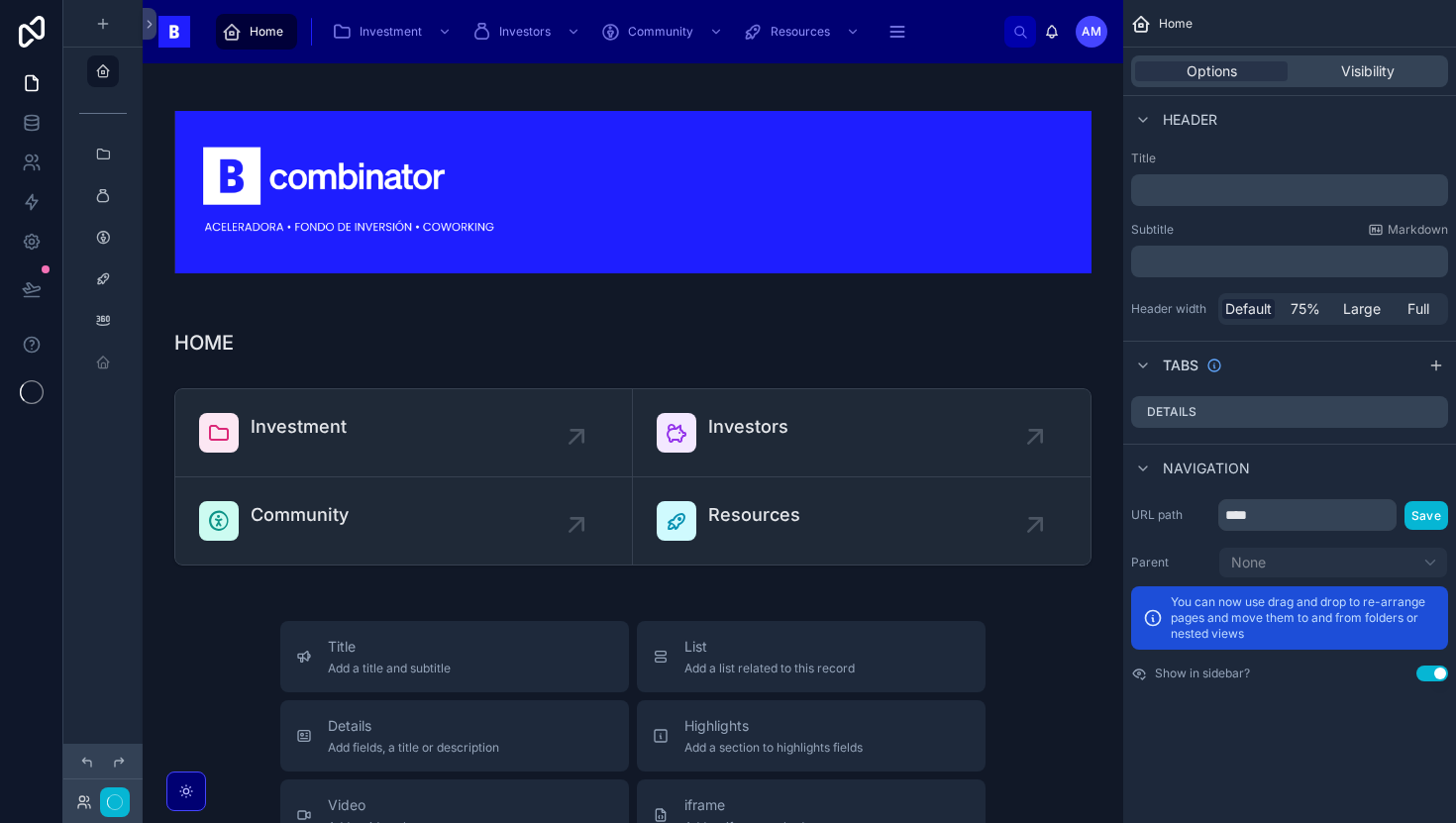 scroll, scrollTop: 0, scrollLeft: 0, axis: both 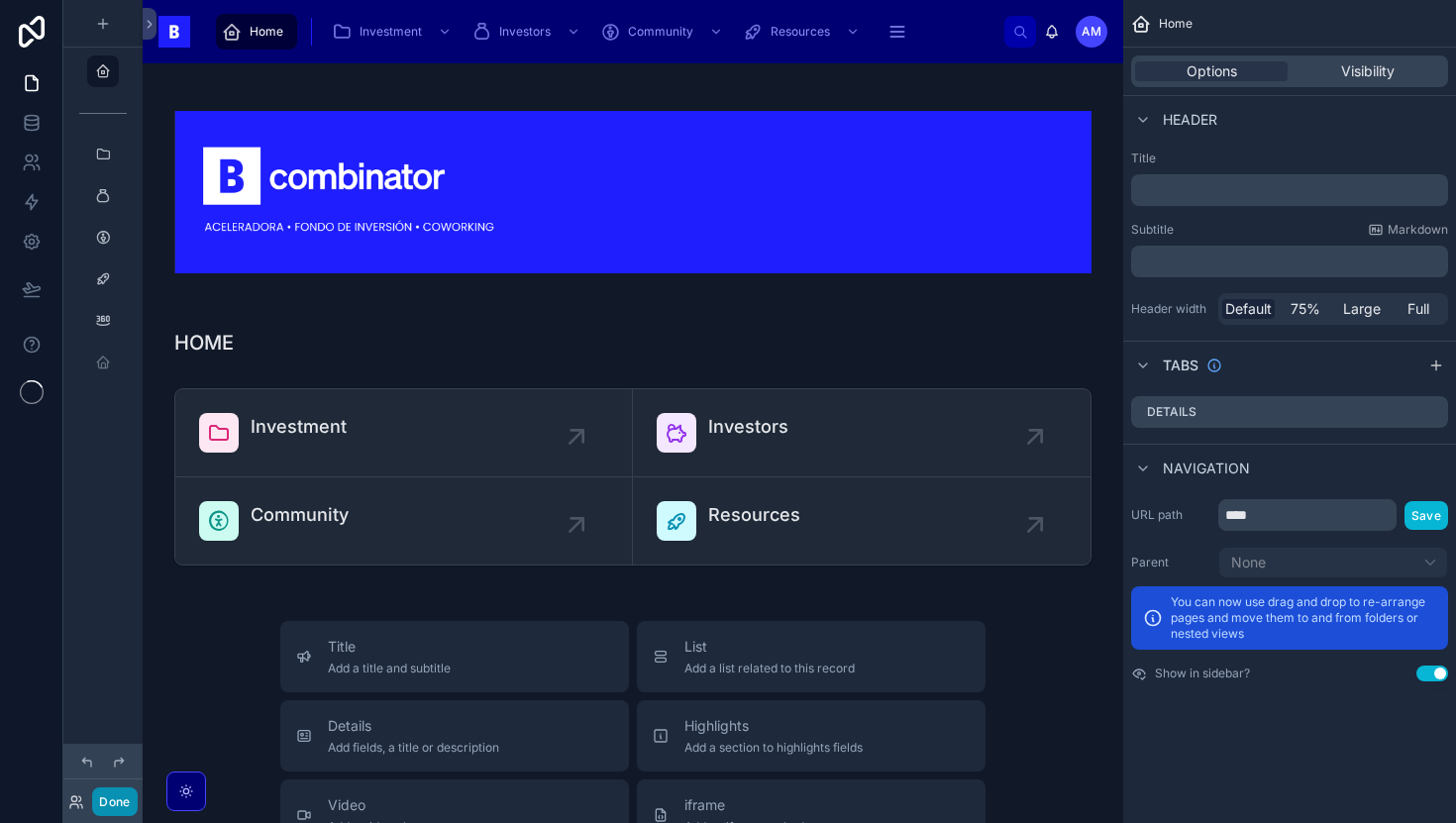 click on "Done" at bounding box center (114, 801) 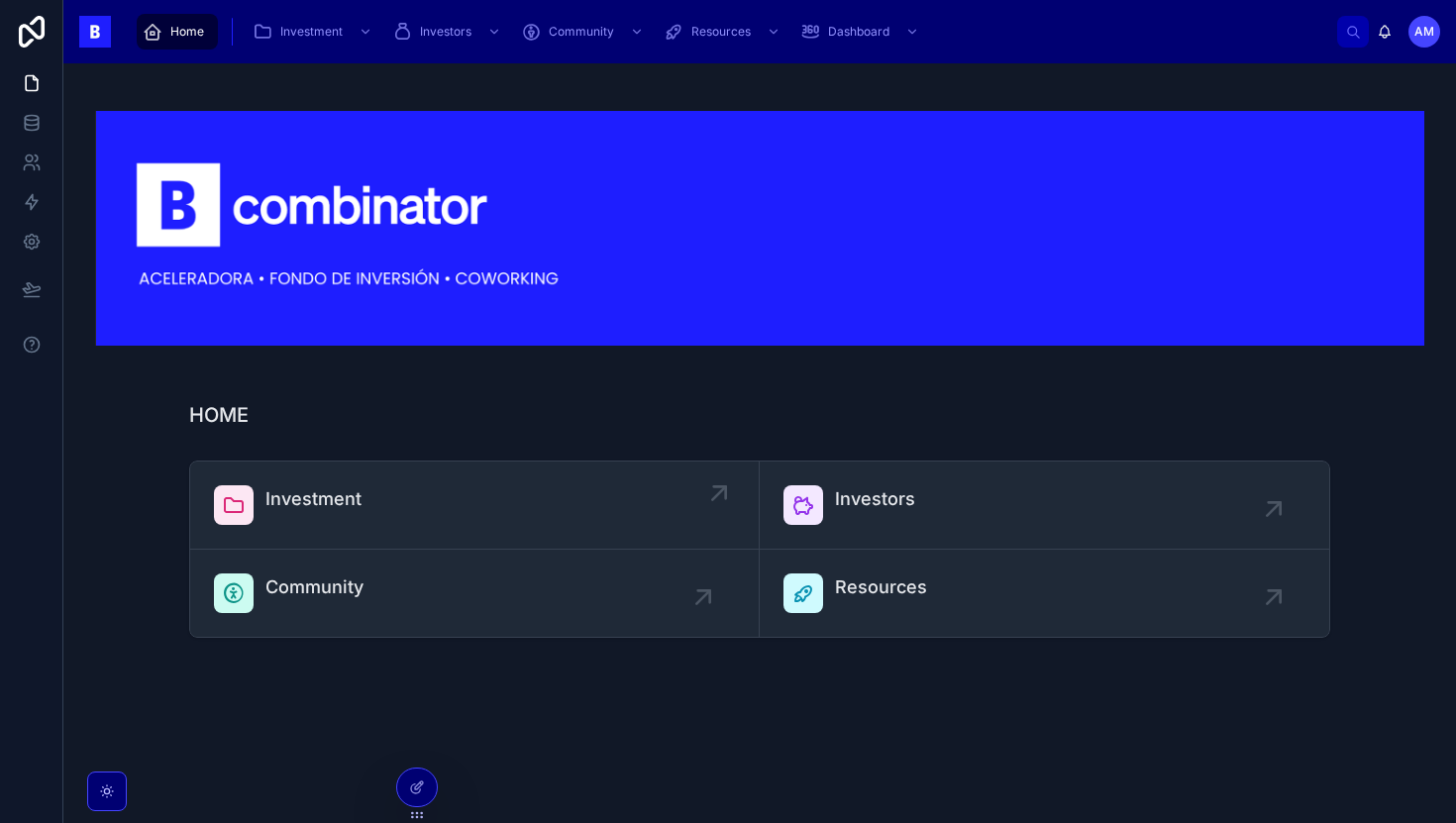 click on "Investment" at bounding box center [474, 505] 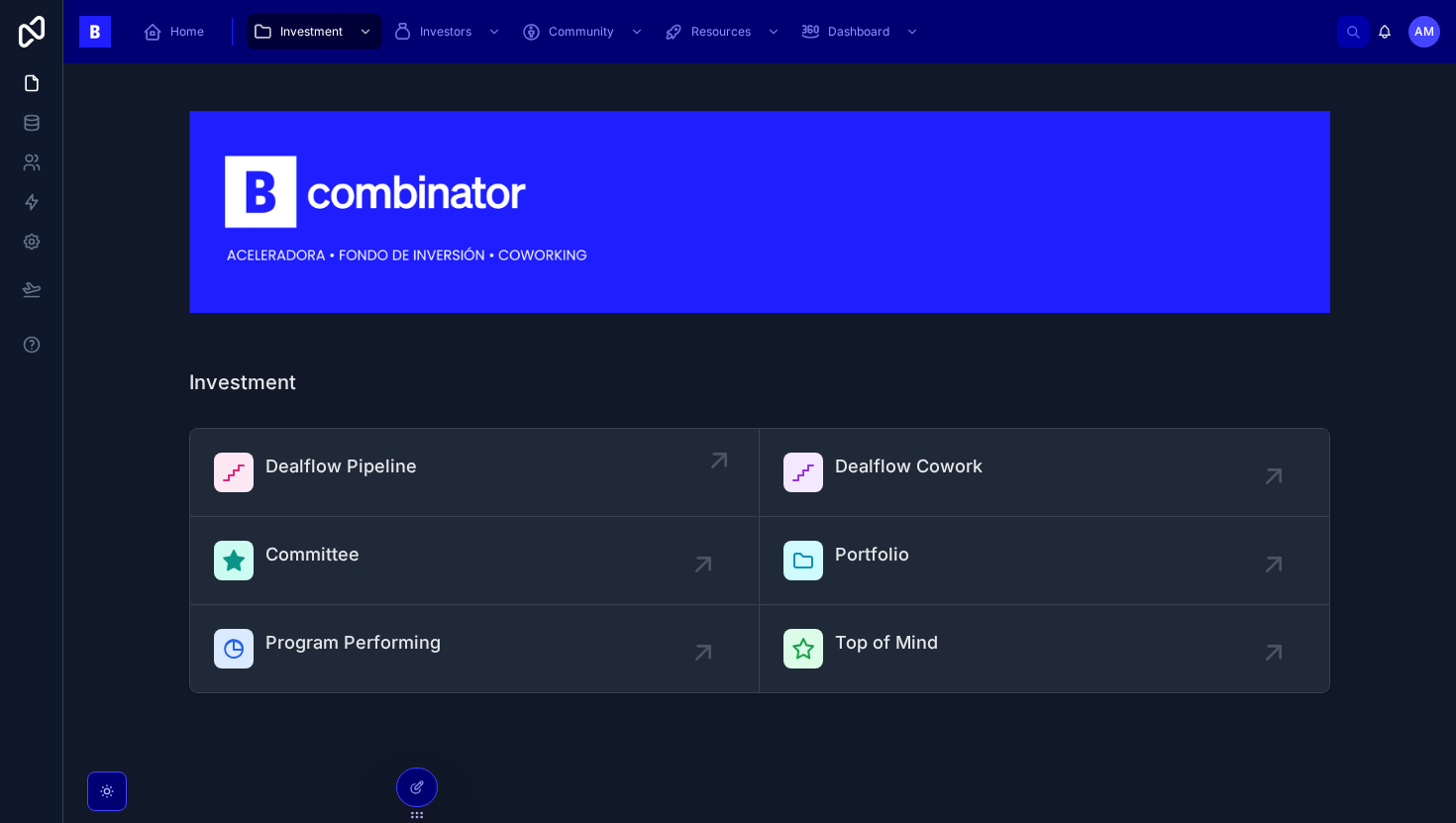 click on "Dealflow Pipeline" at bounding box center [341, 466] 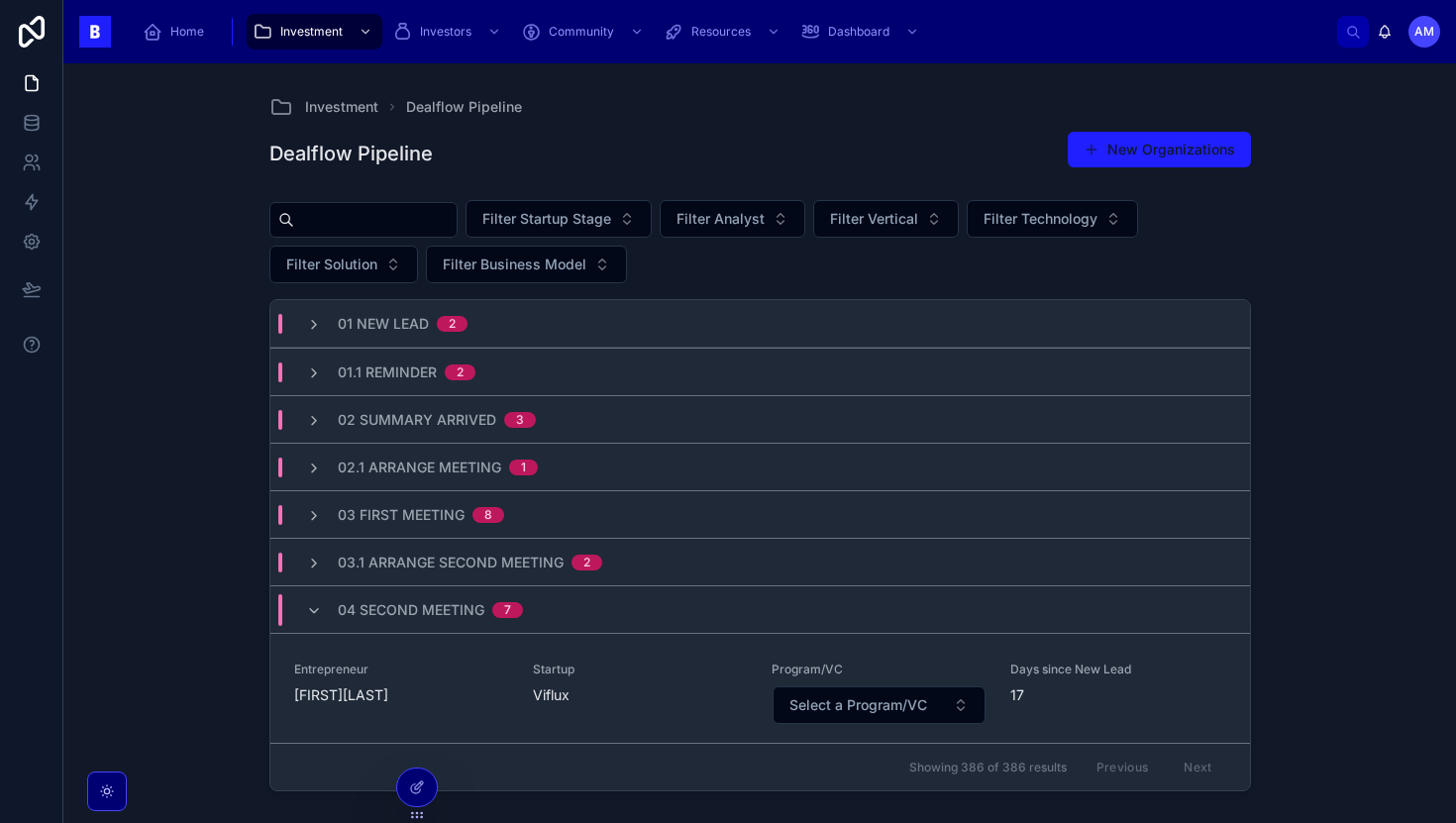 drag, startPoint x: 412, startPoint y: 169, endPoint x: 390, endPoint y: 193, distance: 32.55764 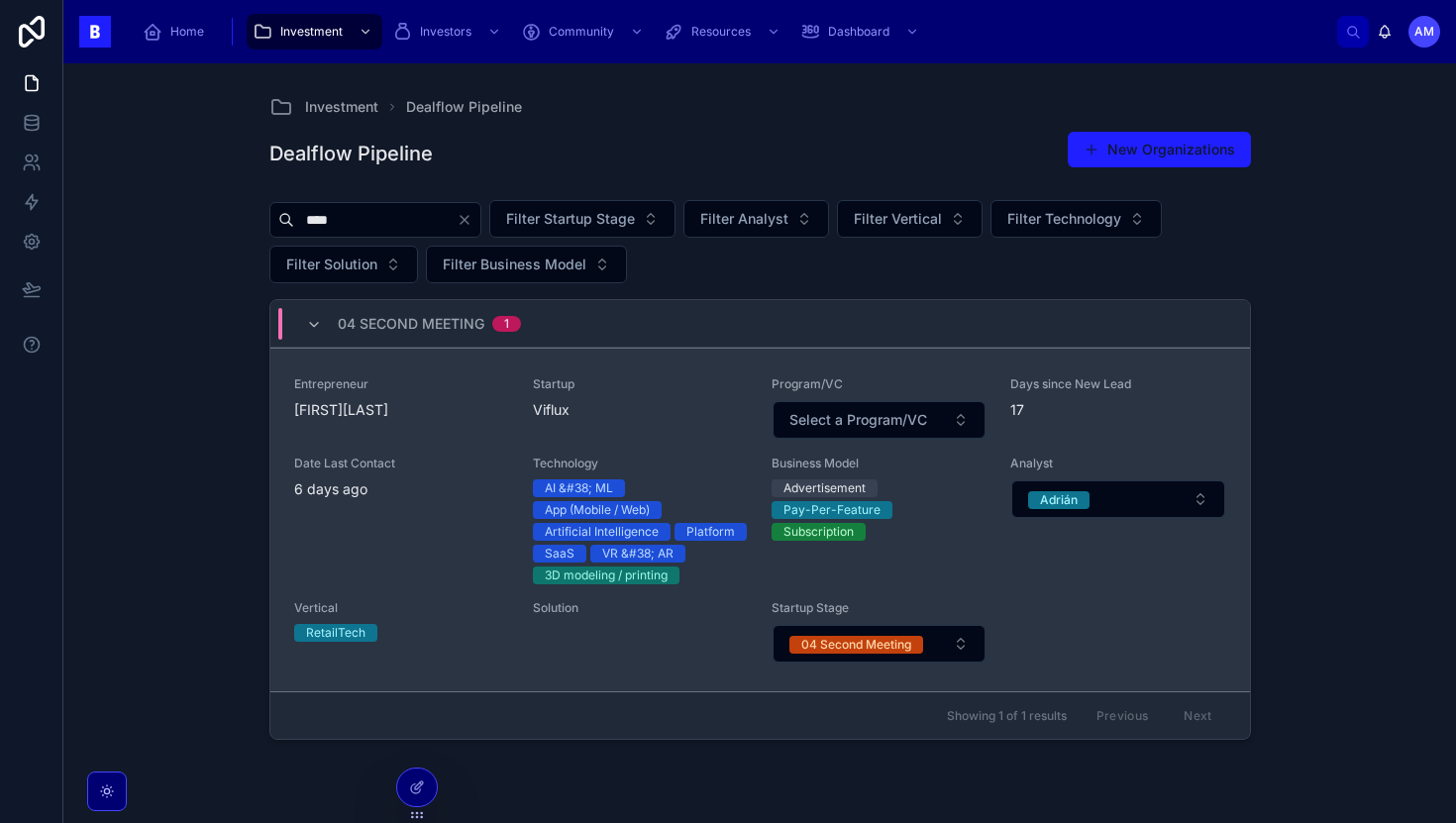 type on "****" 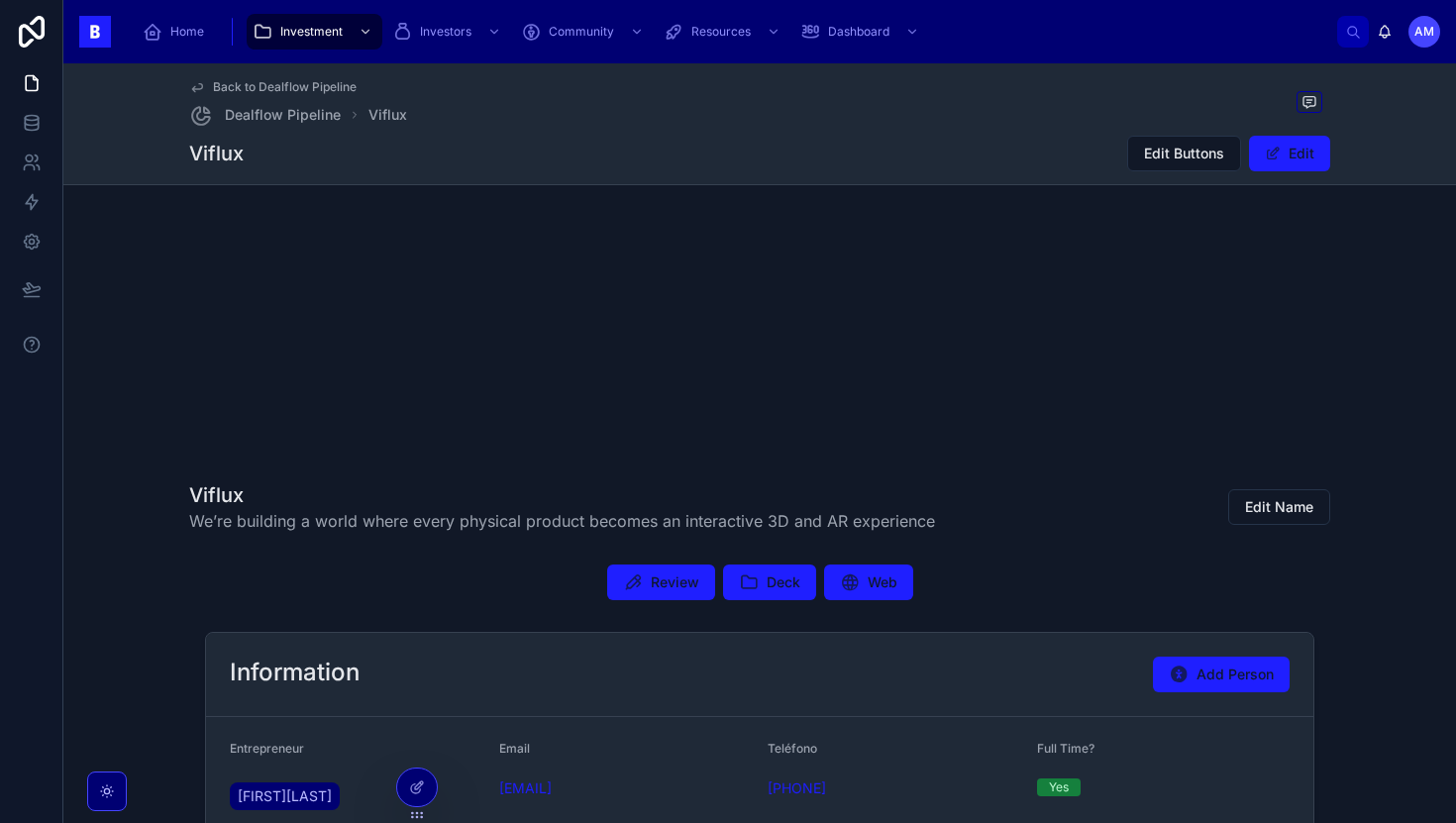 scroll, scrollTop: 183, scrollLeft: 0, axis: vertical 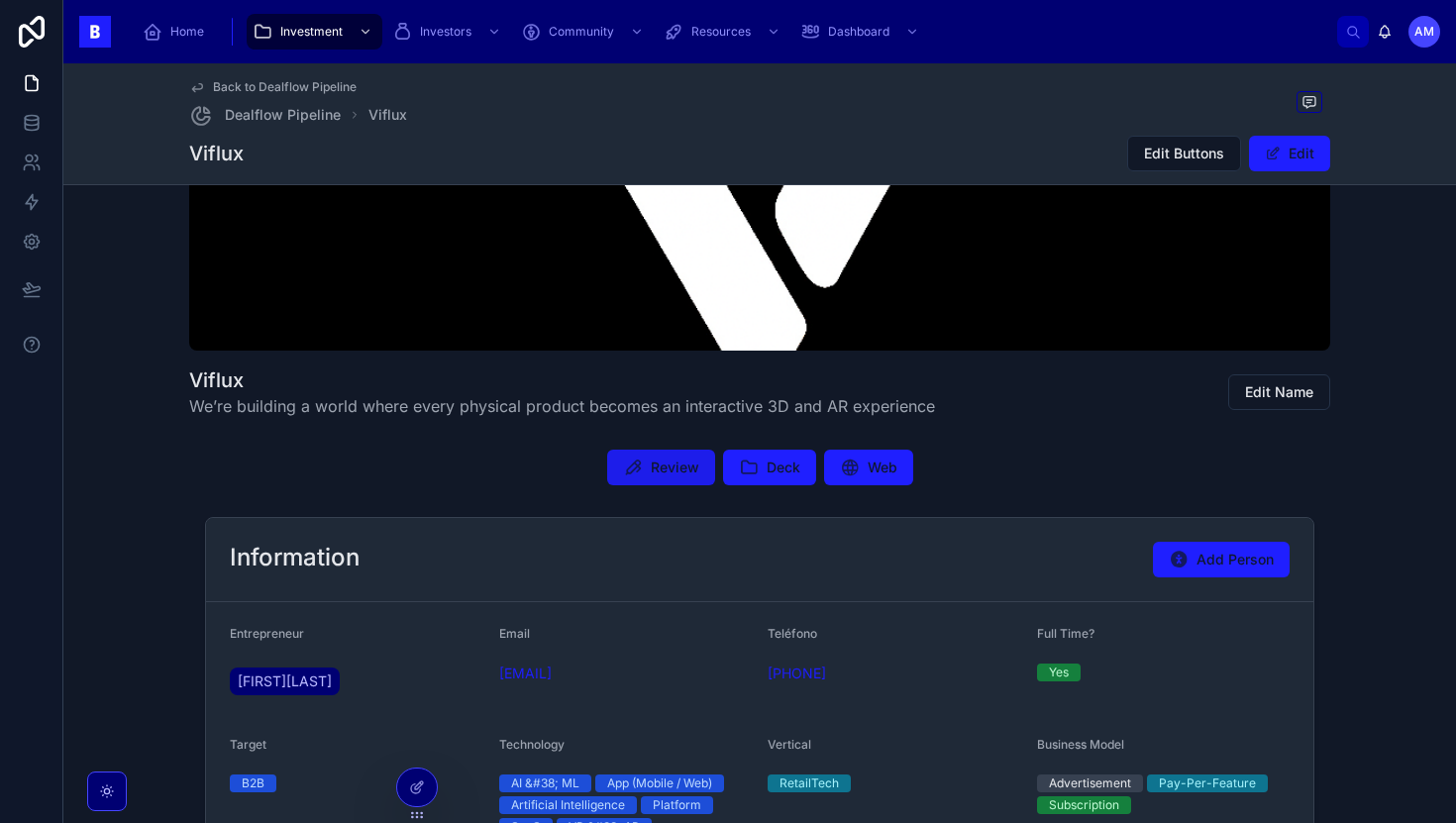 click on "Review" at bounding box center [675, 467] 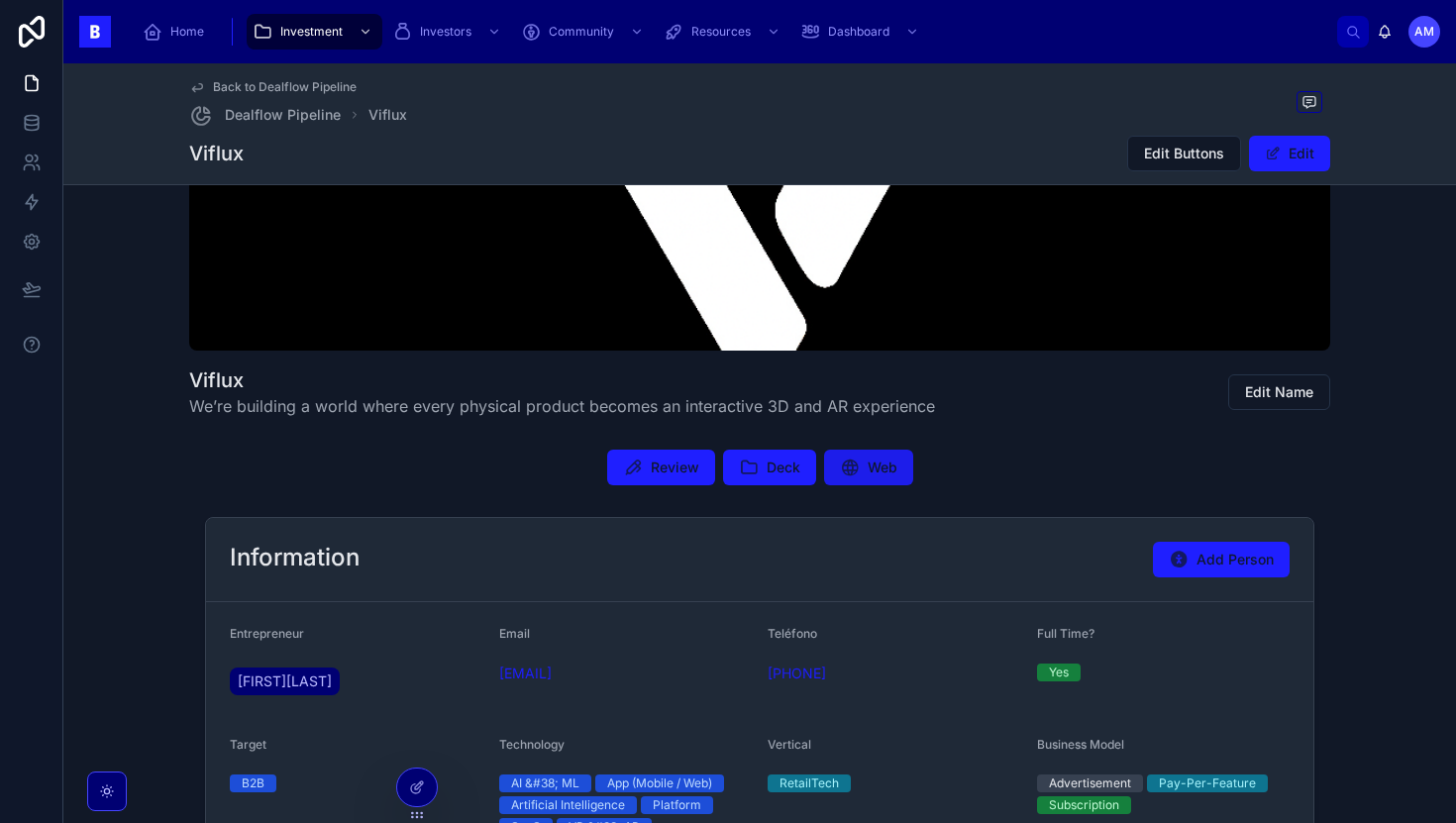 click at bounding box center (850, 467) 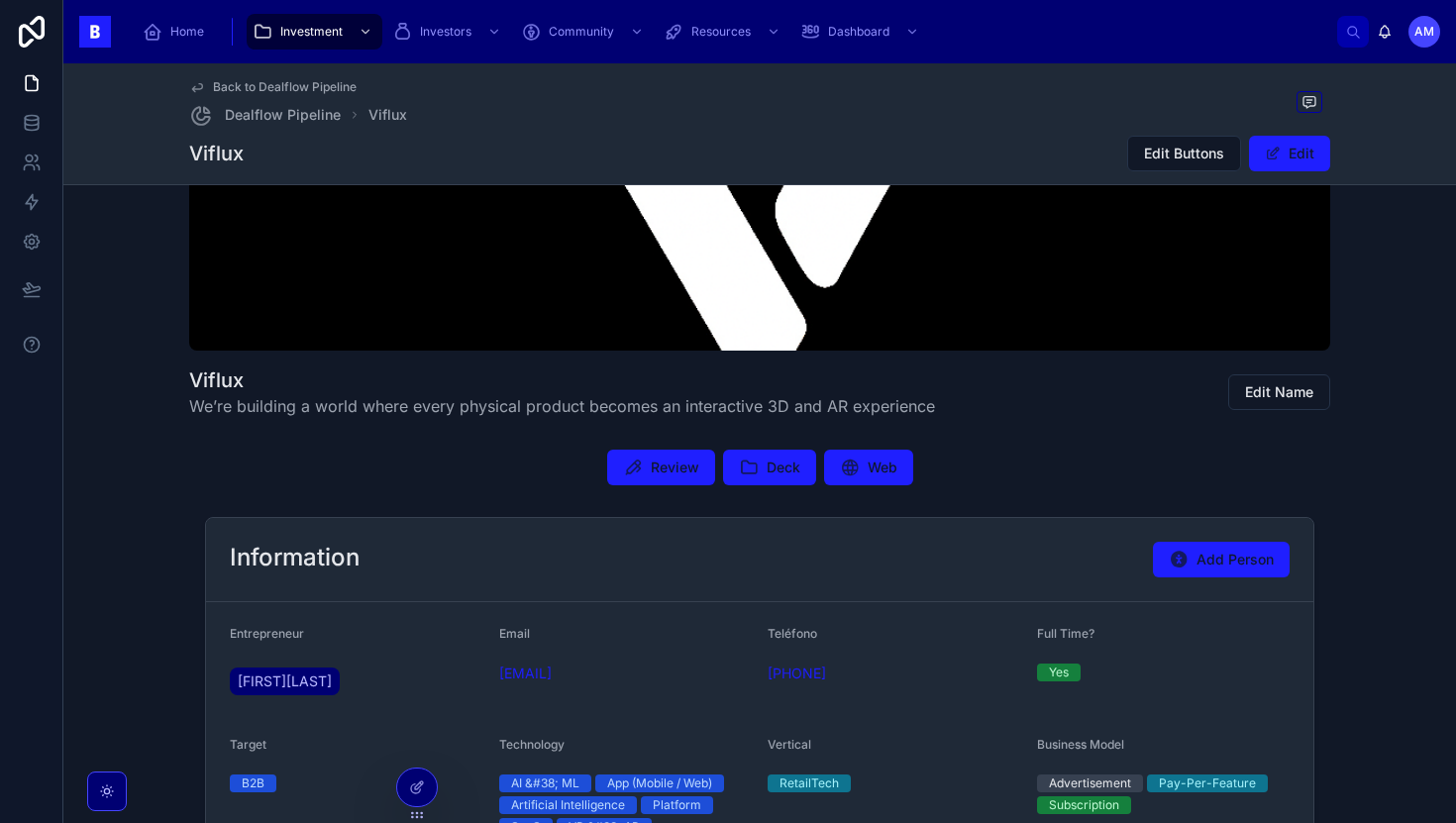scroll, scrollTop: 678, scrollLeft: 0, axis: vertical 